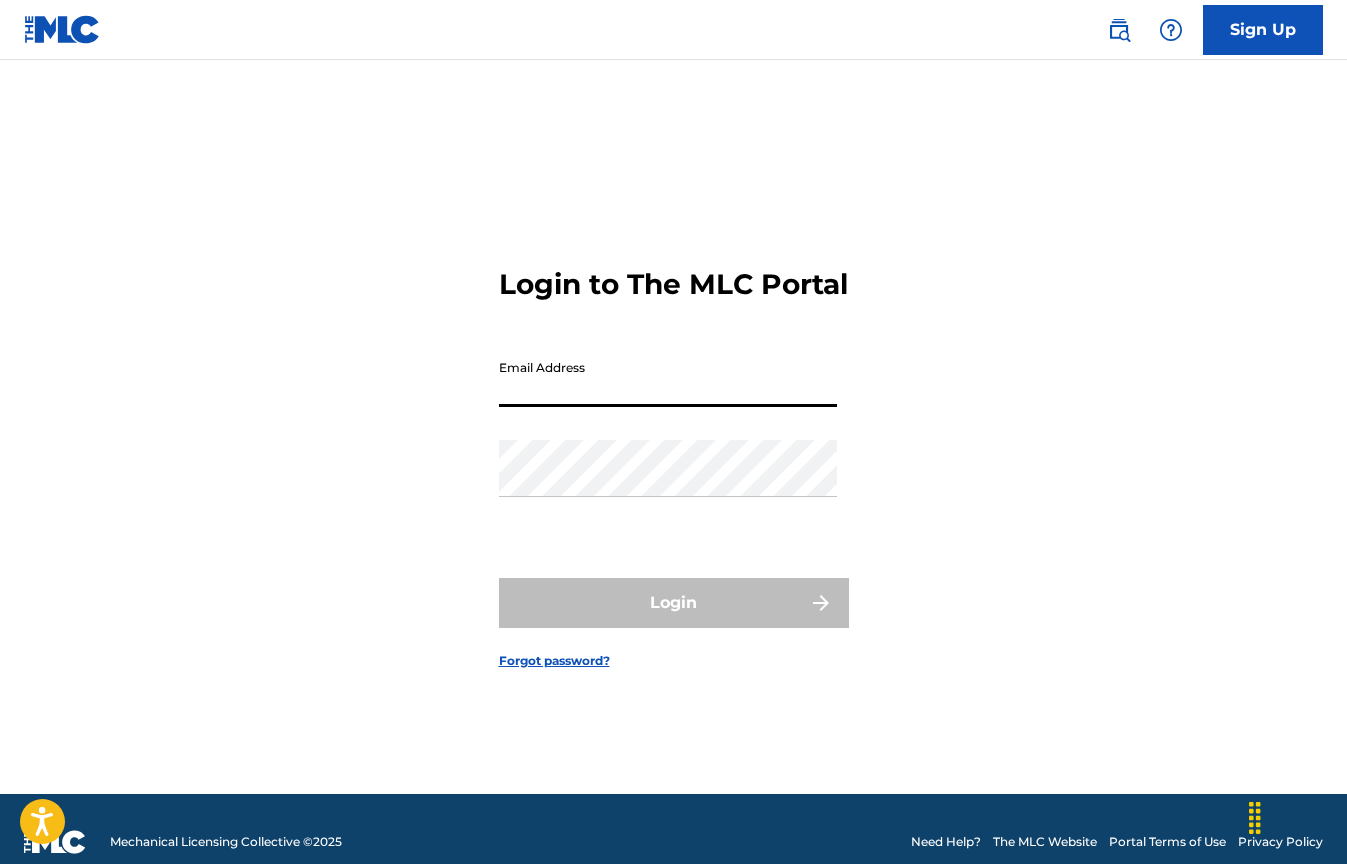 scroll, scrollTop: 0, scrollLeft: 0, axis: both 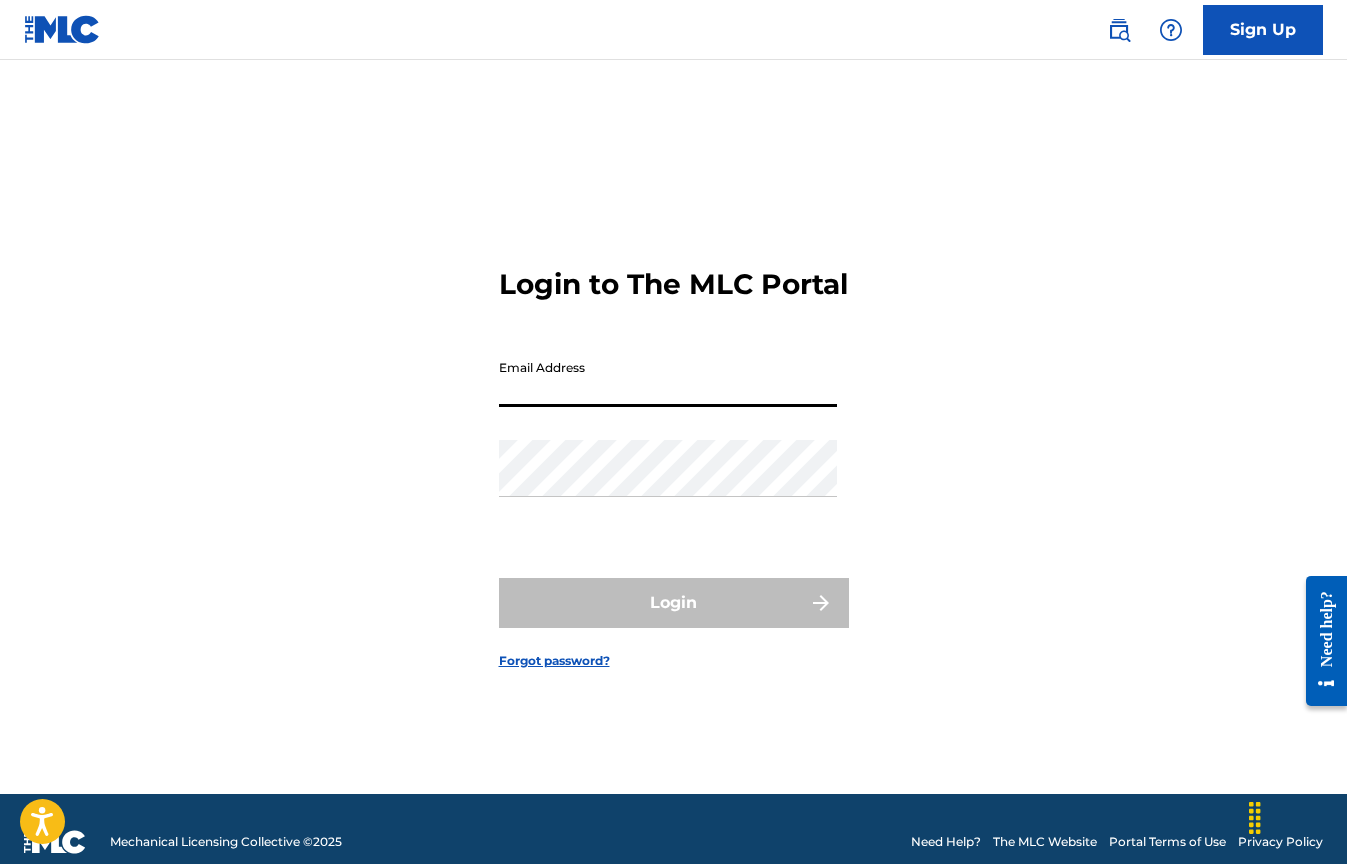 type on "x@[DOMAIN]" 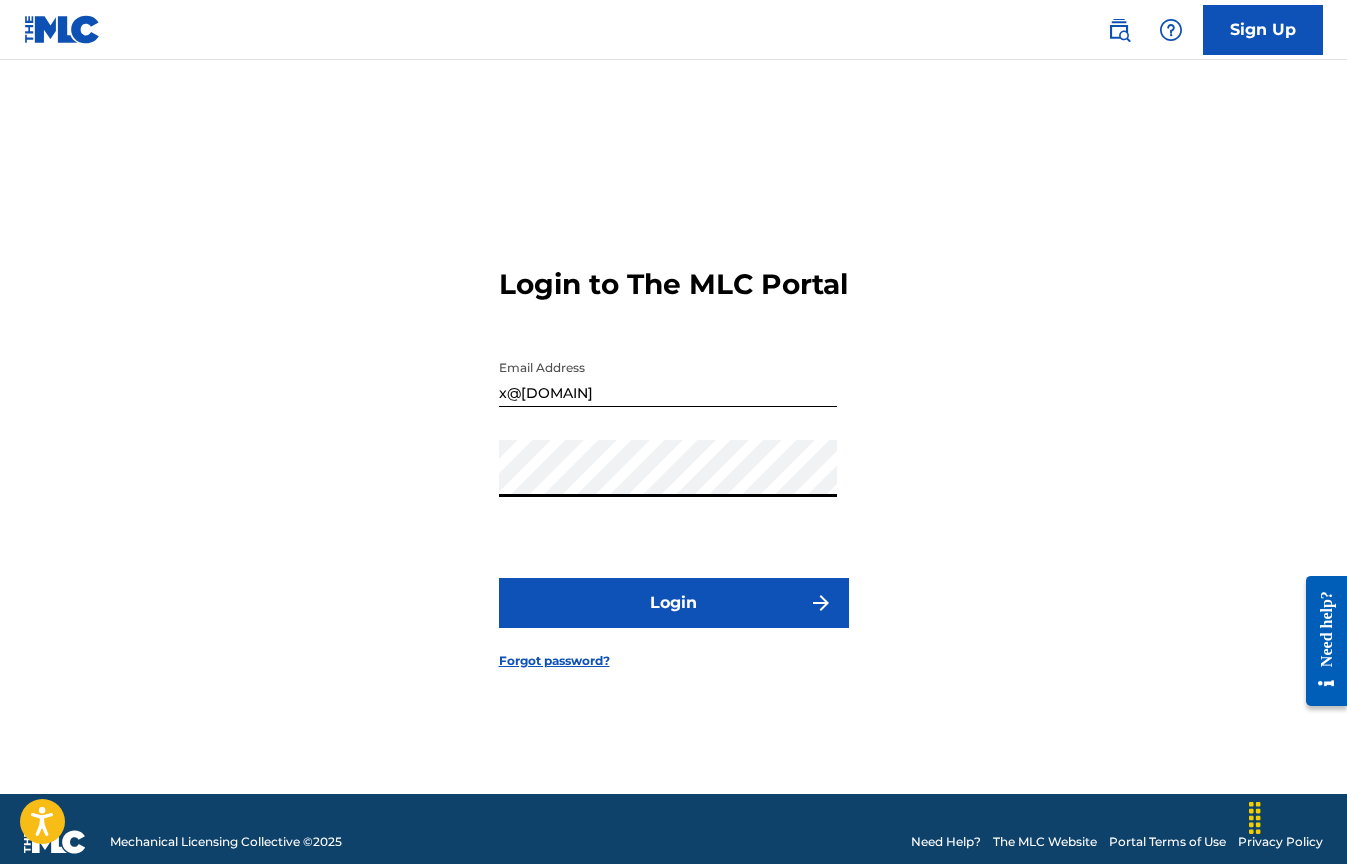 click on "Login" at bounding box center (674, 603) 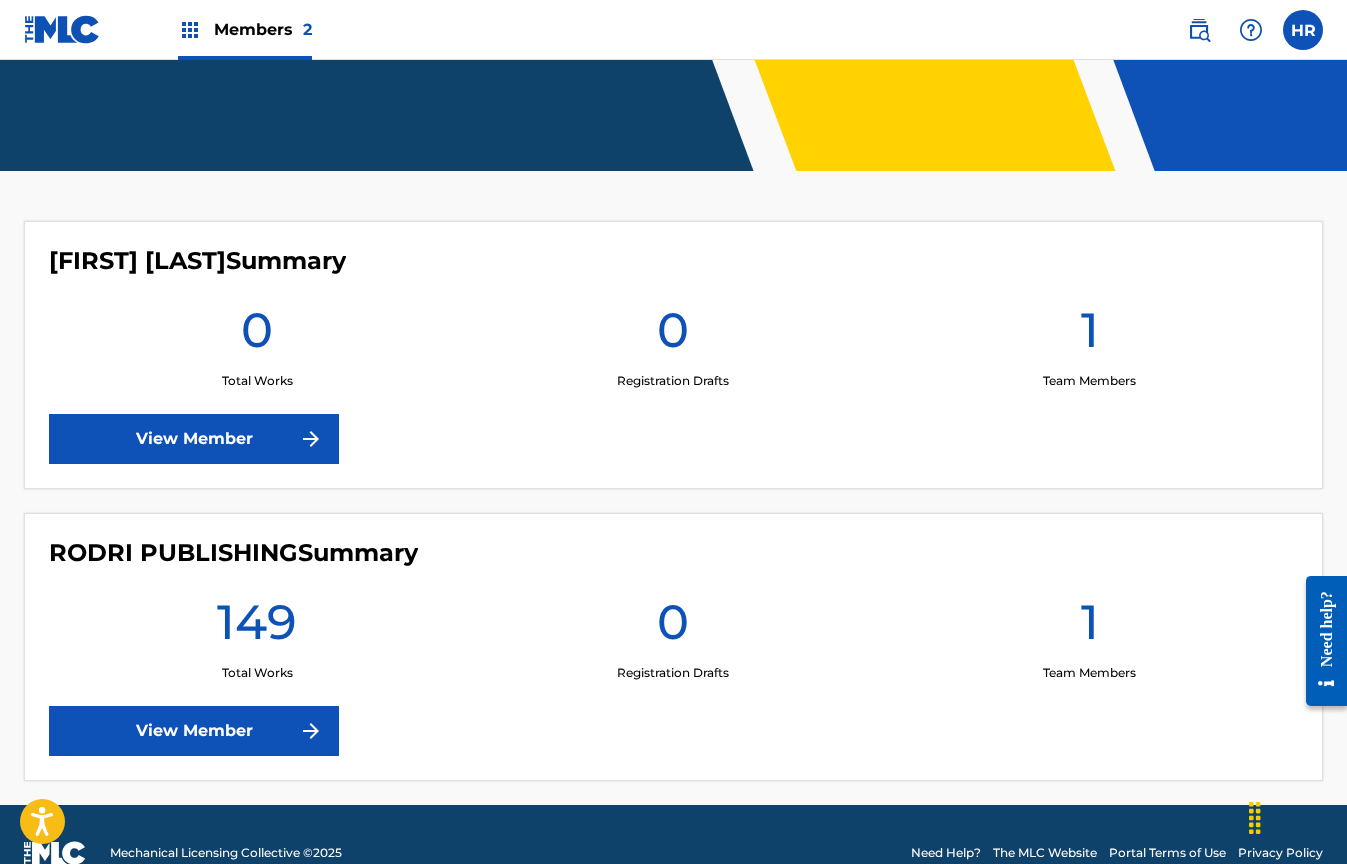 scroll, scrollTop: 452, scrollLeft: 0, axis: vertical 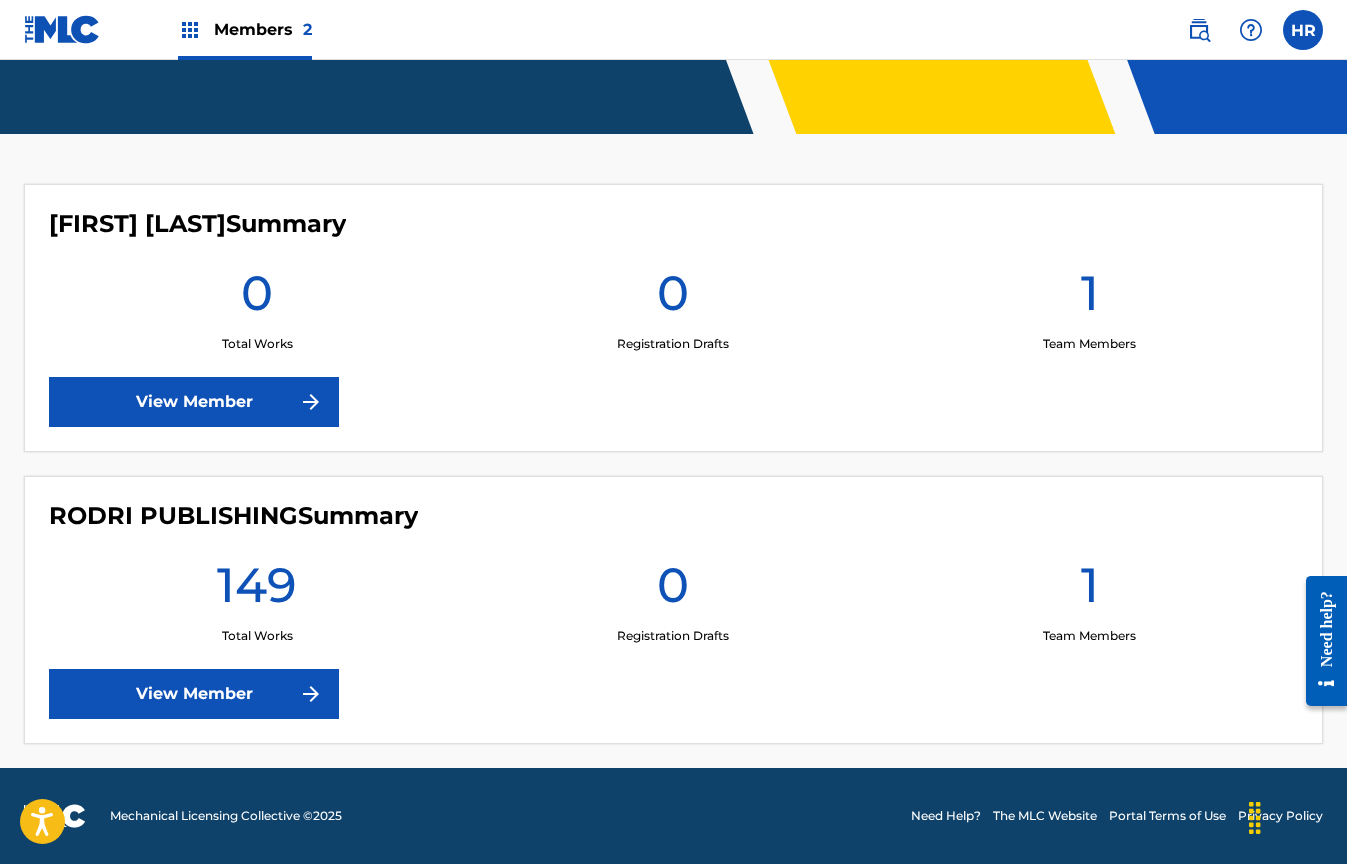 click on "View Member" at bounding box center [194, 694] 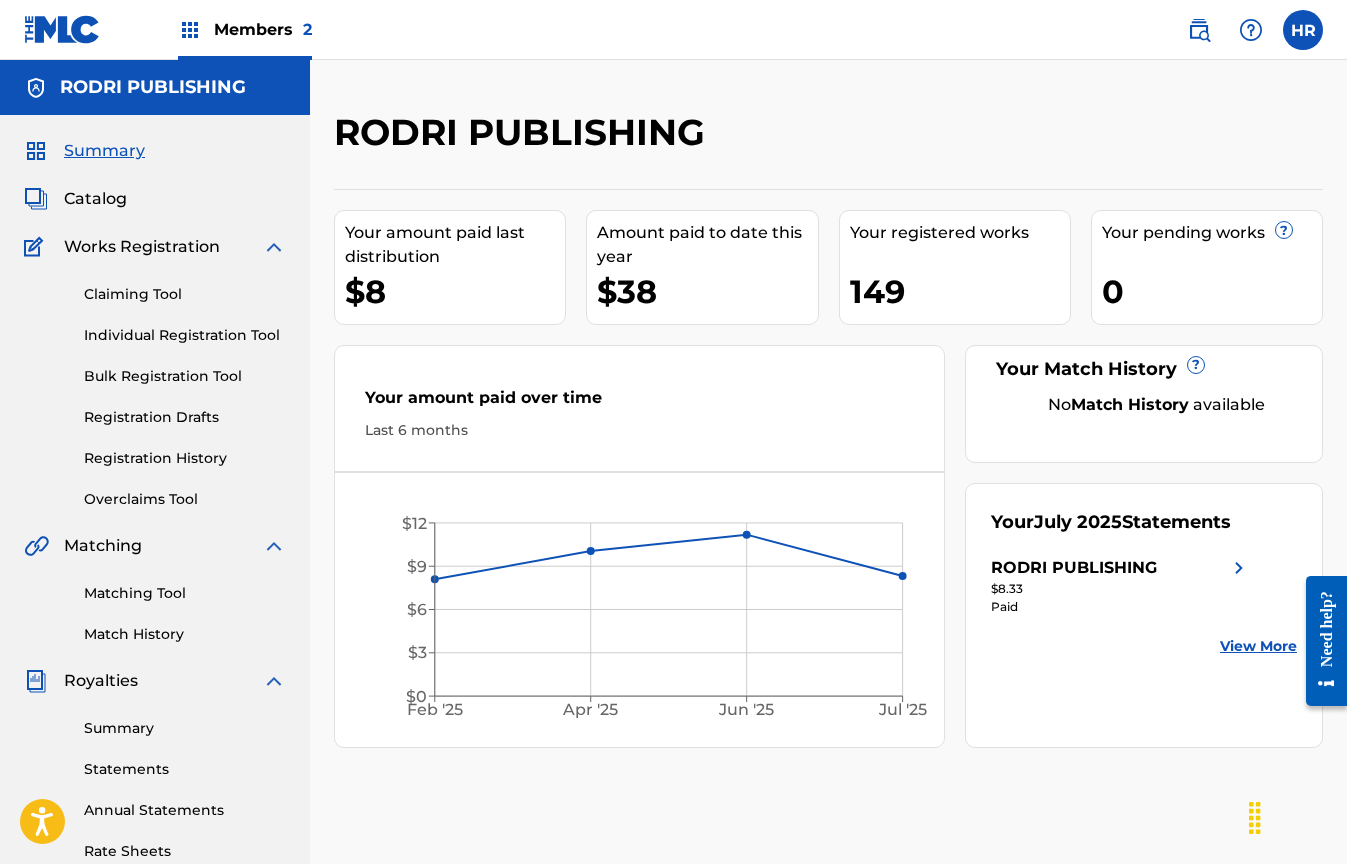 click on "Individual Registration Tool" at bounding box center [185, 335] 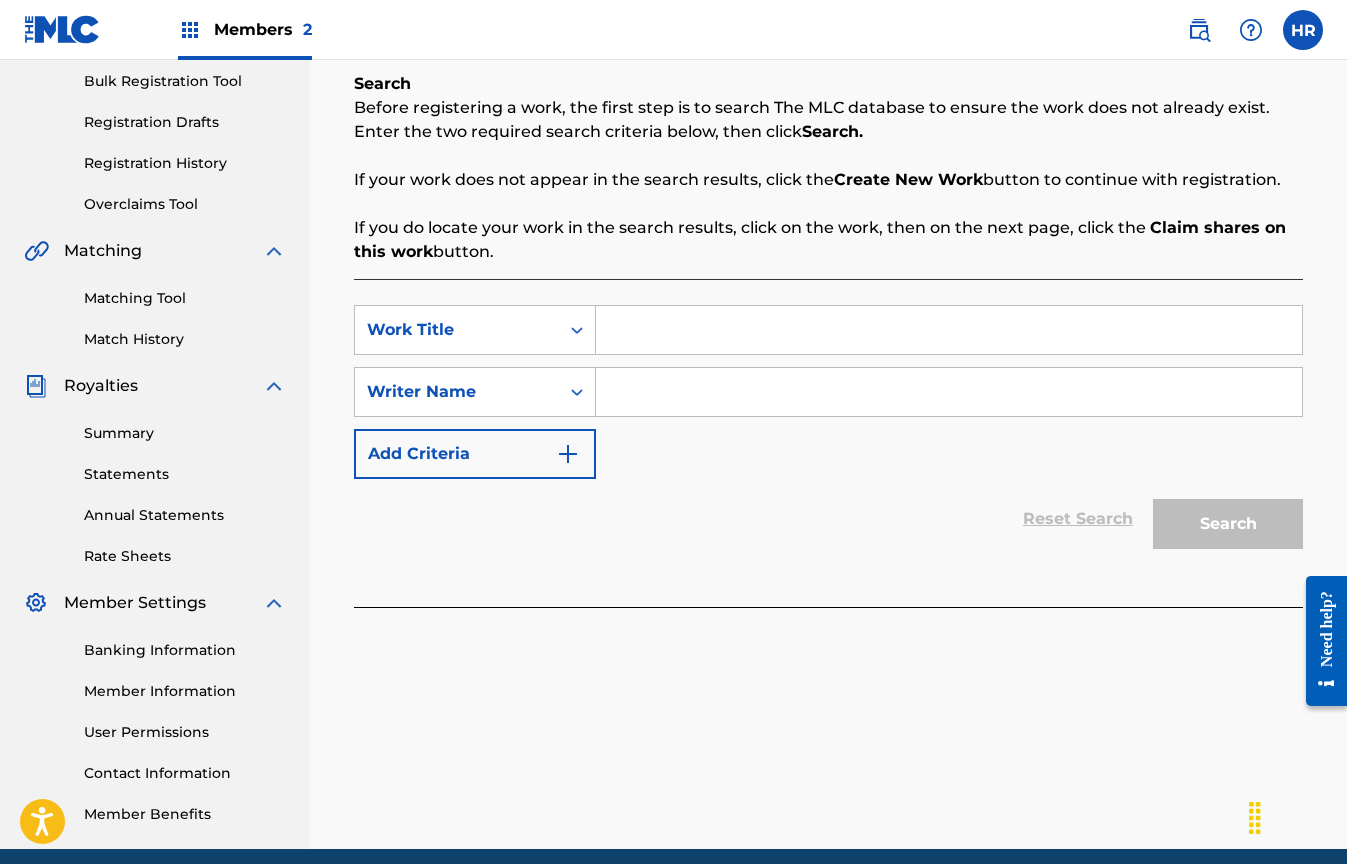 scroll, scrollTop: 376, scrollLeft: 0, axis: vertical 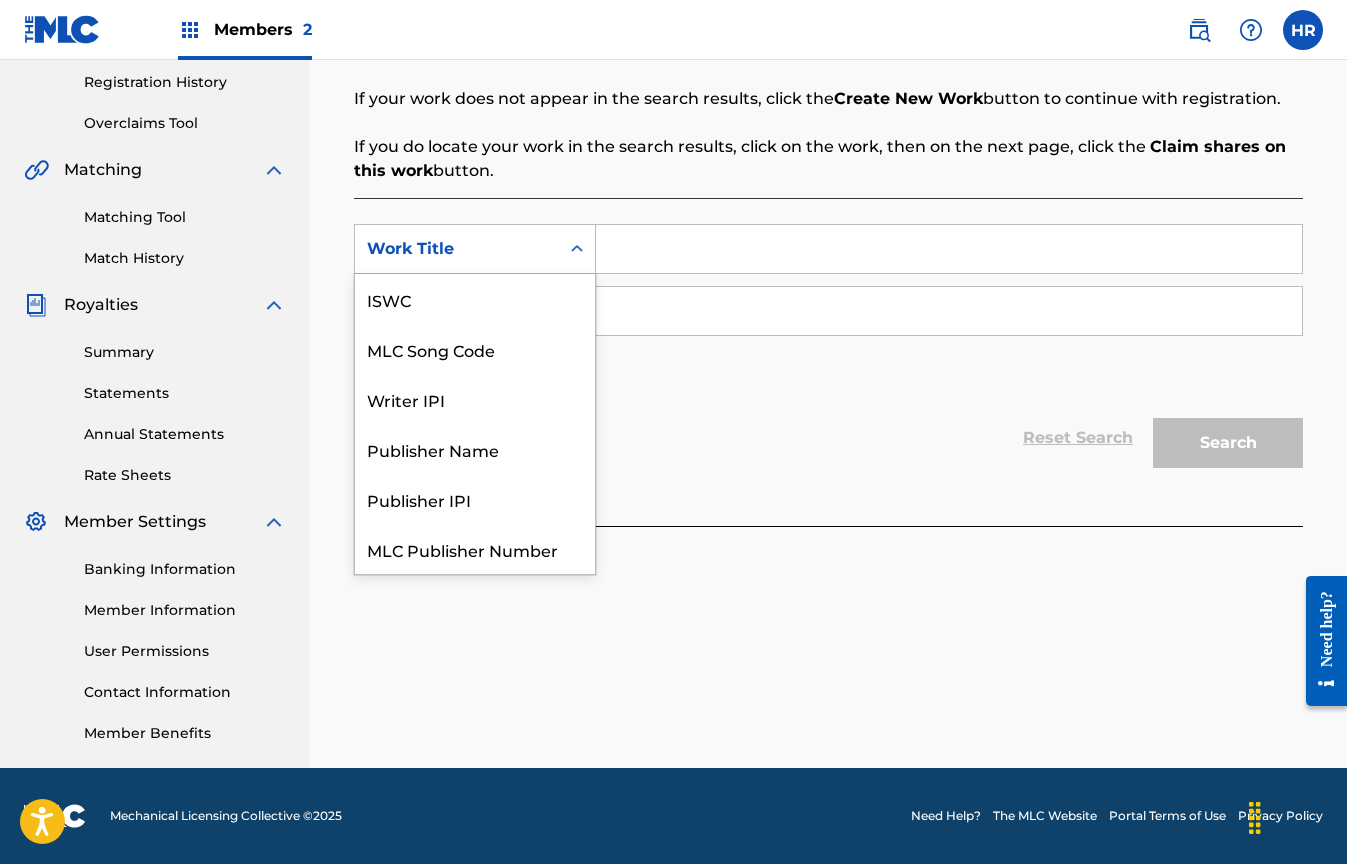 click 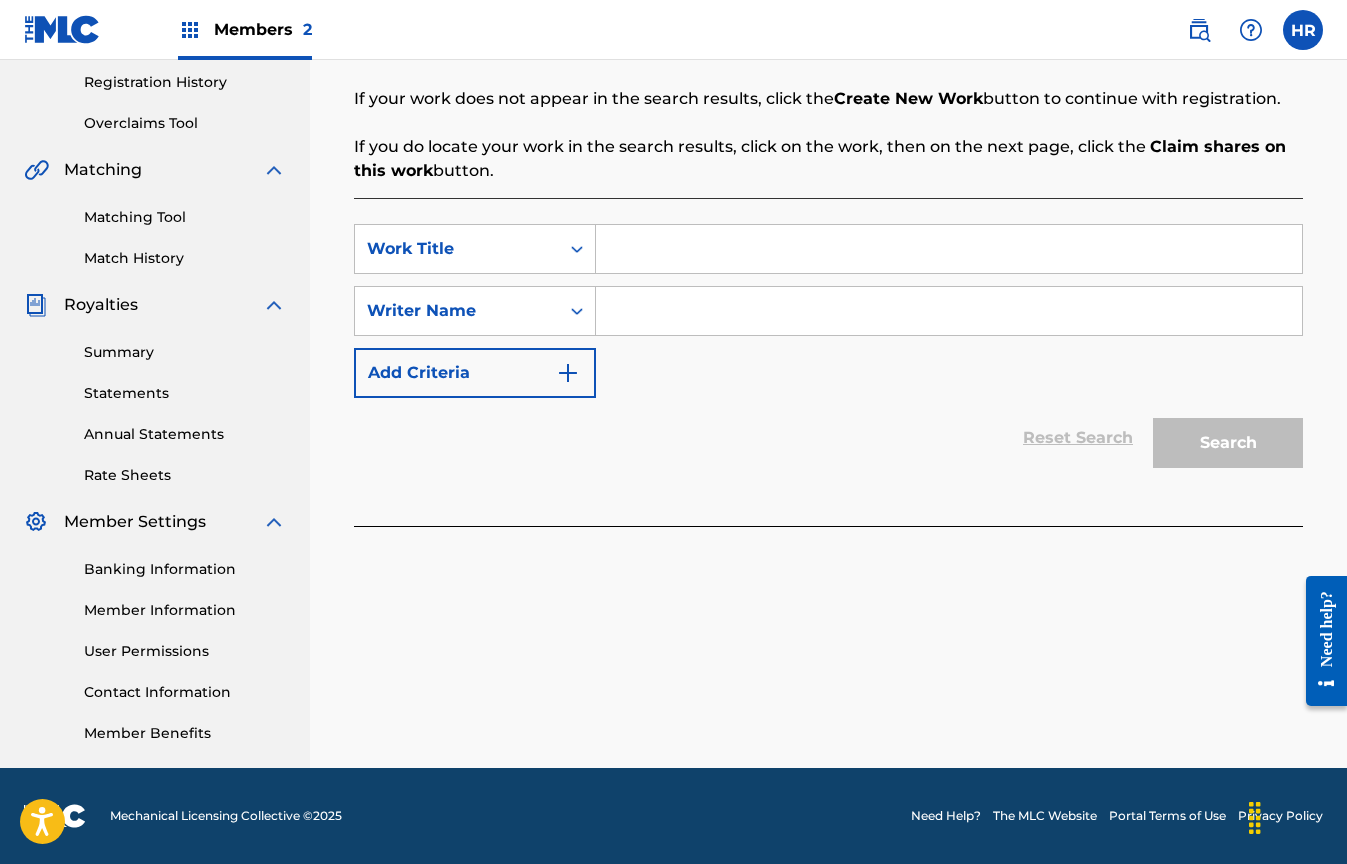click at bounding box center (949, 249) 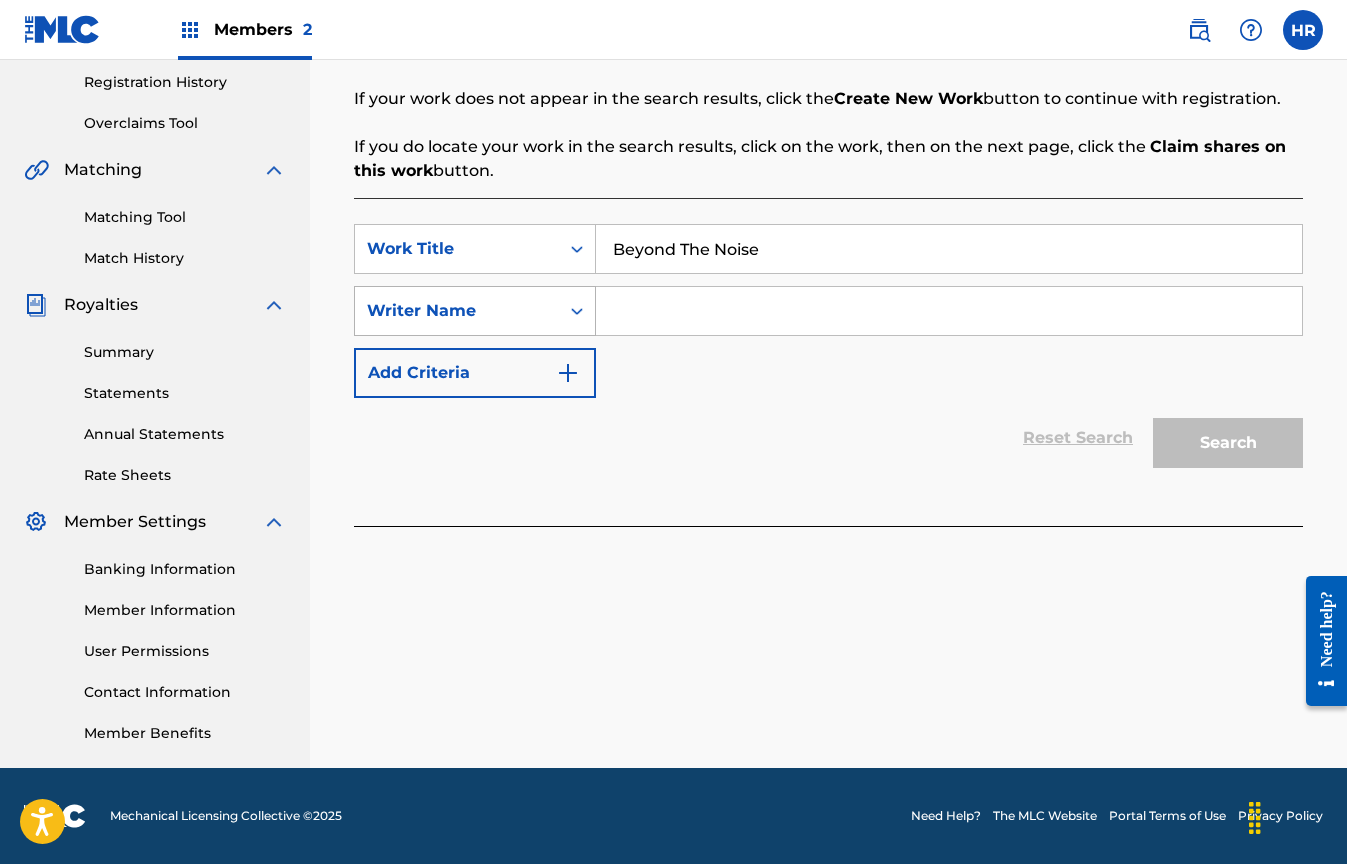 type on "Beyond The Noise" 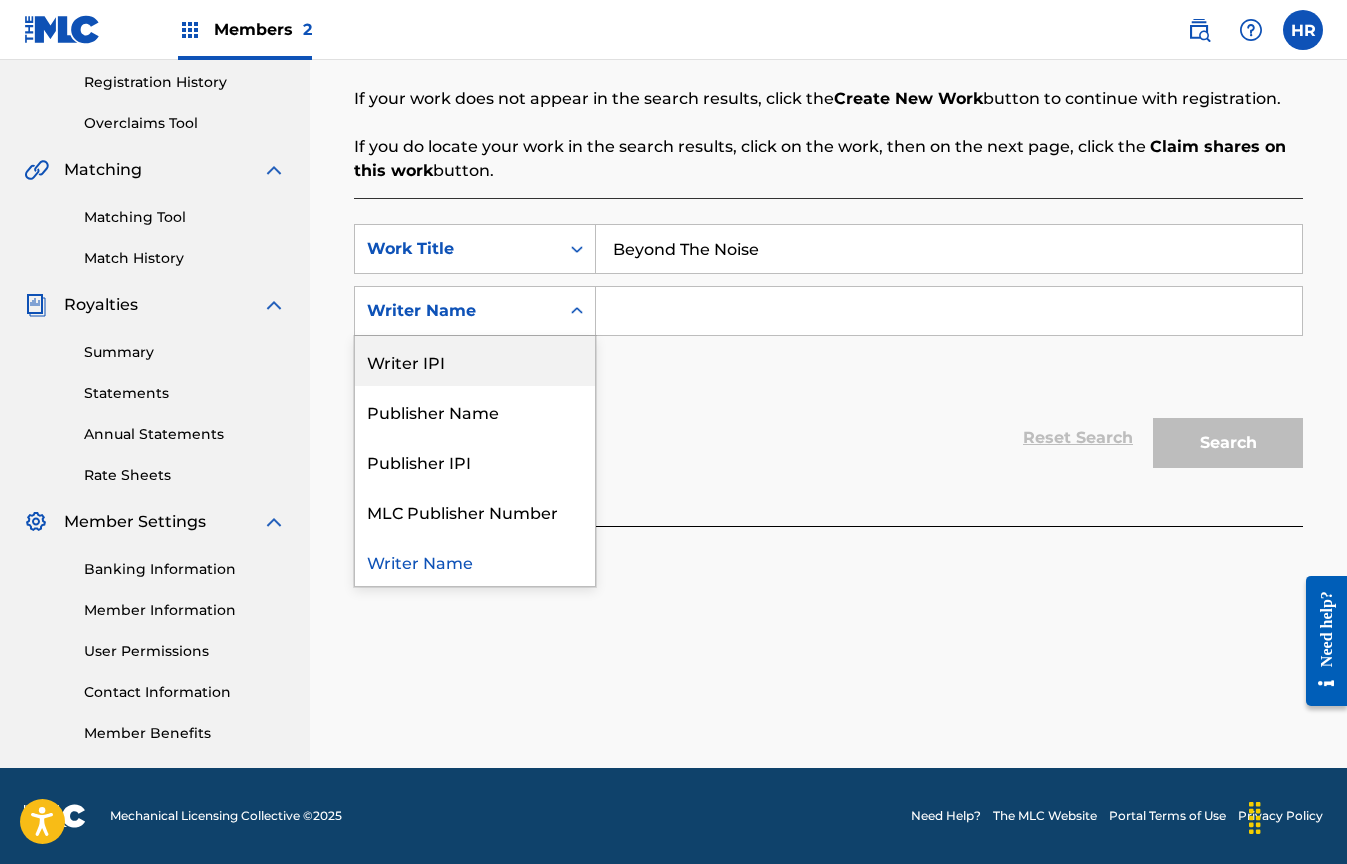 click on "Writer IPI" at bounding box center [475, 361] 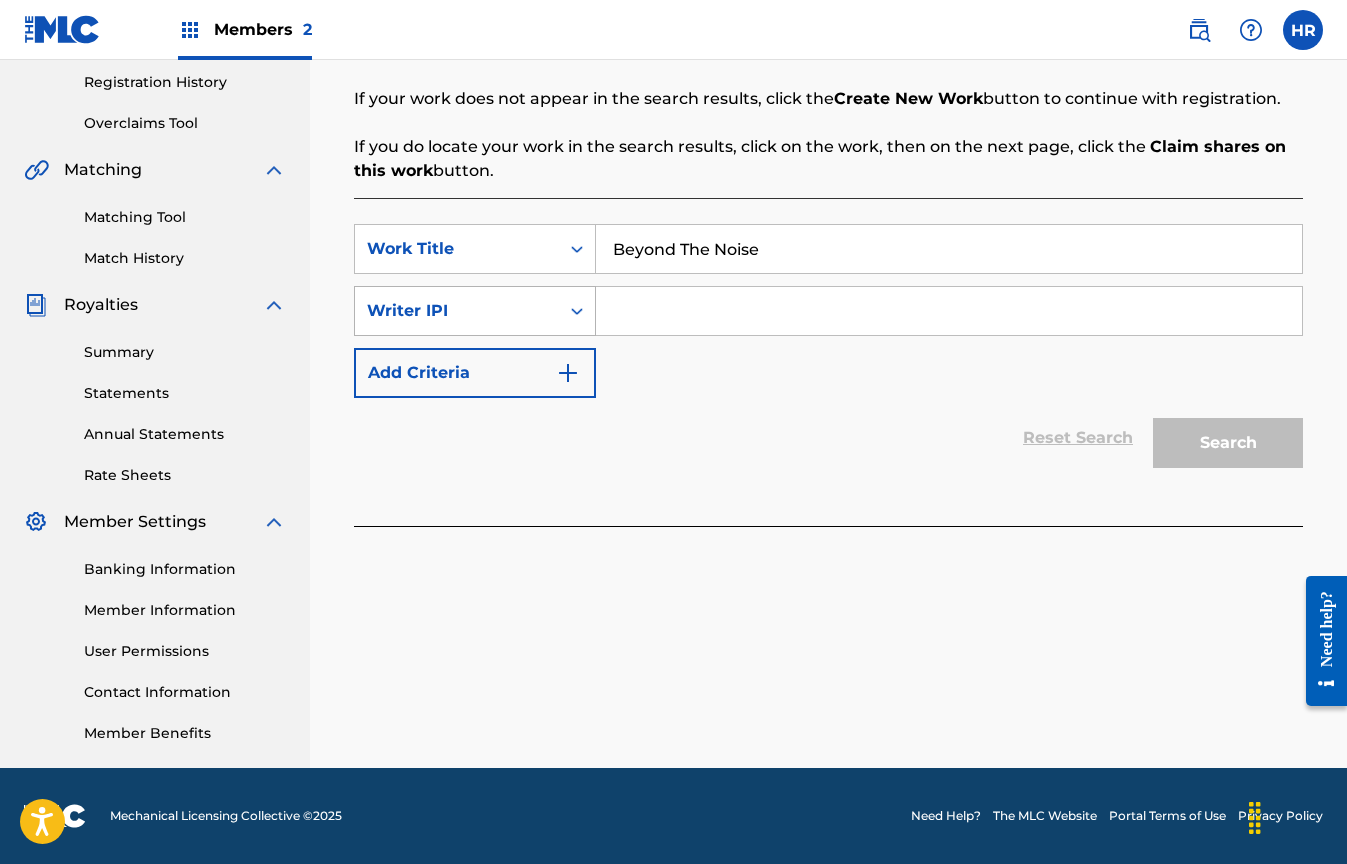 click 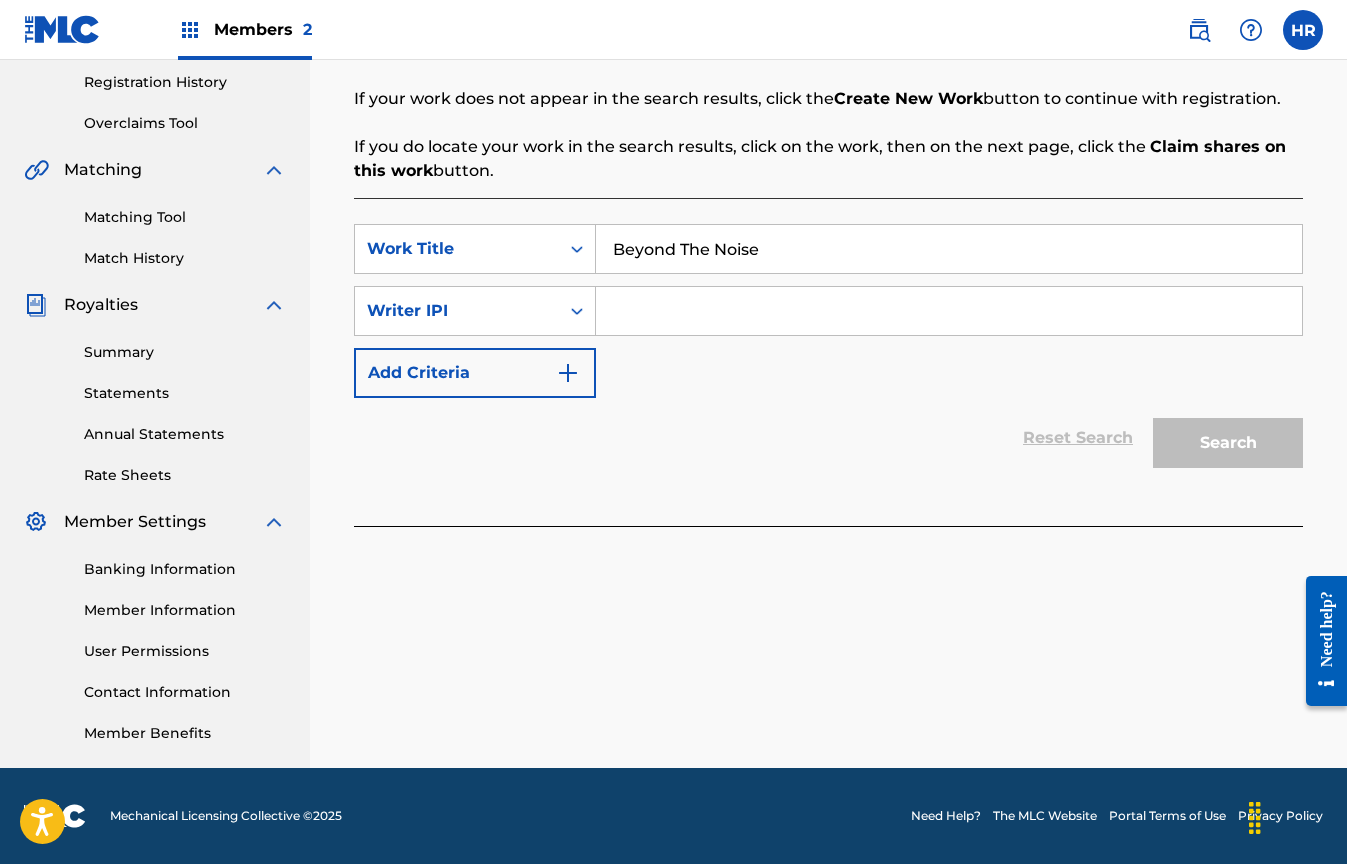 click 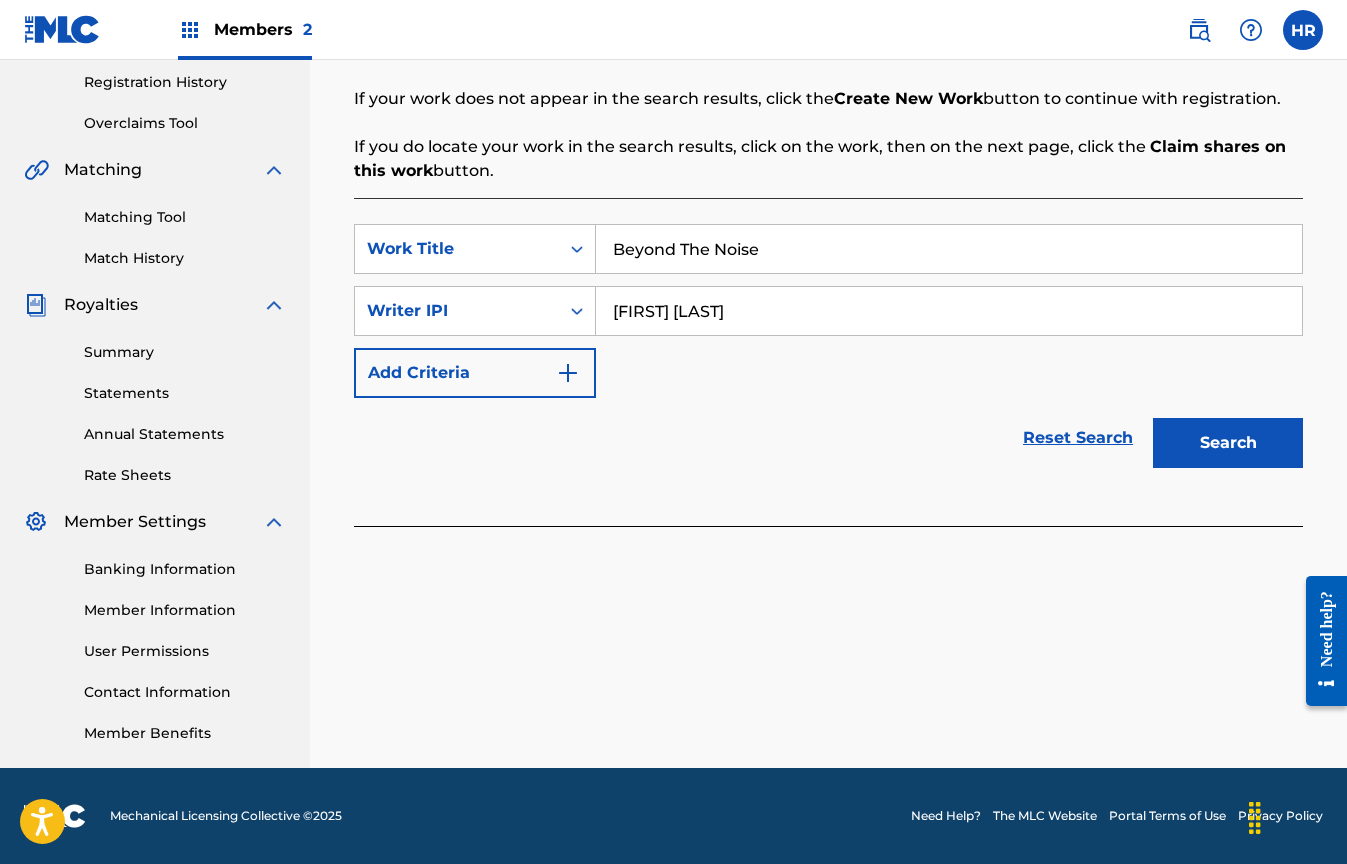 type on "[FIRST] [LAST]" 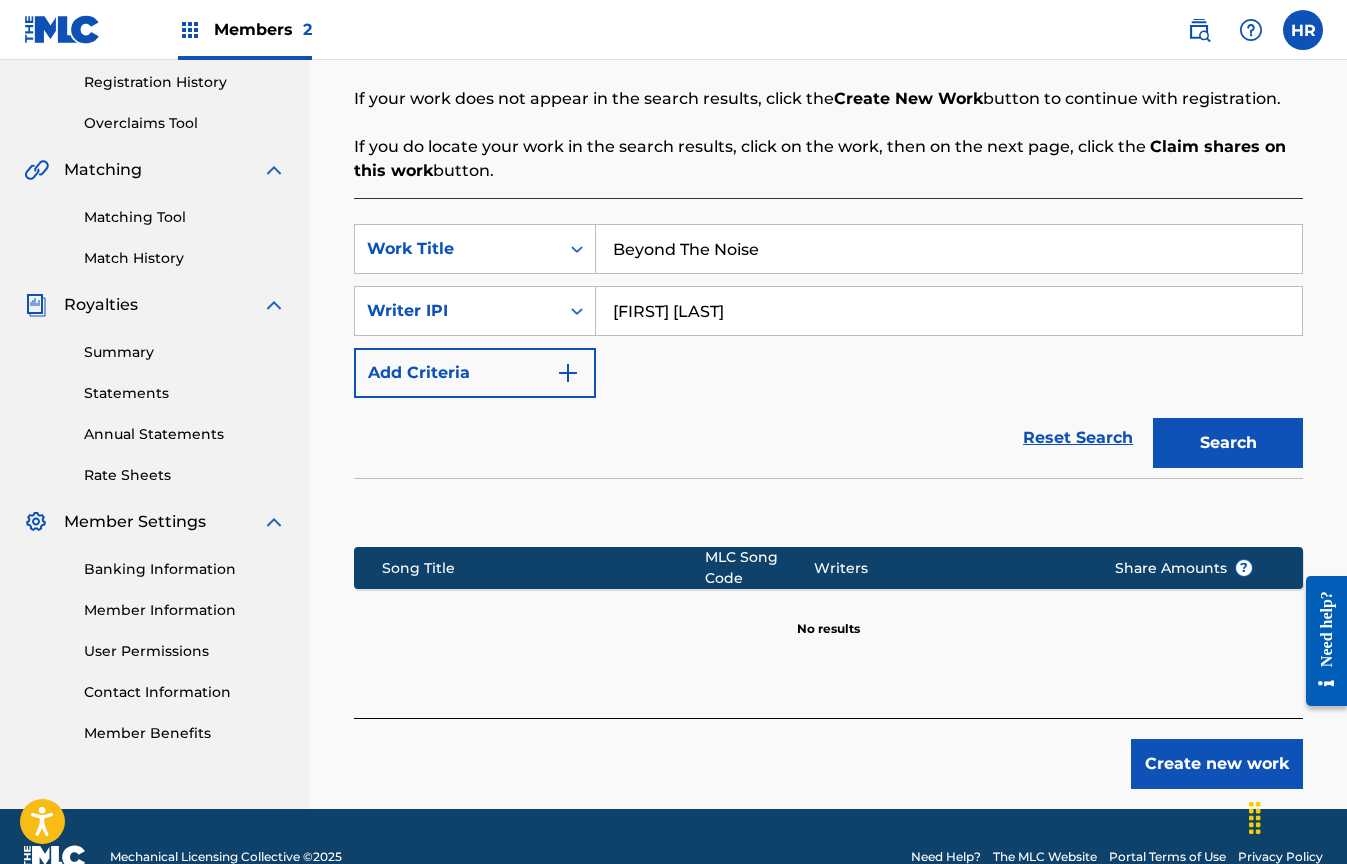scroll, scrollTop: 417, scrollLeft: 0, axis: vertical 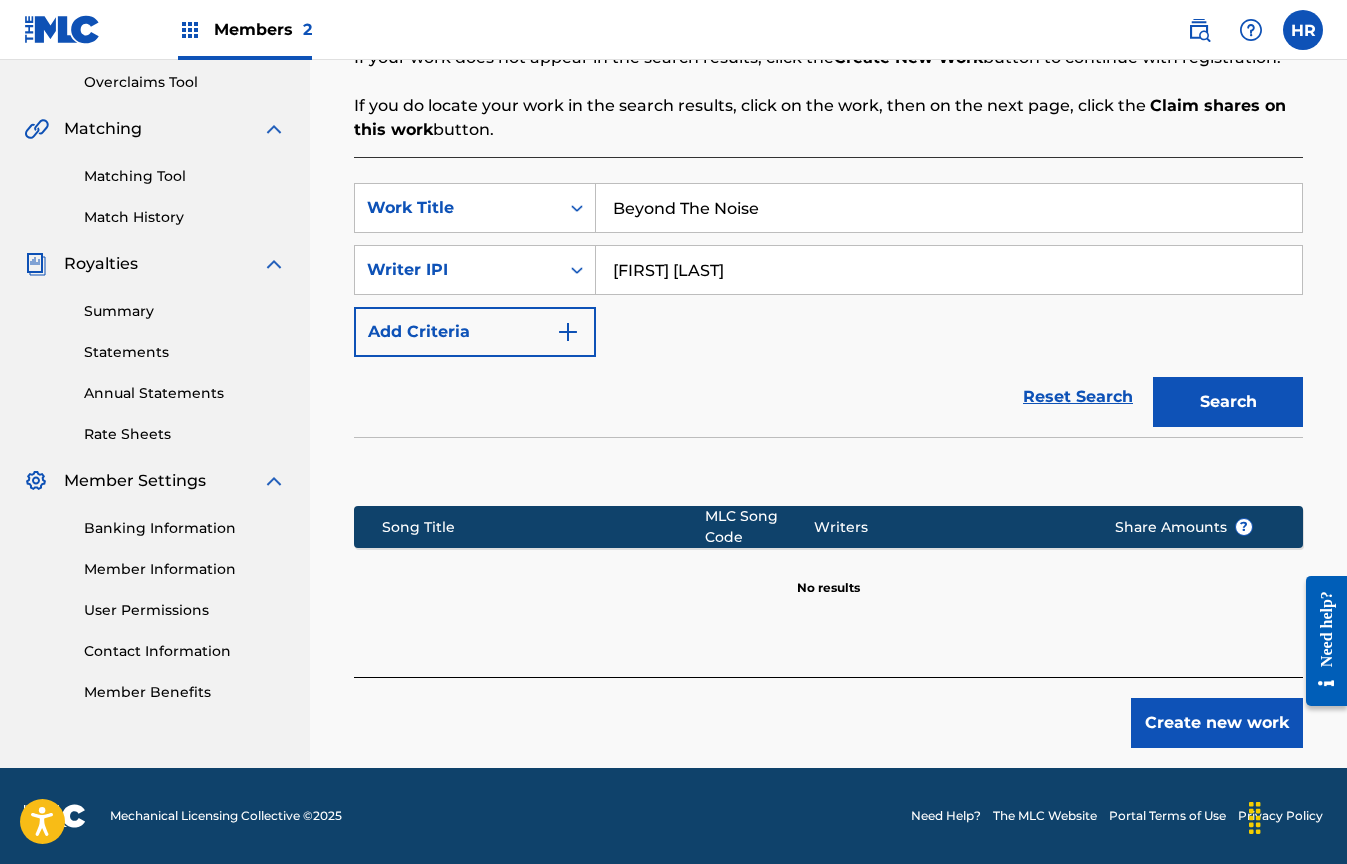 click on "Create new work" at bounding box center (1217, 723) 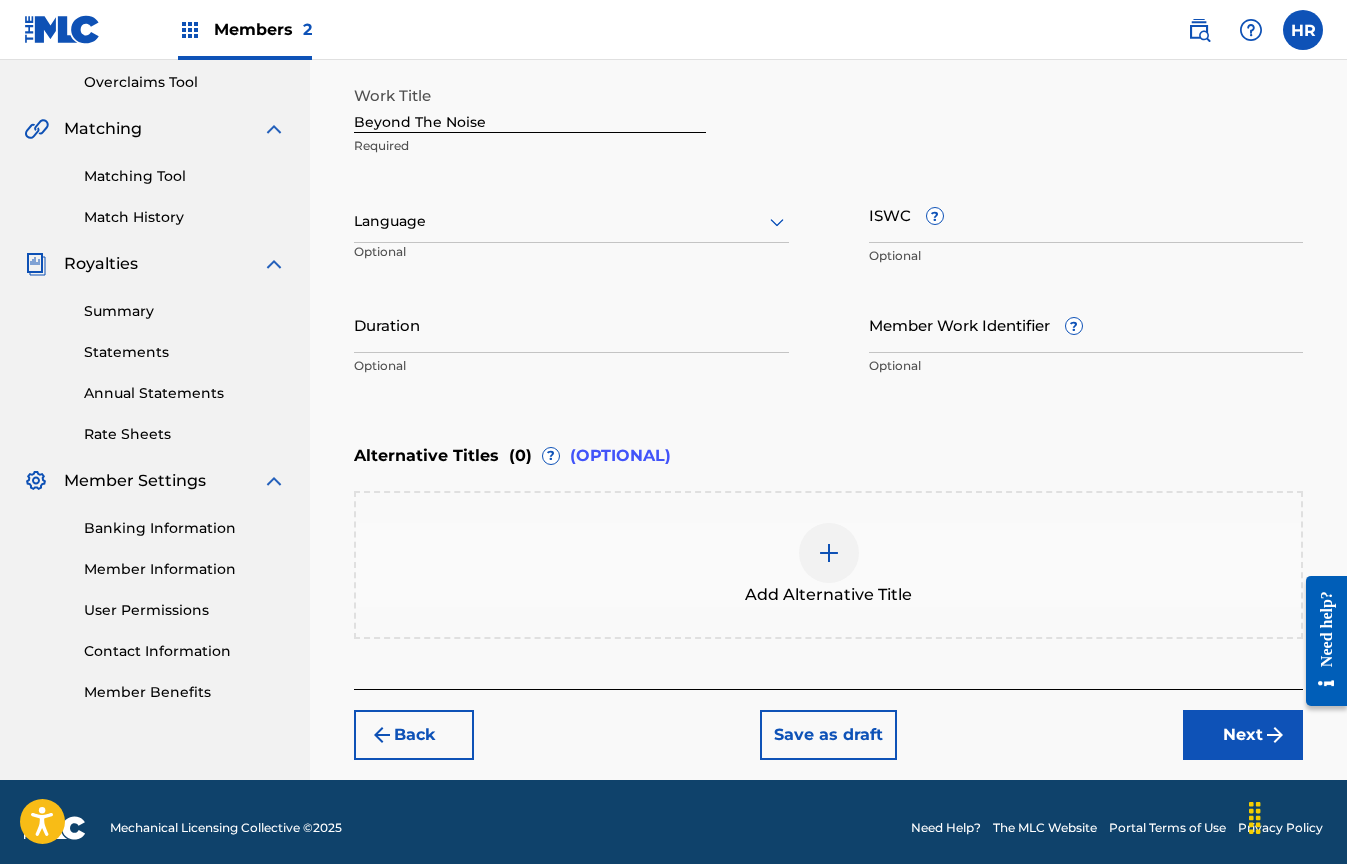 click on "ISWC   ?" at bounding box center (1086, 214) 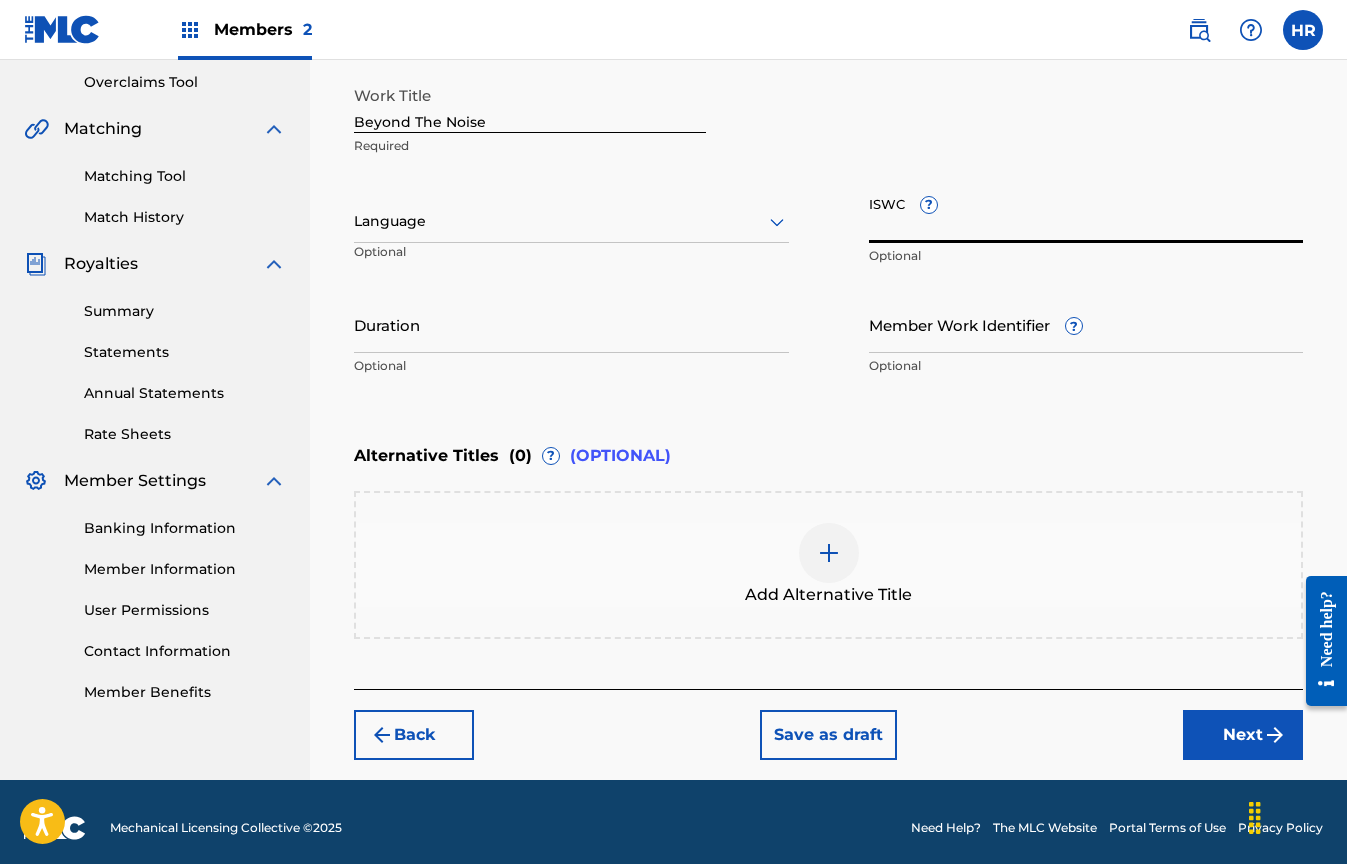 paste on "[ISWC]" 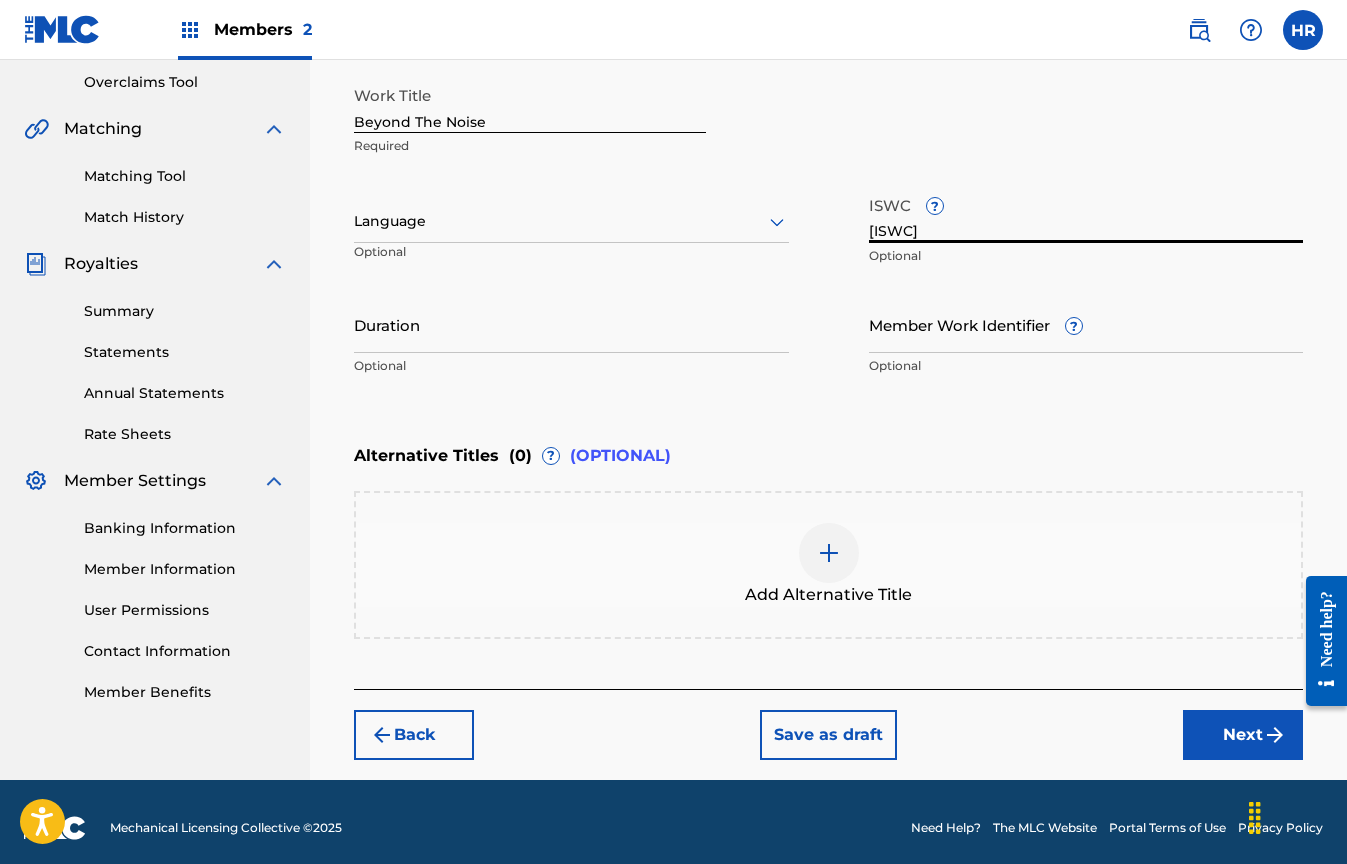 type on "[ISWC]" 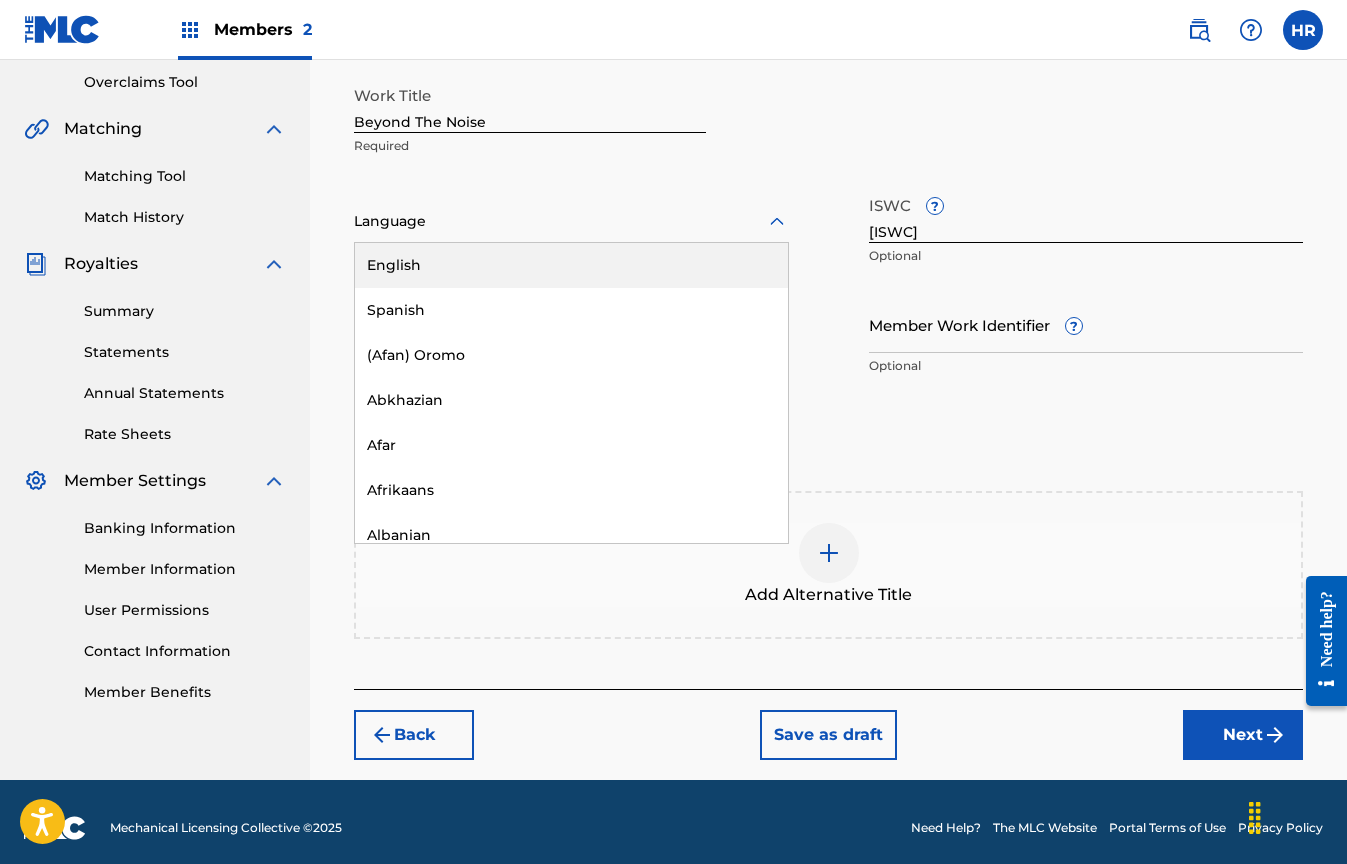 click at bounding box center (571, 221) 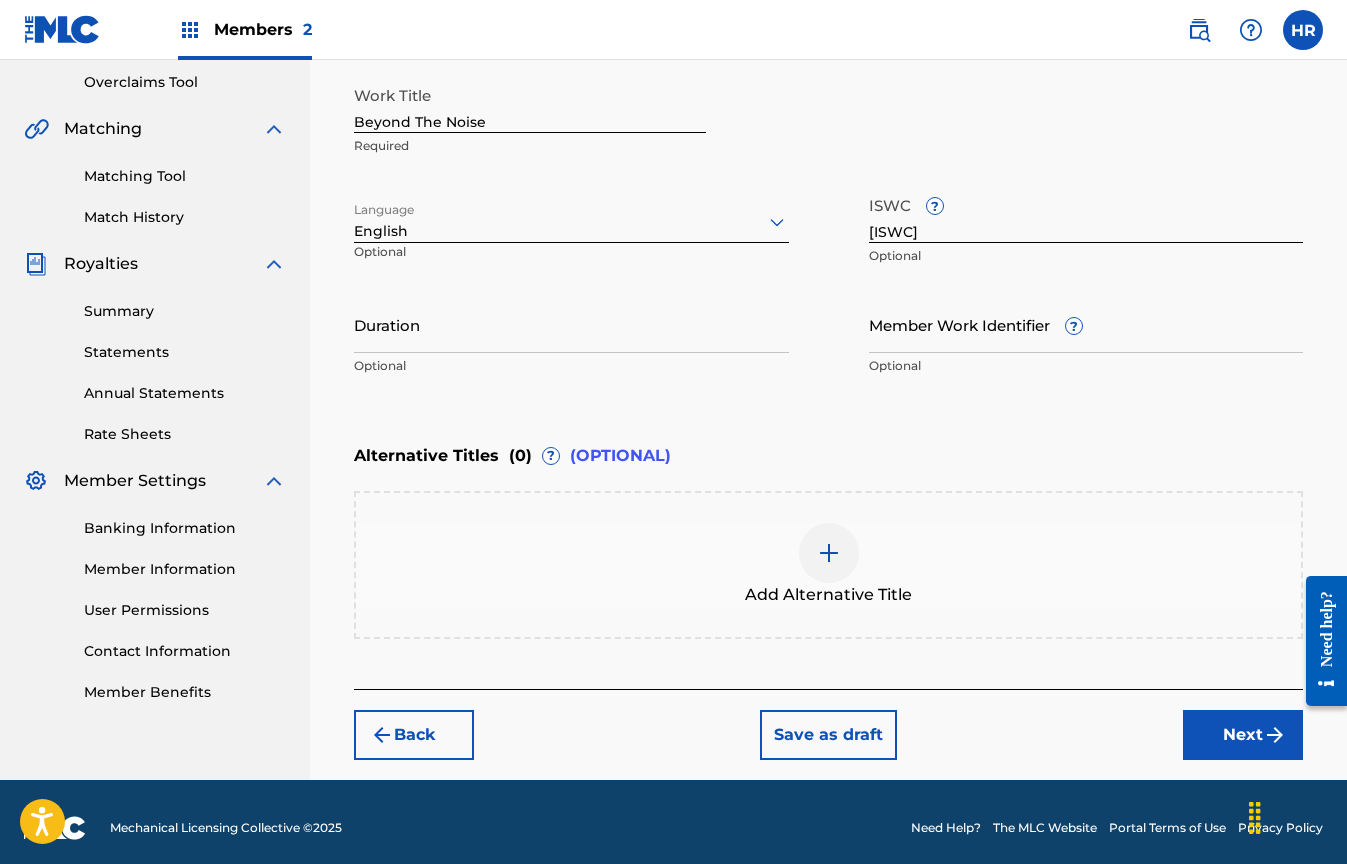 click 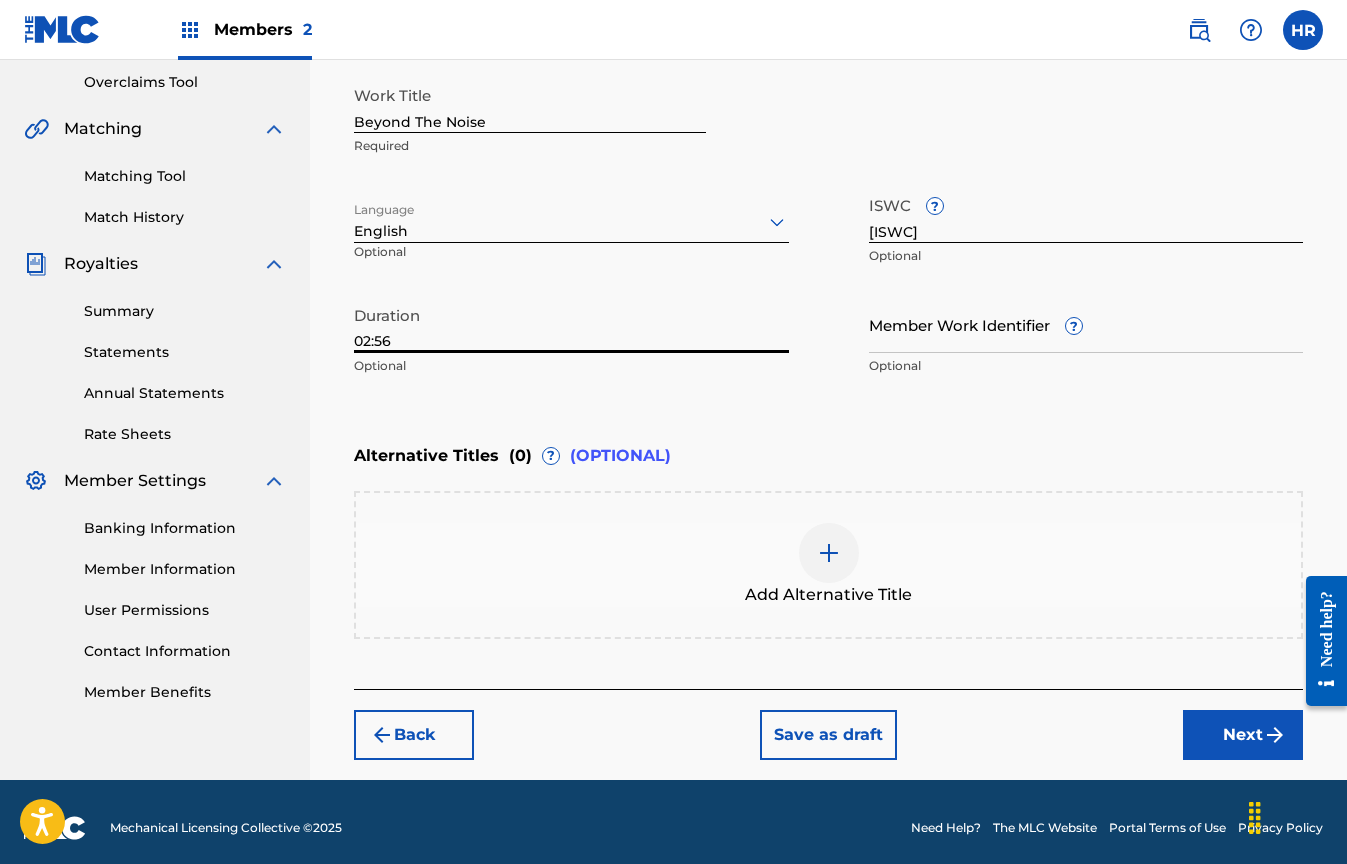 type on "02:56" 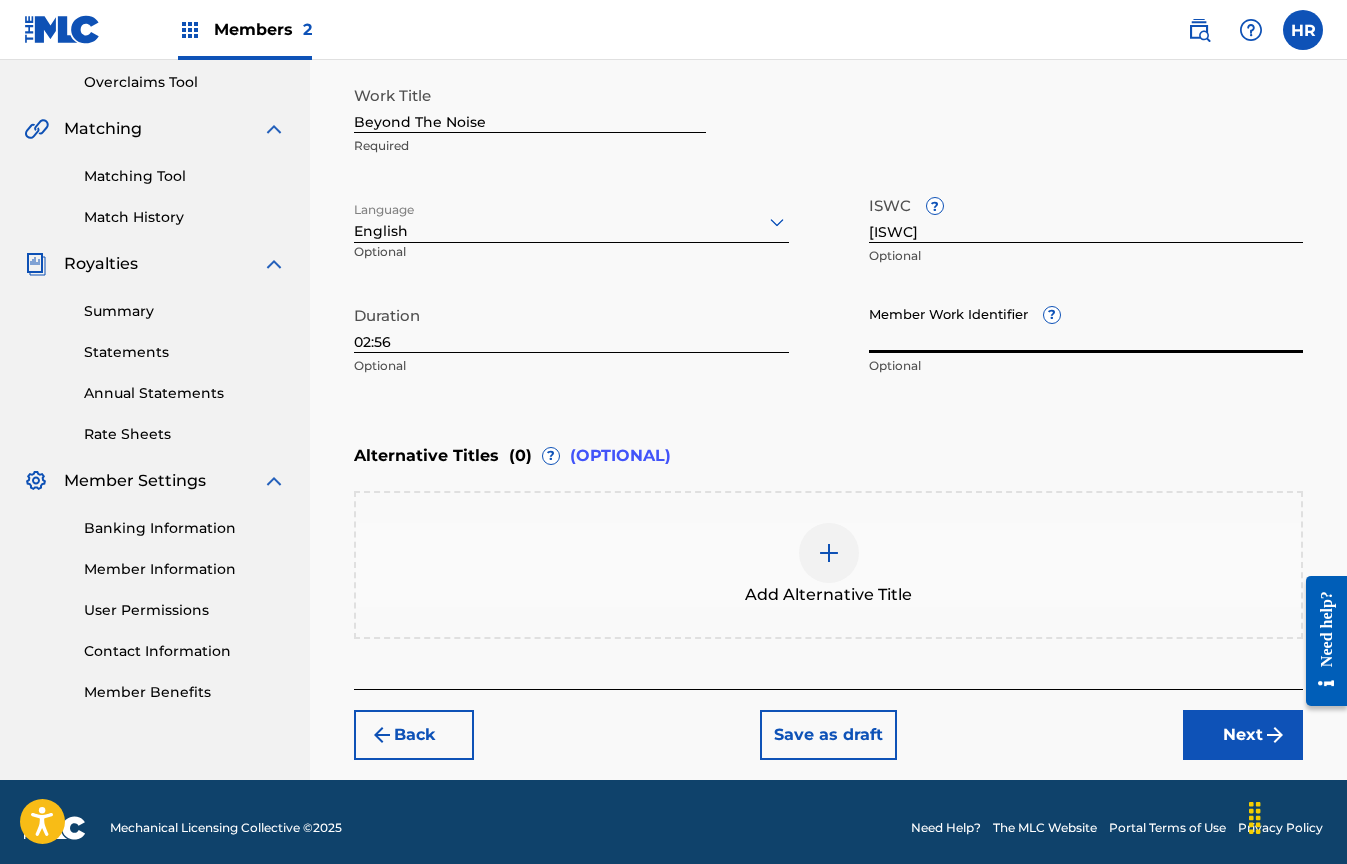 scroll, scrollTop: 429, scrollLeft: 0, axis: vertical 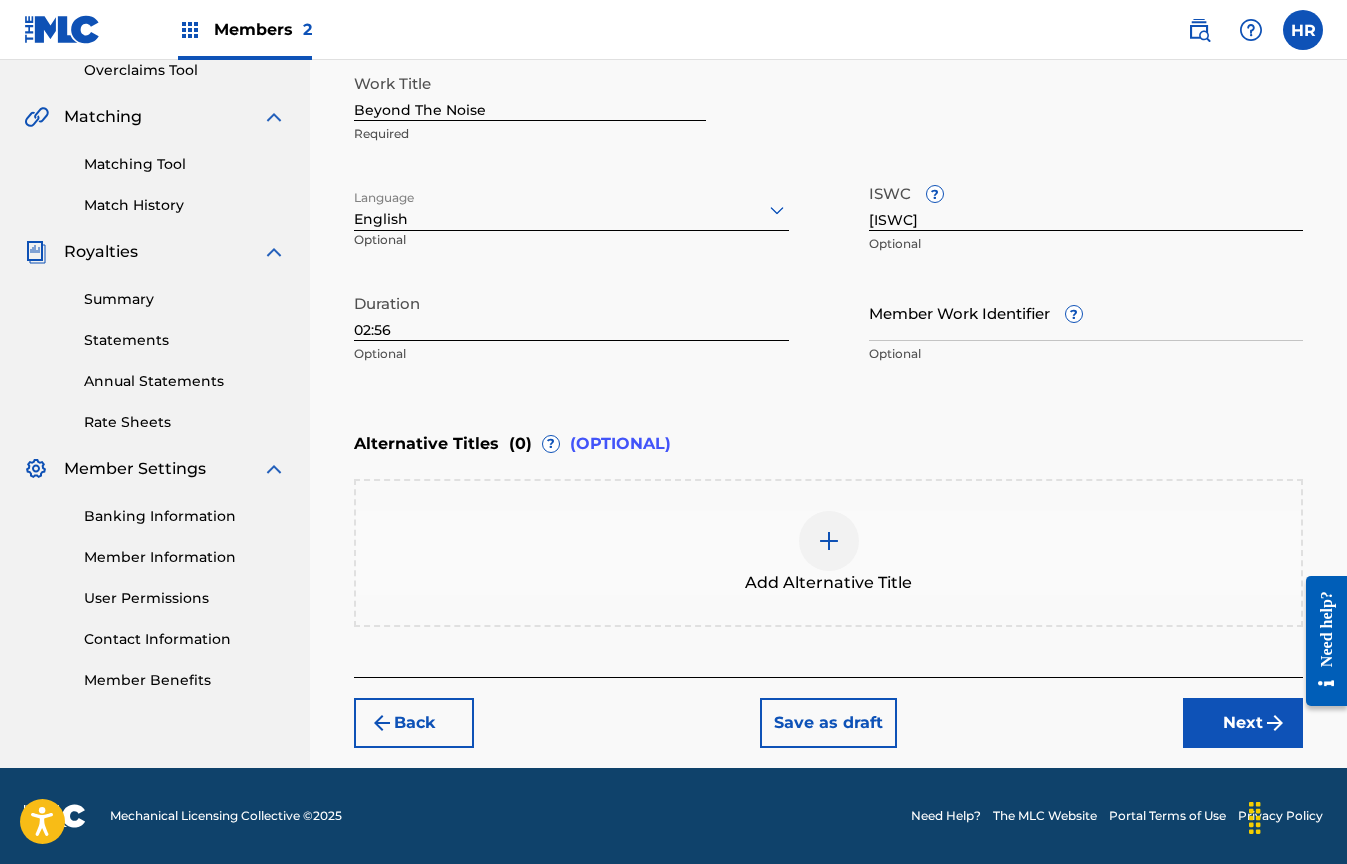 click on "Next" at bounding box center (1243, 723) 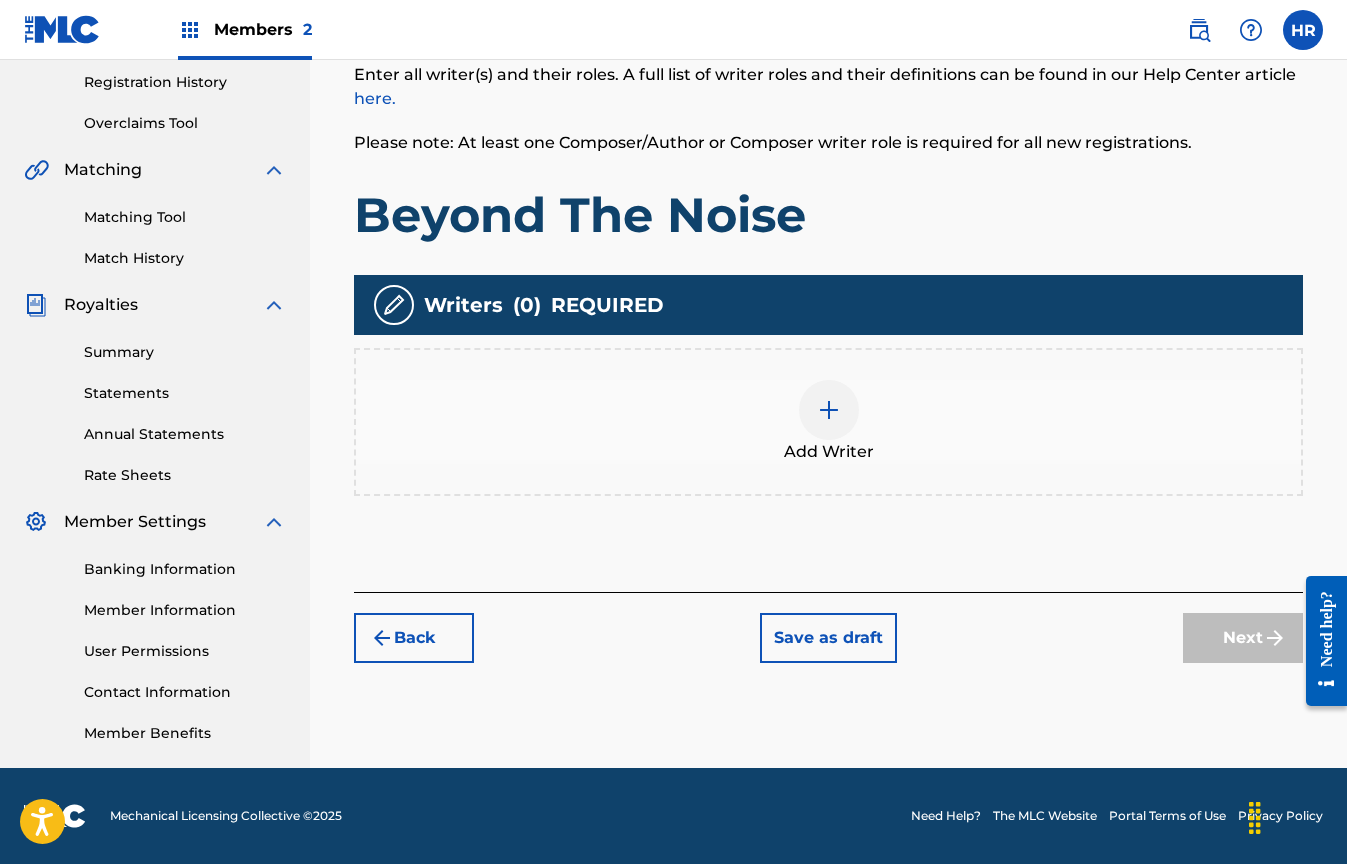 click at bounding box center [829, 410] 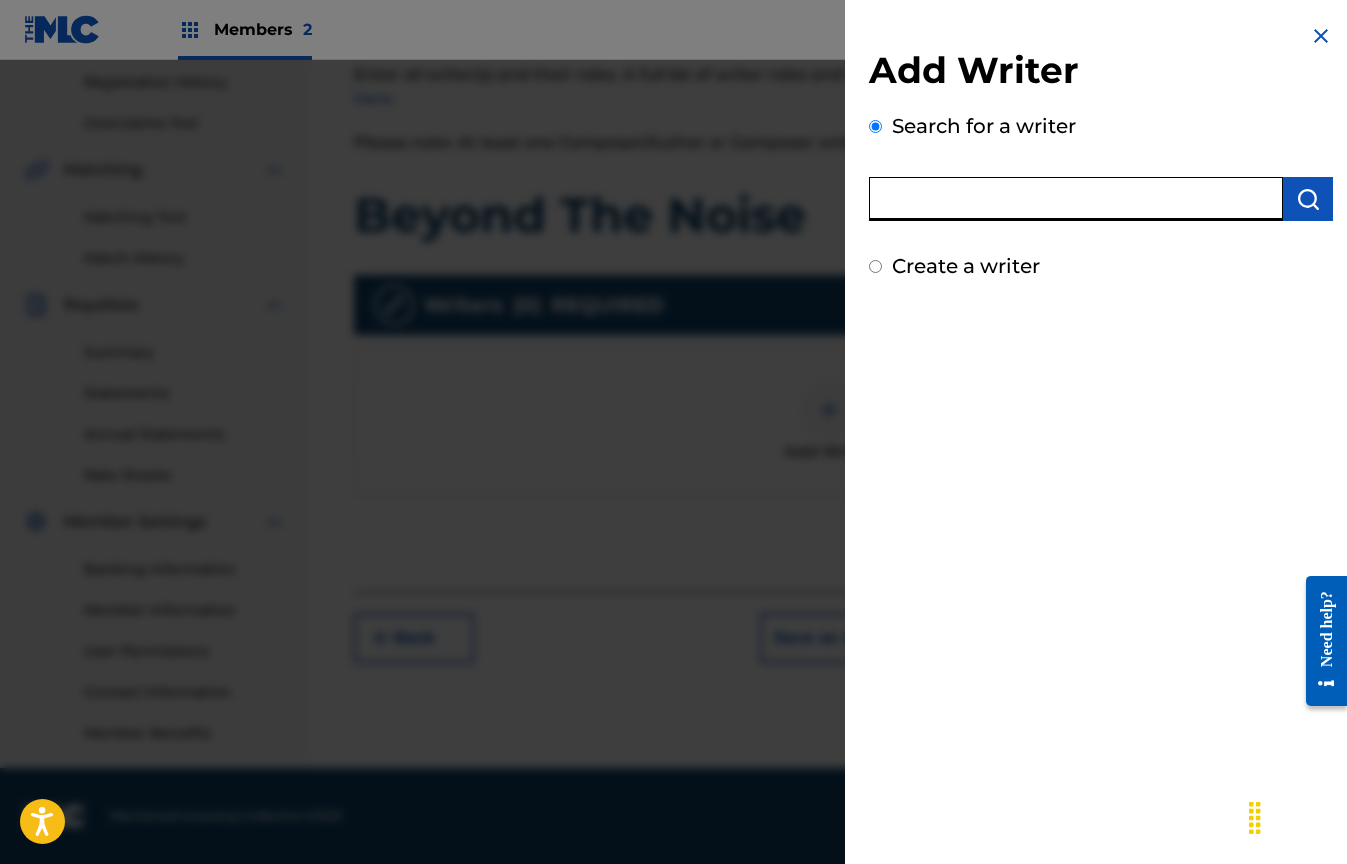 click at bounding box center (1076, 199) 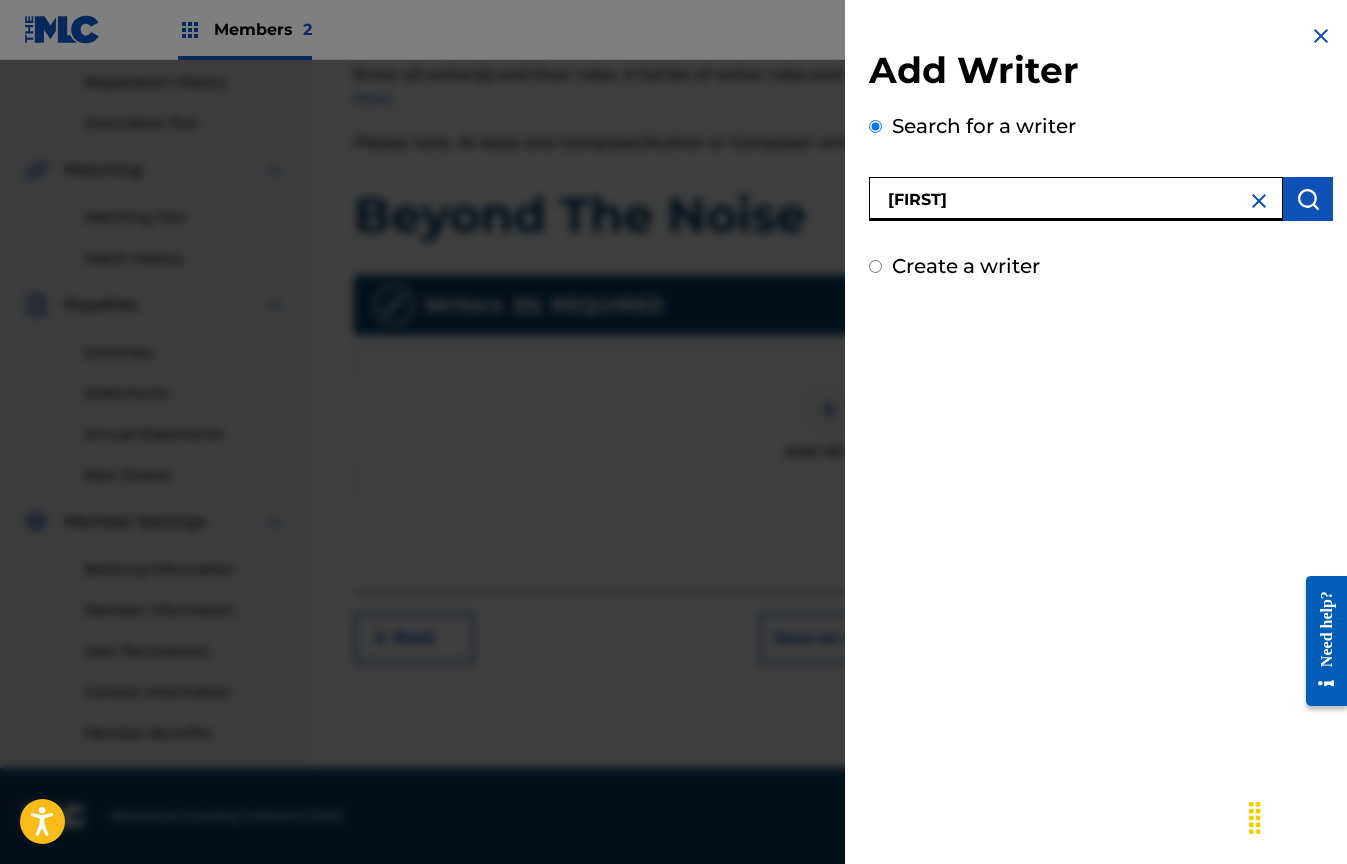 type on "[FIRST]" 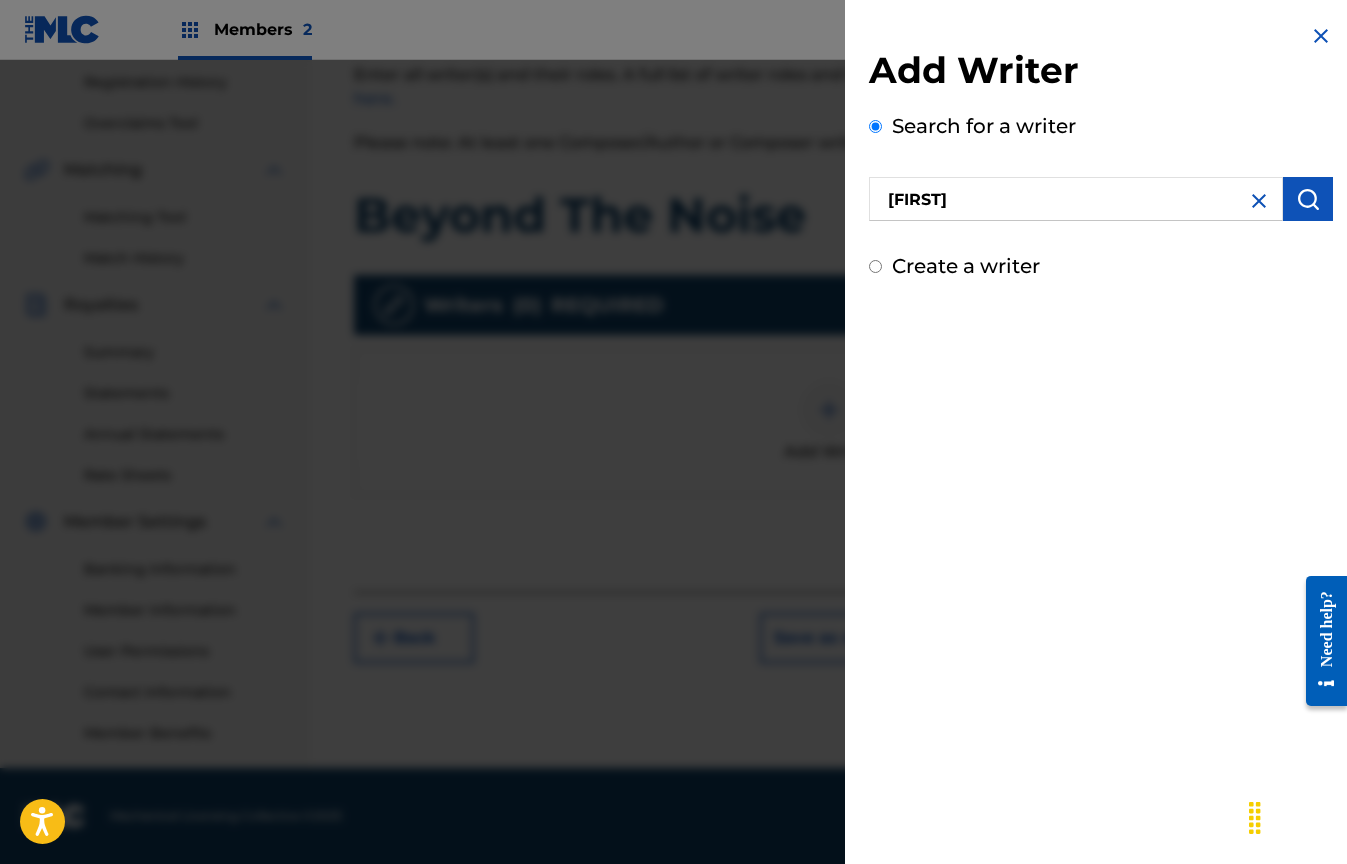 click at bounding box center [1308, 199] 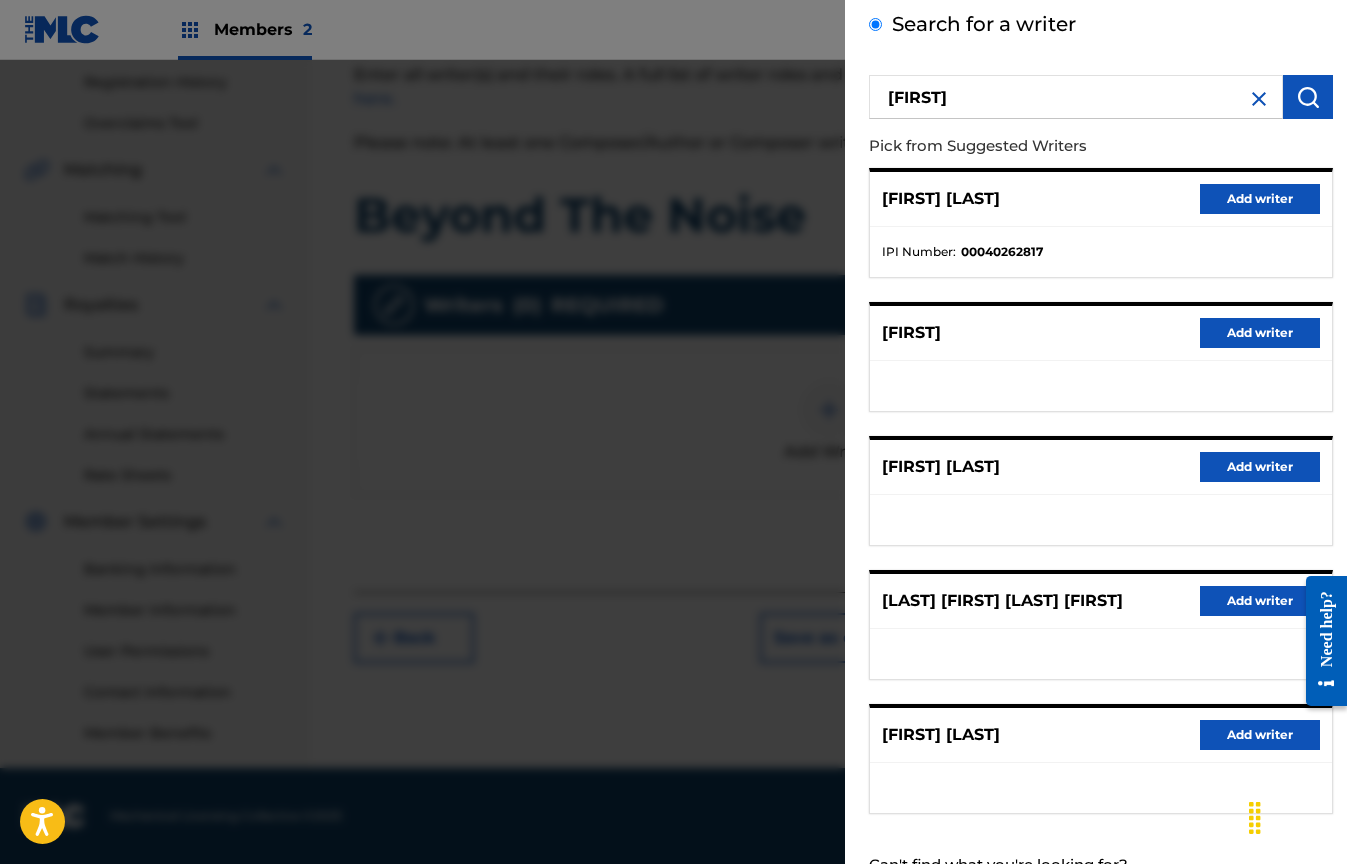 scroll, scrollTop: 195, scrollLeft: 0, axis: vertical 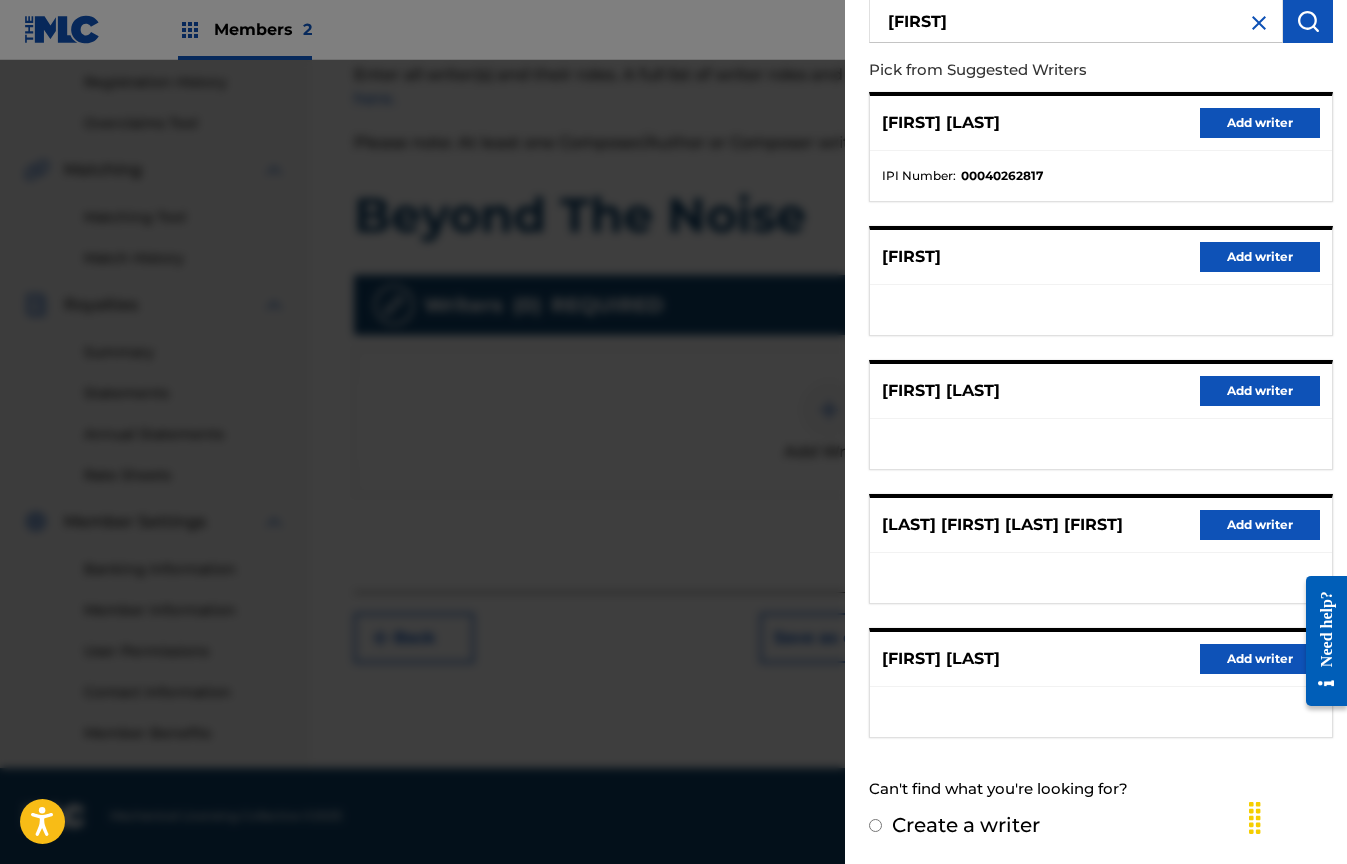click on "Add writer" at bounding box center [1260, 391] 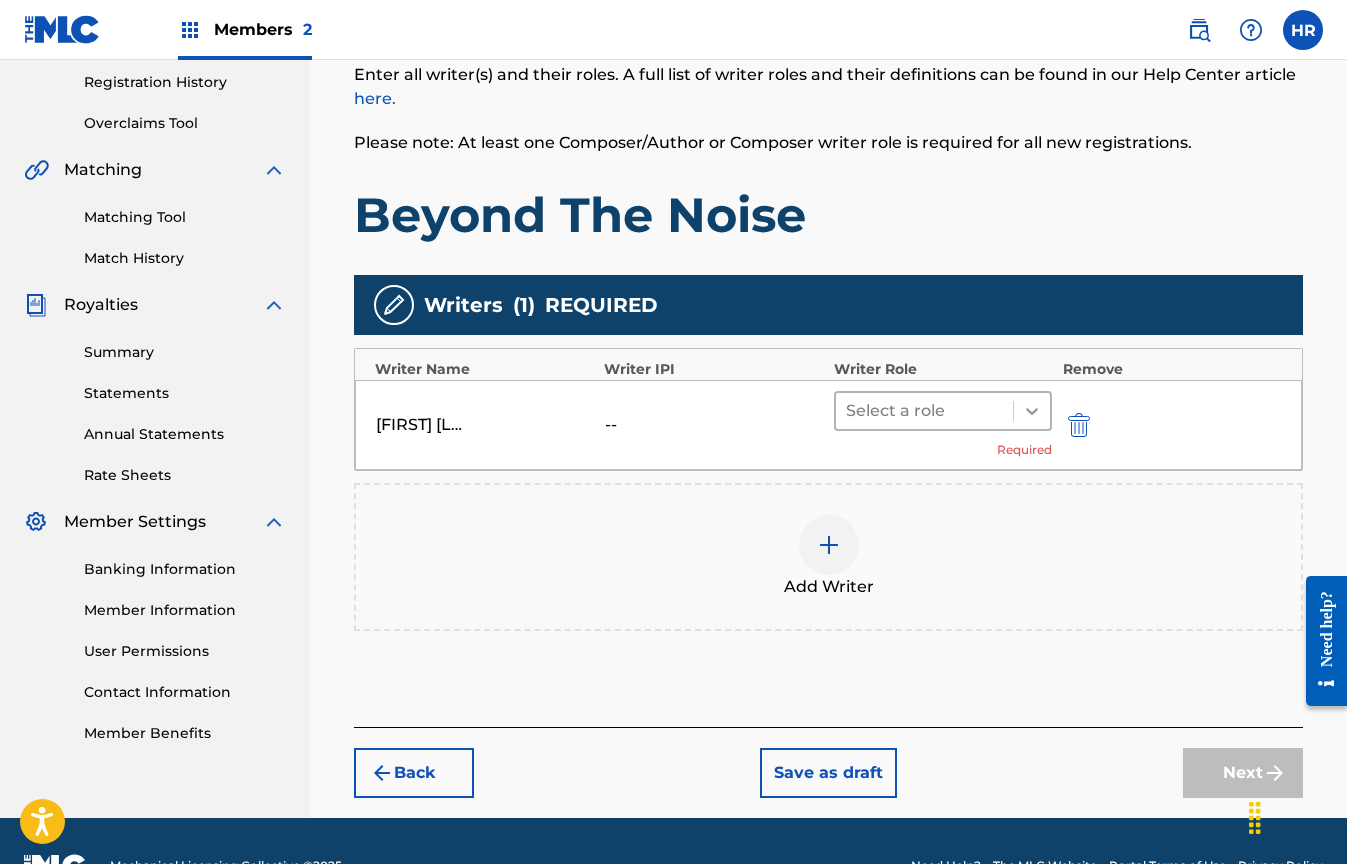 click 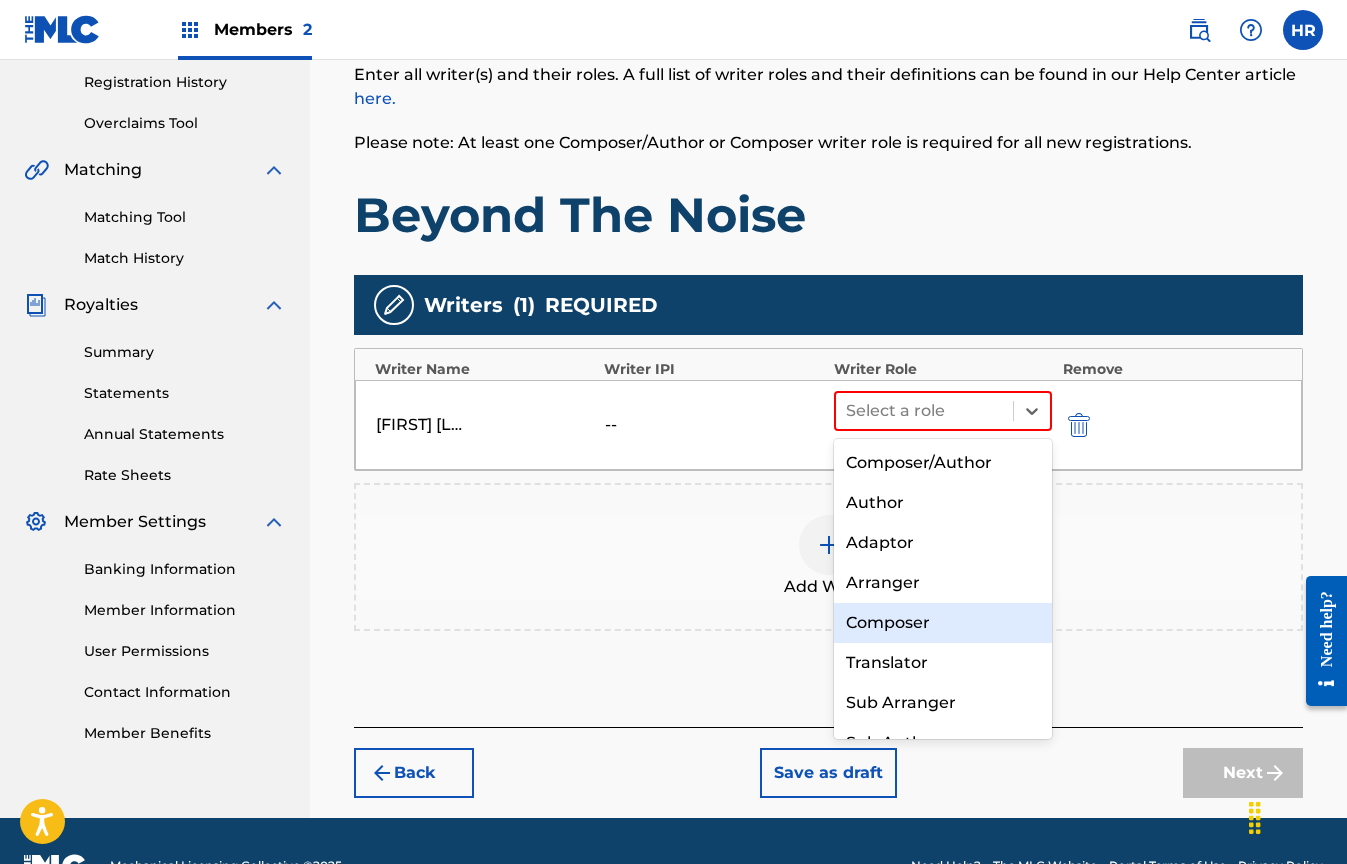 click on "Composer" at bounding box center [943, 623] 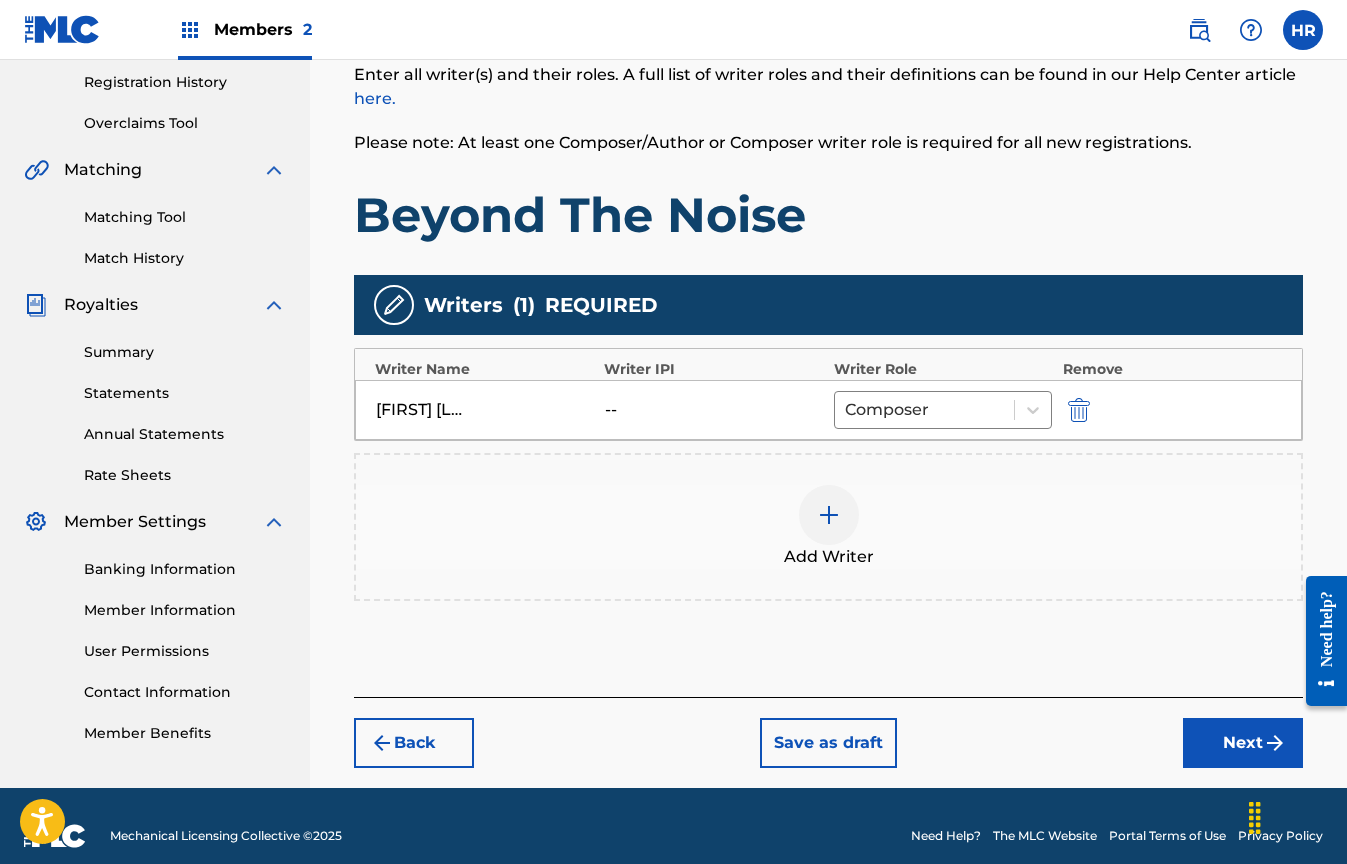 scroll, scrollTop: 396, scrollLeft: 0, axis: vertical 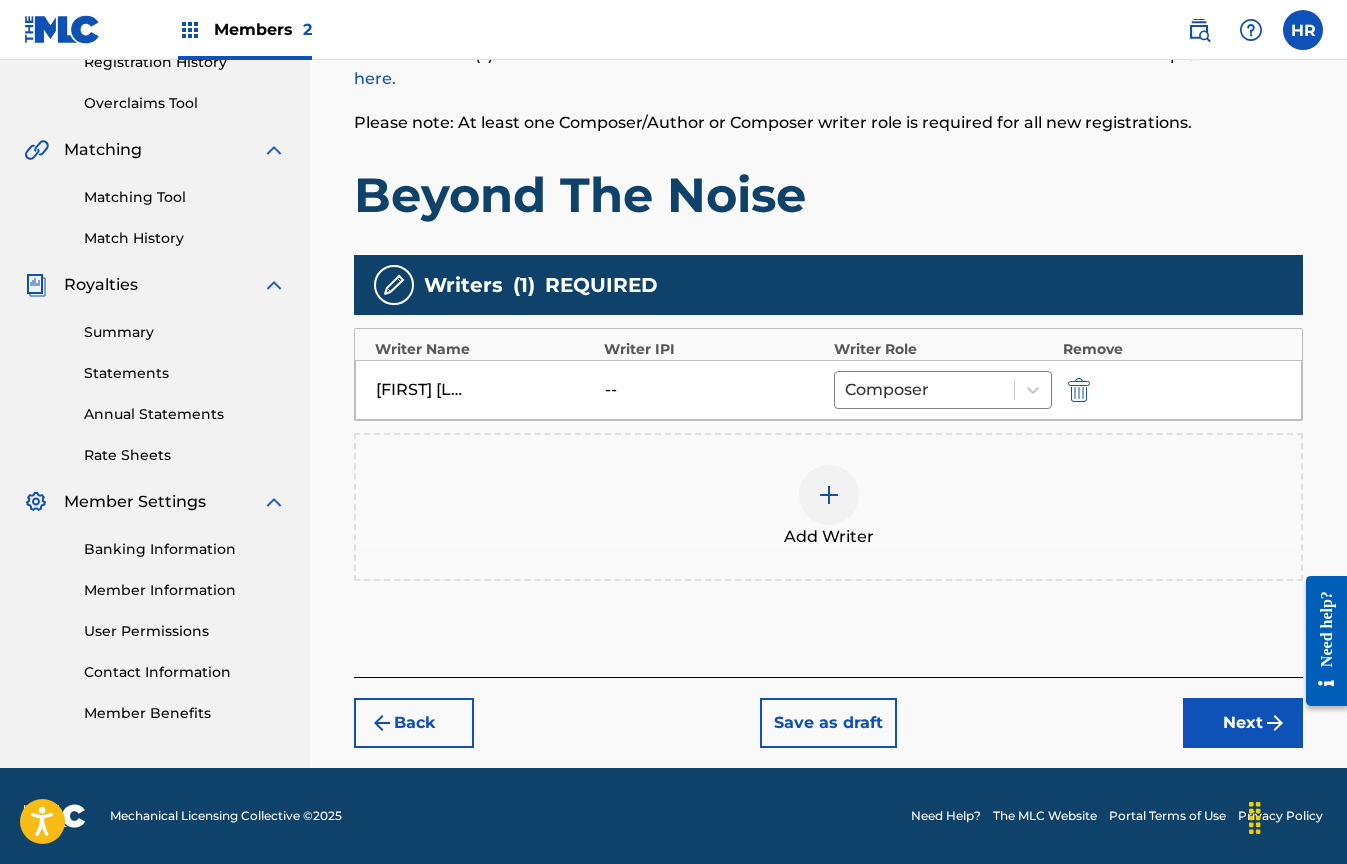 click on "Next" at bounding box center [1243, 723] 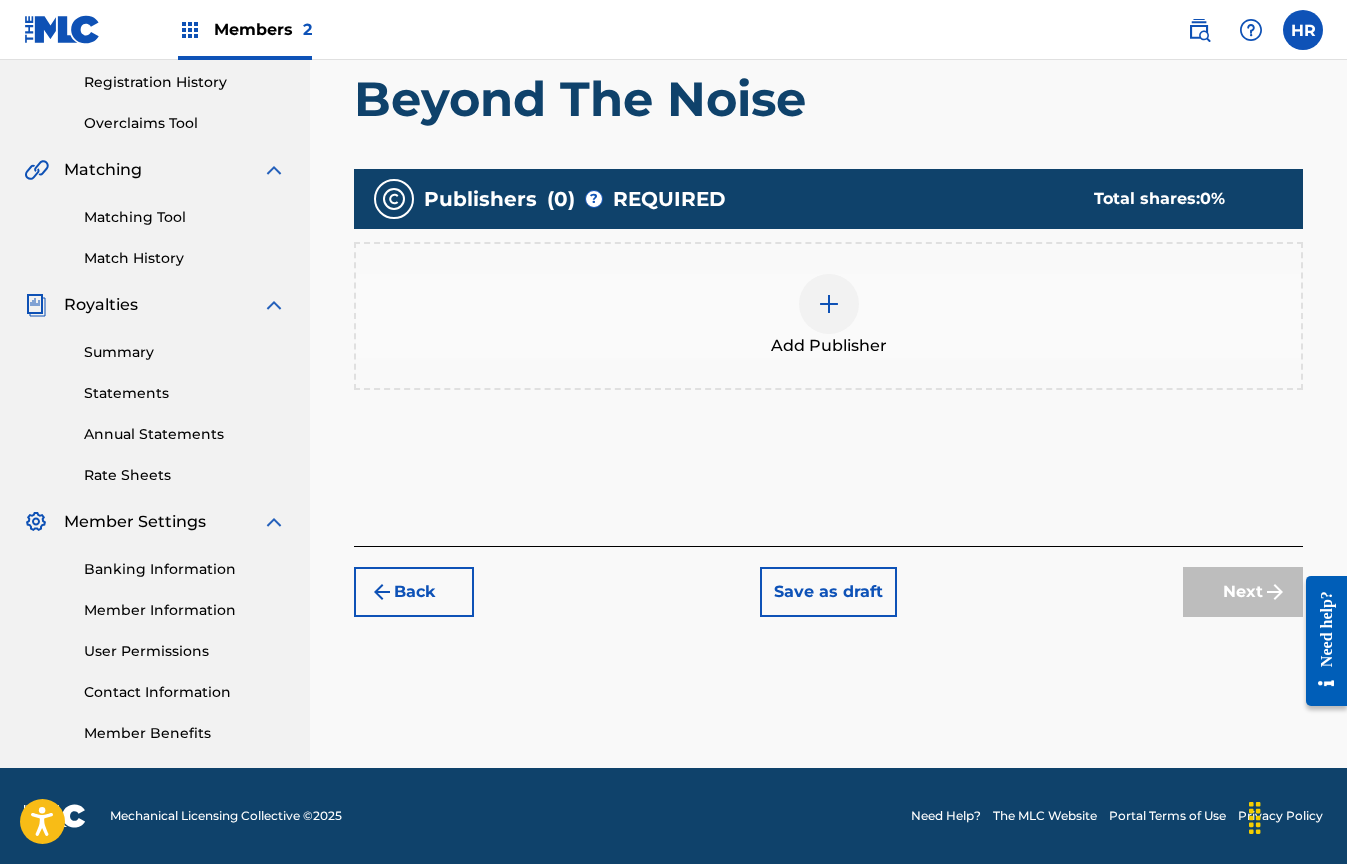 scroll, scrollTop: 376, scrollLeft: 0, axis: vertical 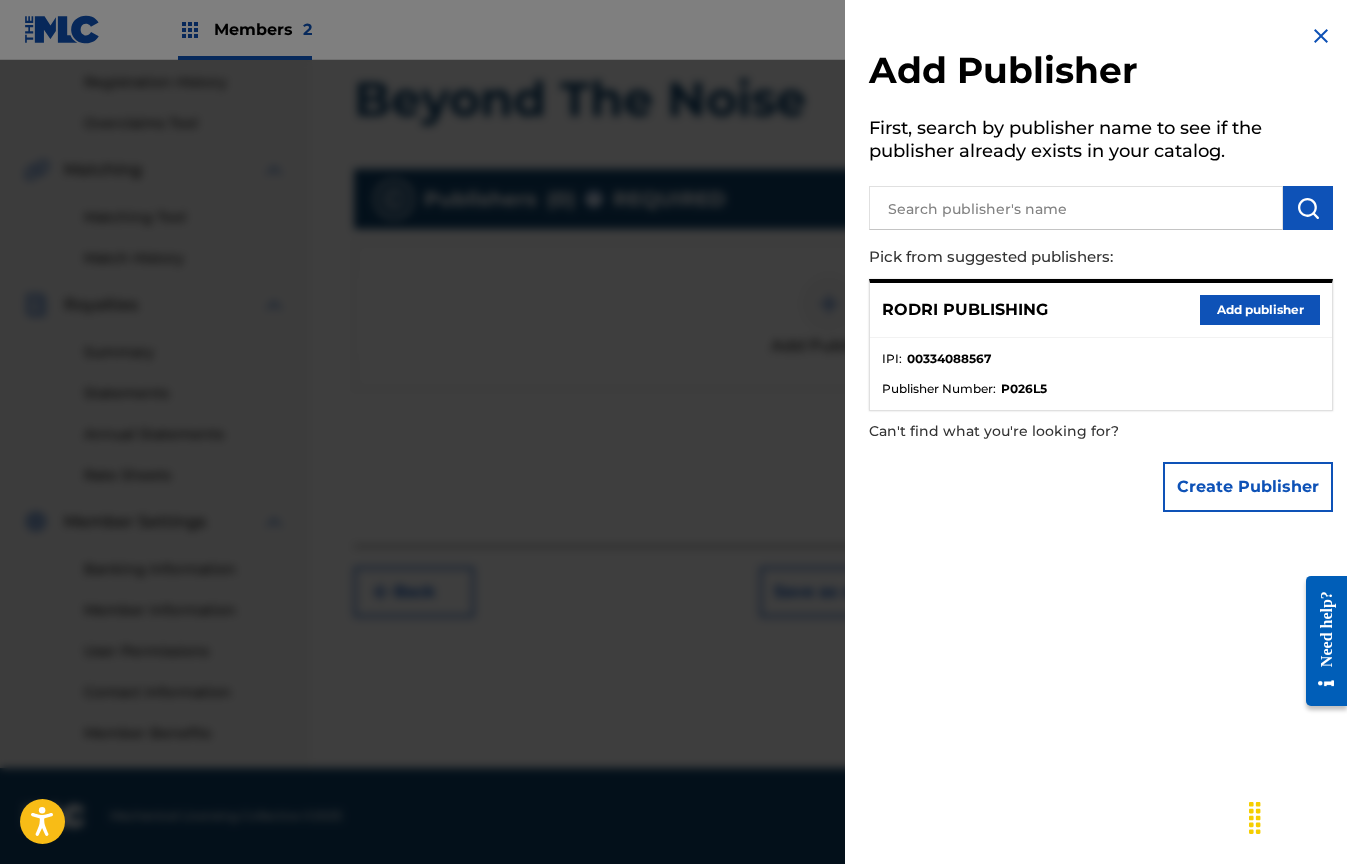click on "Add publisher" at bounding box center [1260, 310] 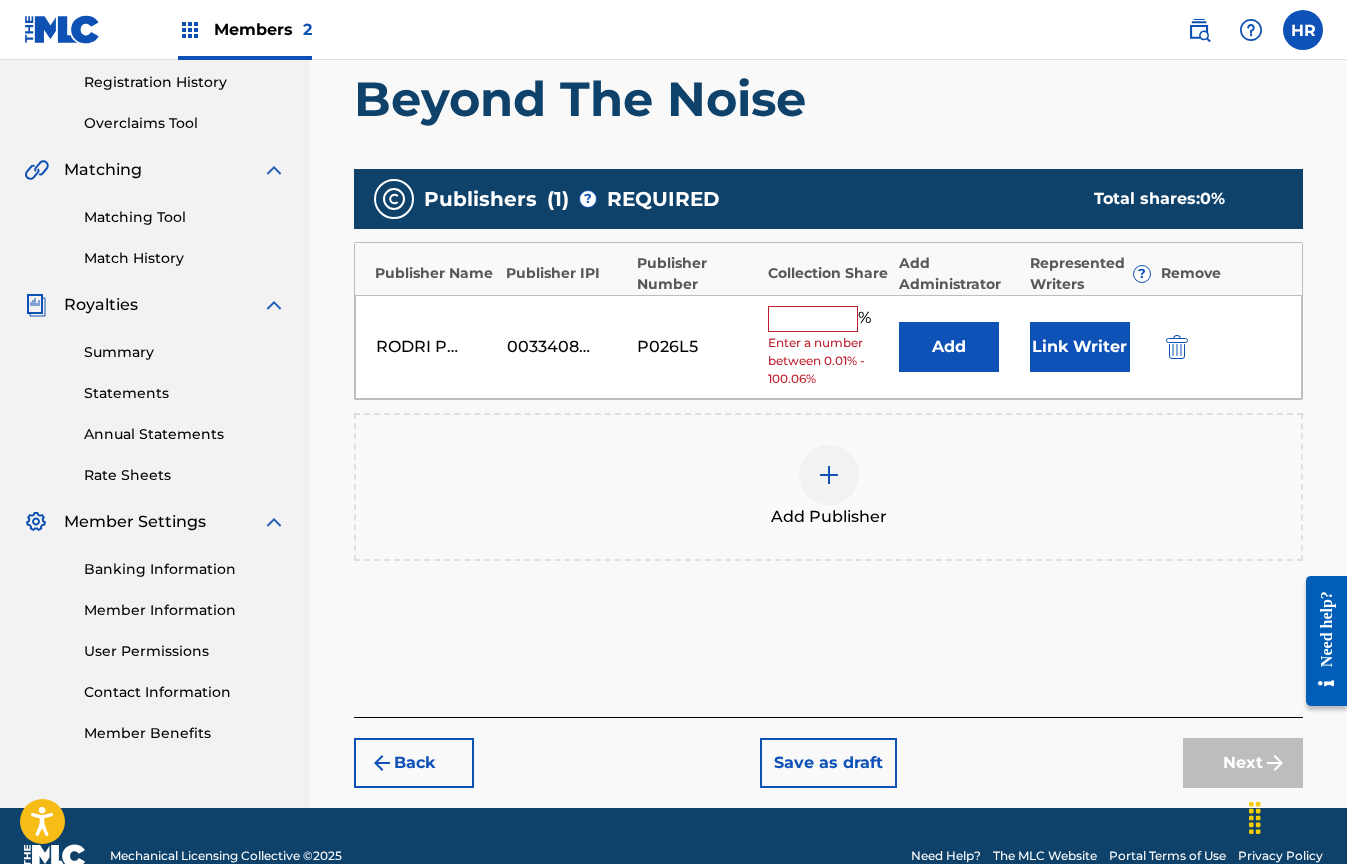 click at bounding box center (813, 319) 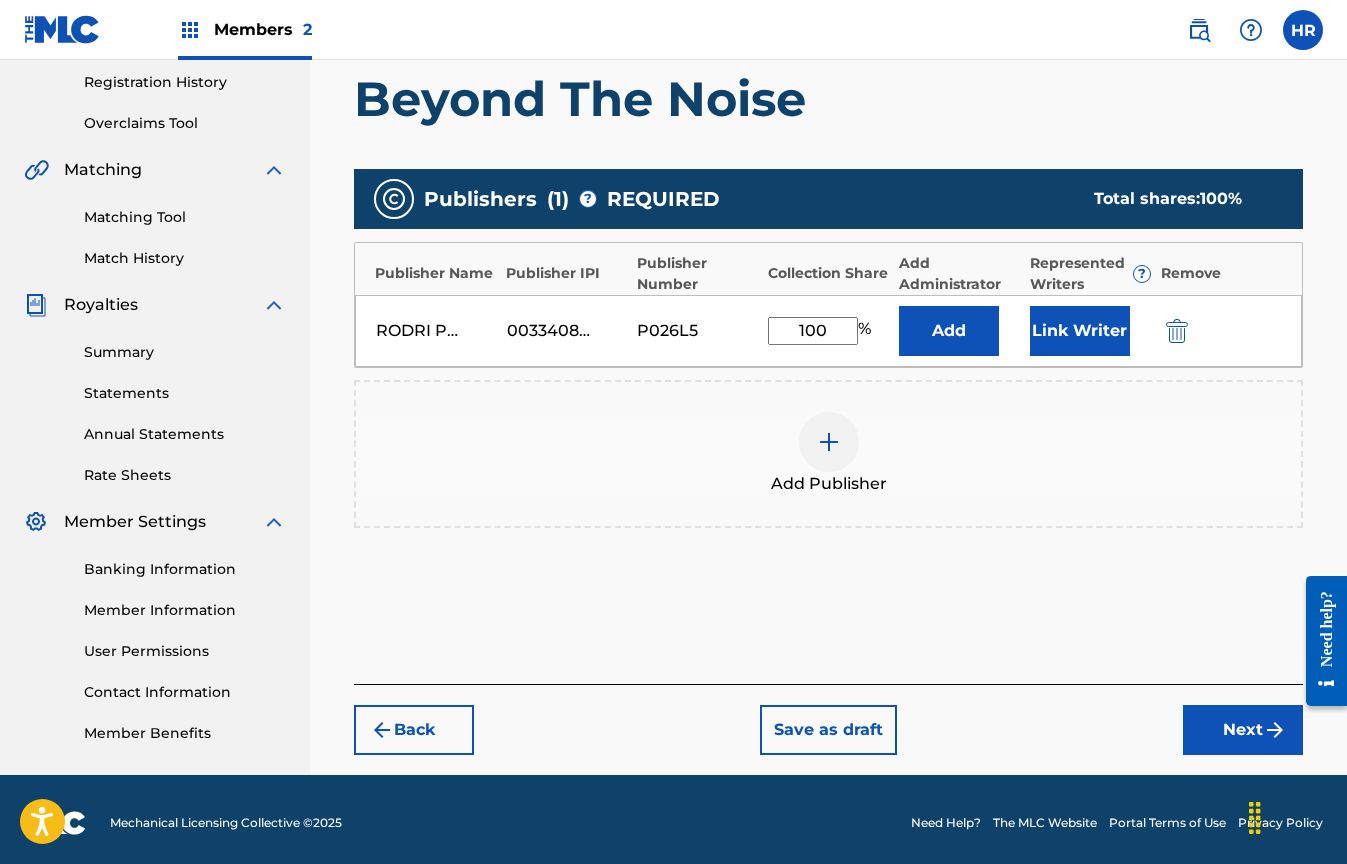 type on "100" 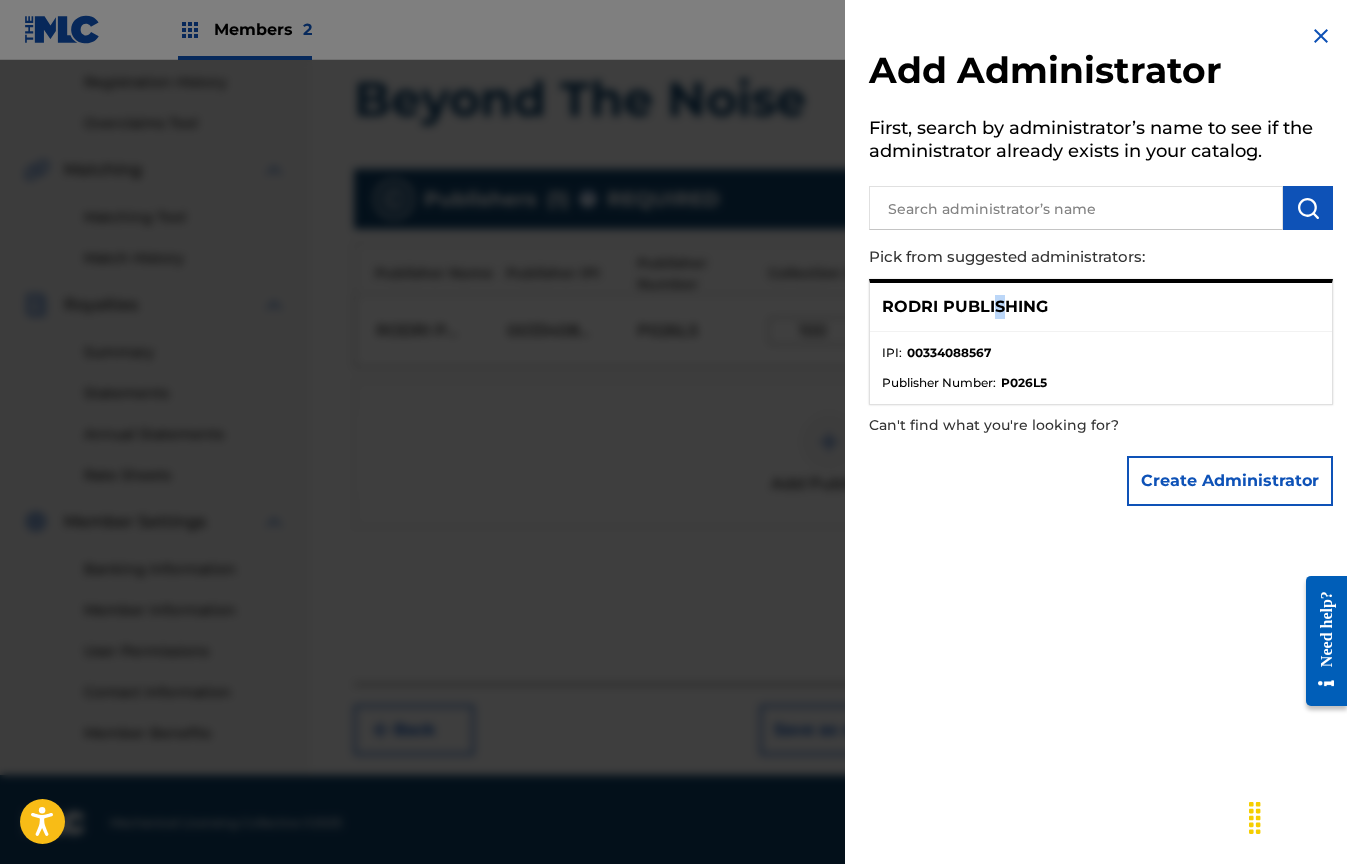 click on "RODRI PUBLISHING" at bounding box center [965, 307] 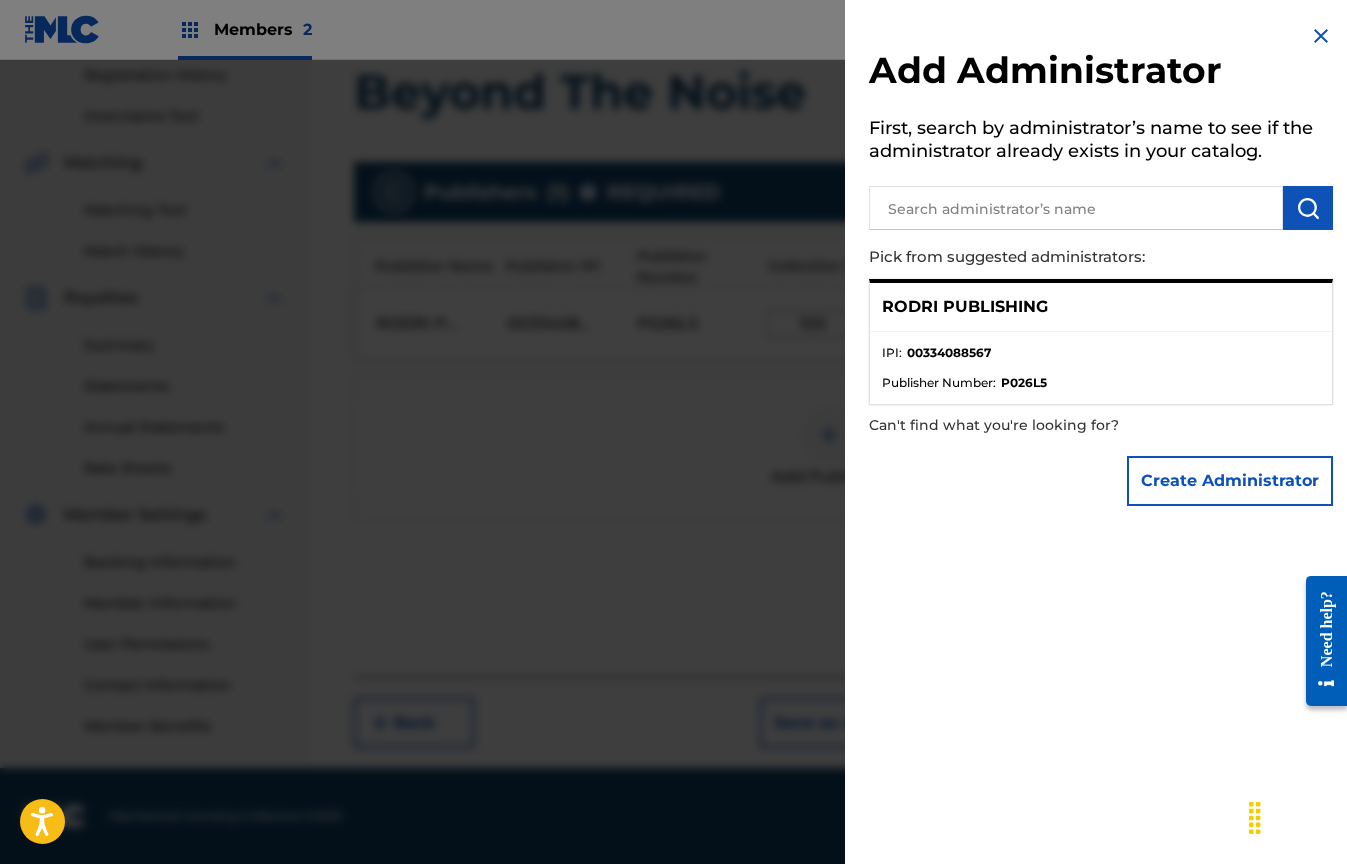 click on "IPI : 00334088567" at bounding box center [1101, 359] 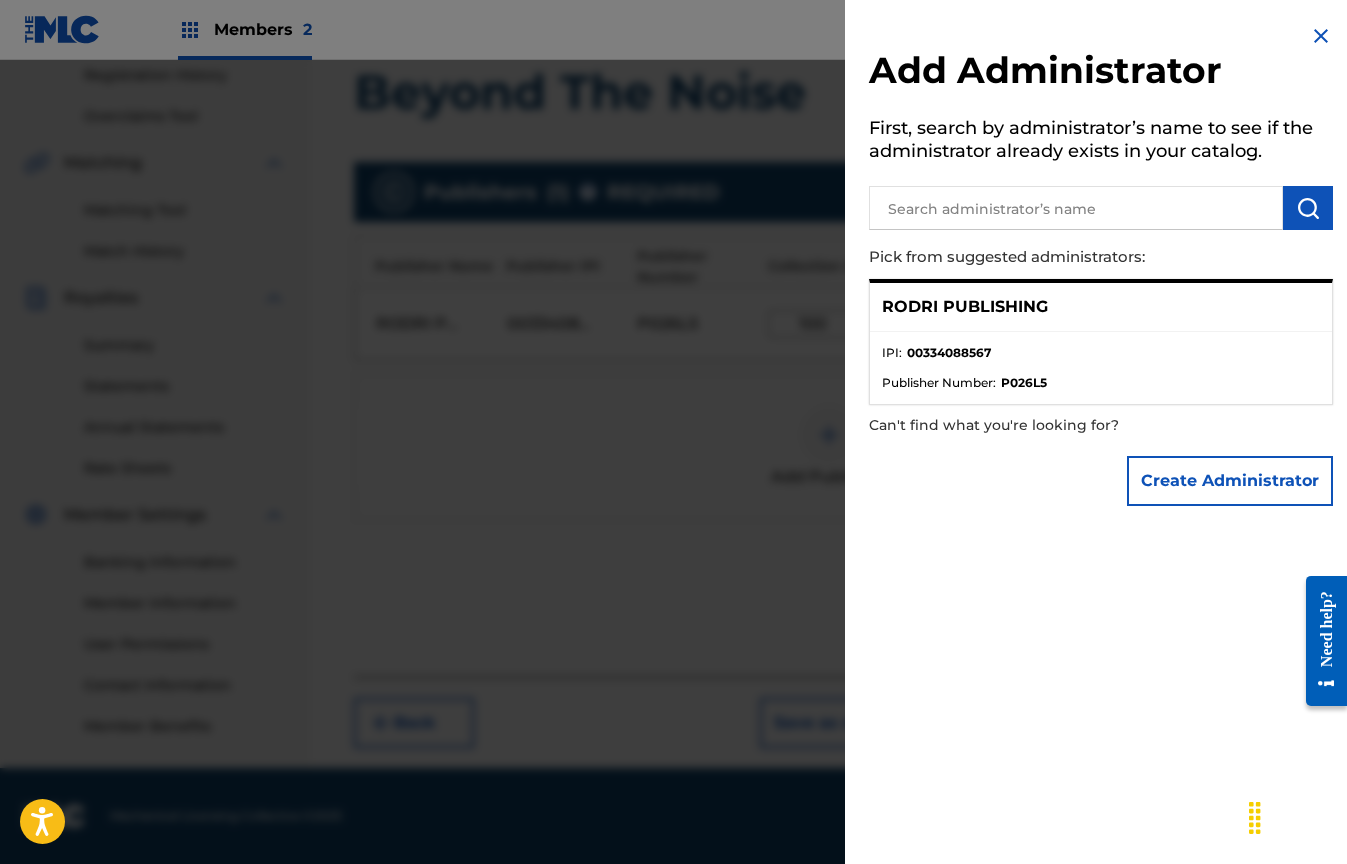 click at bounding box center (1308, 208) 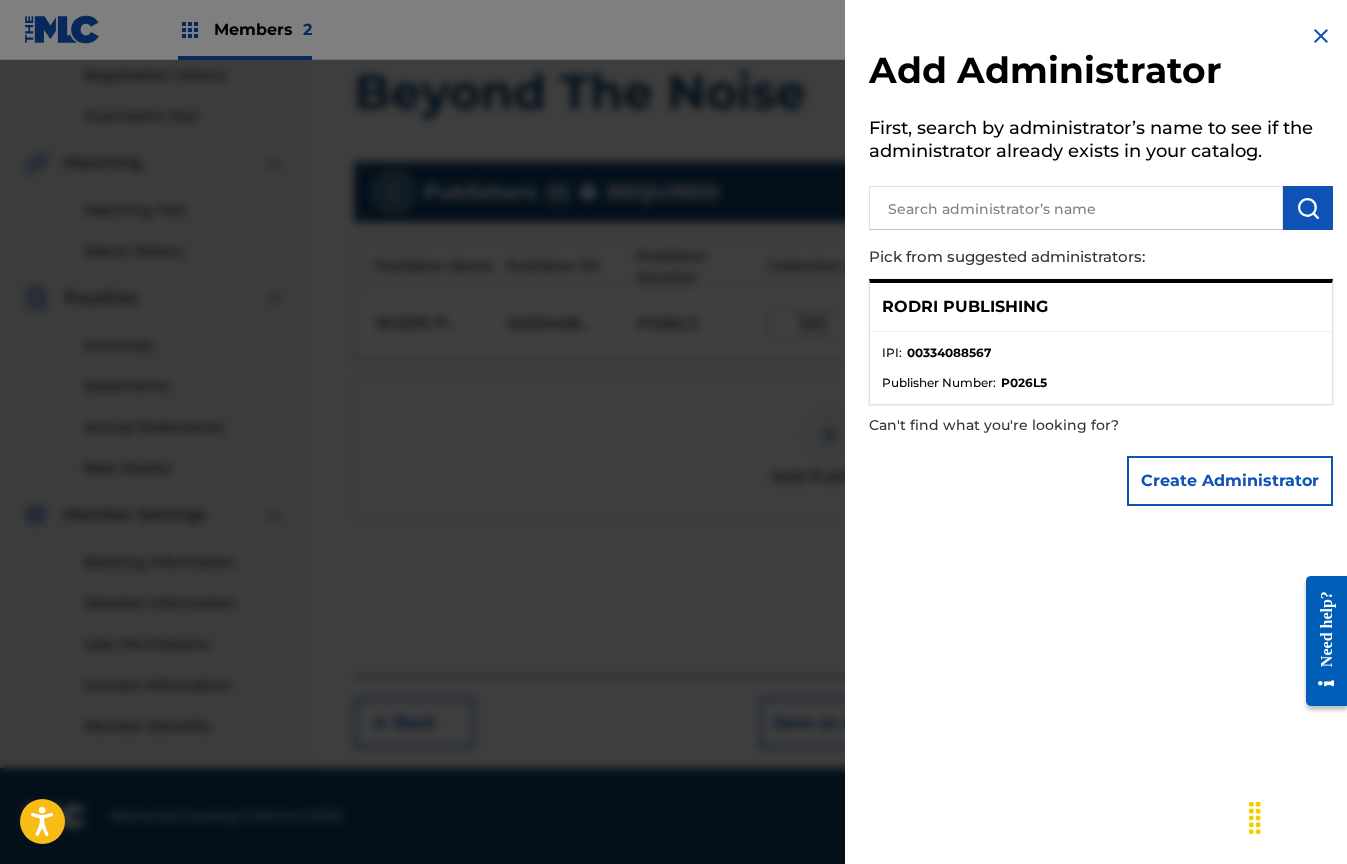 click on "RODRI PUBLISHING" at bounding box center (1101, 307) 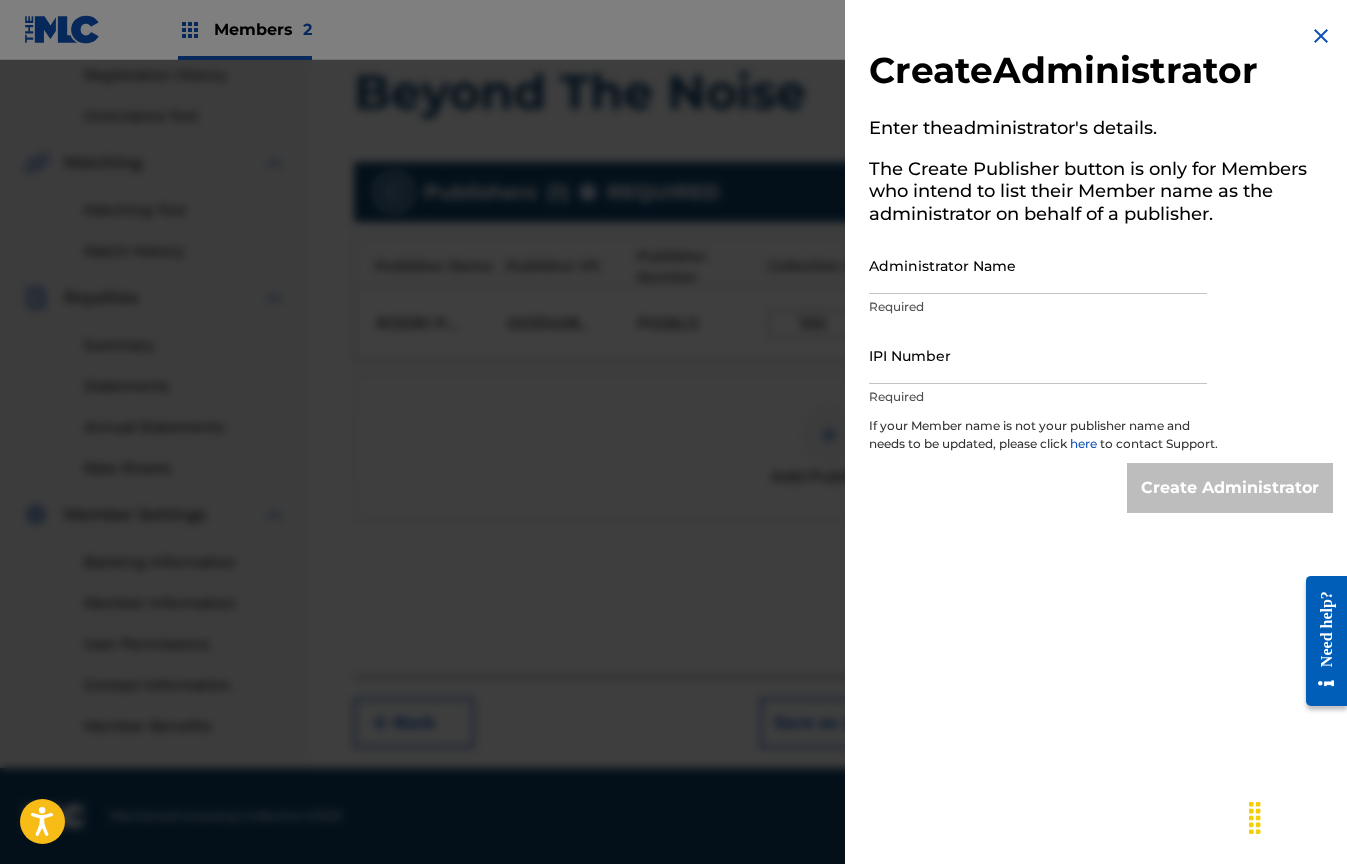 click at bounding box center (1321, 36) 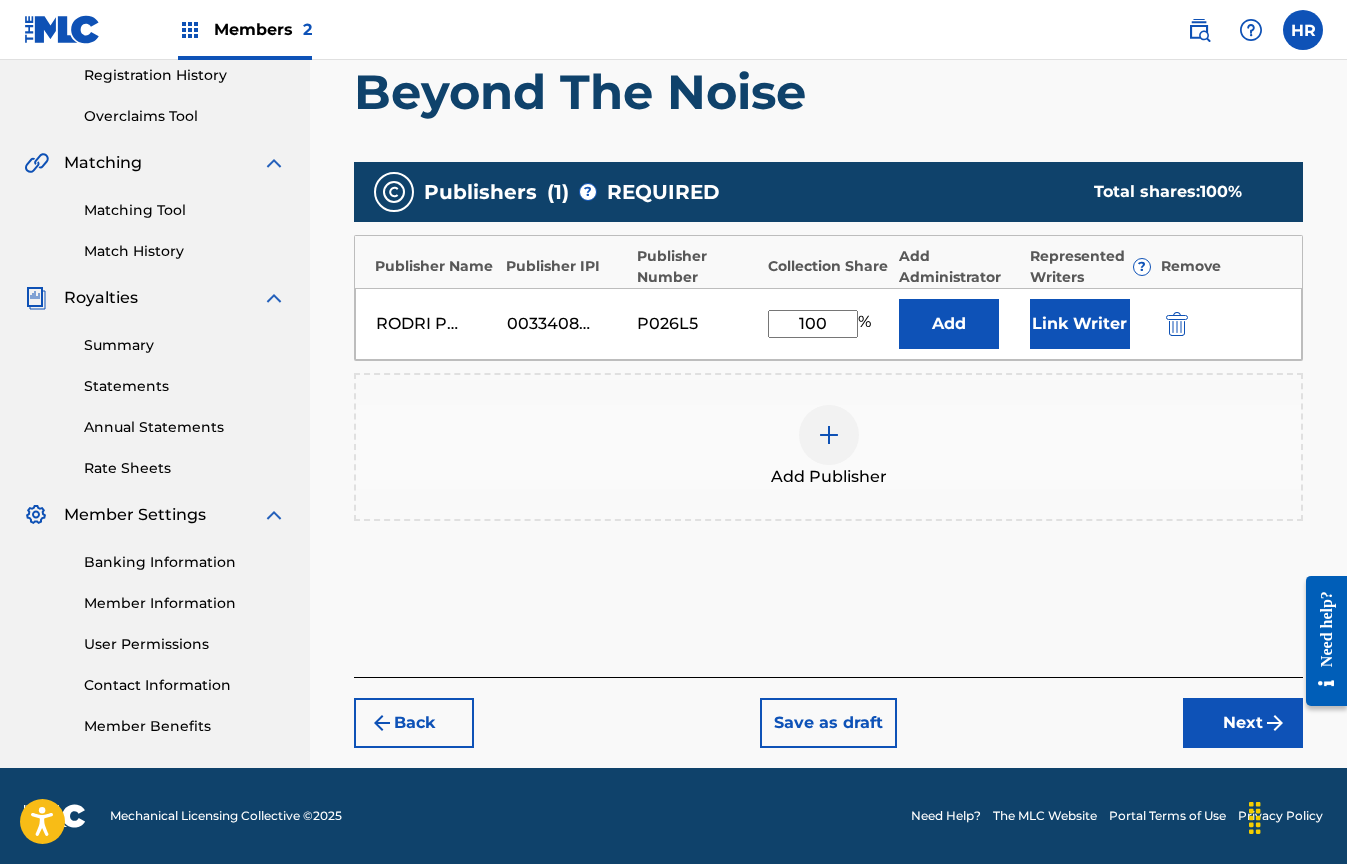 click on "Next" at bounding box center (1243, 723) 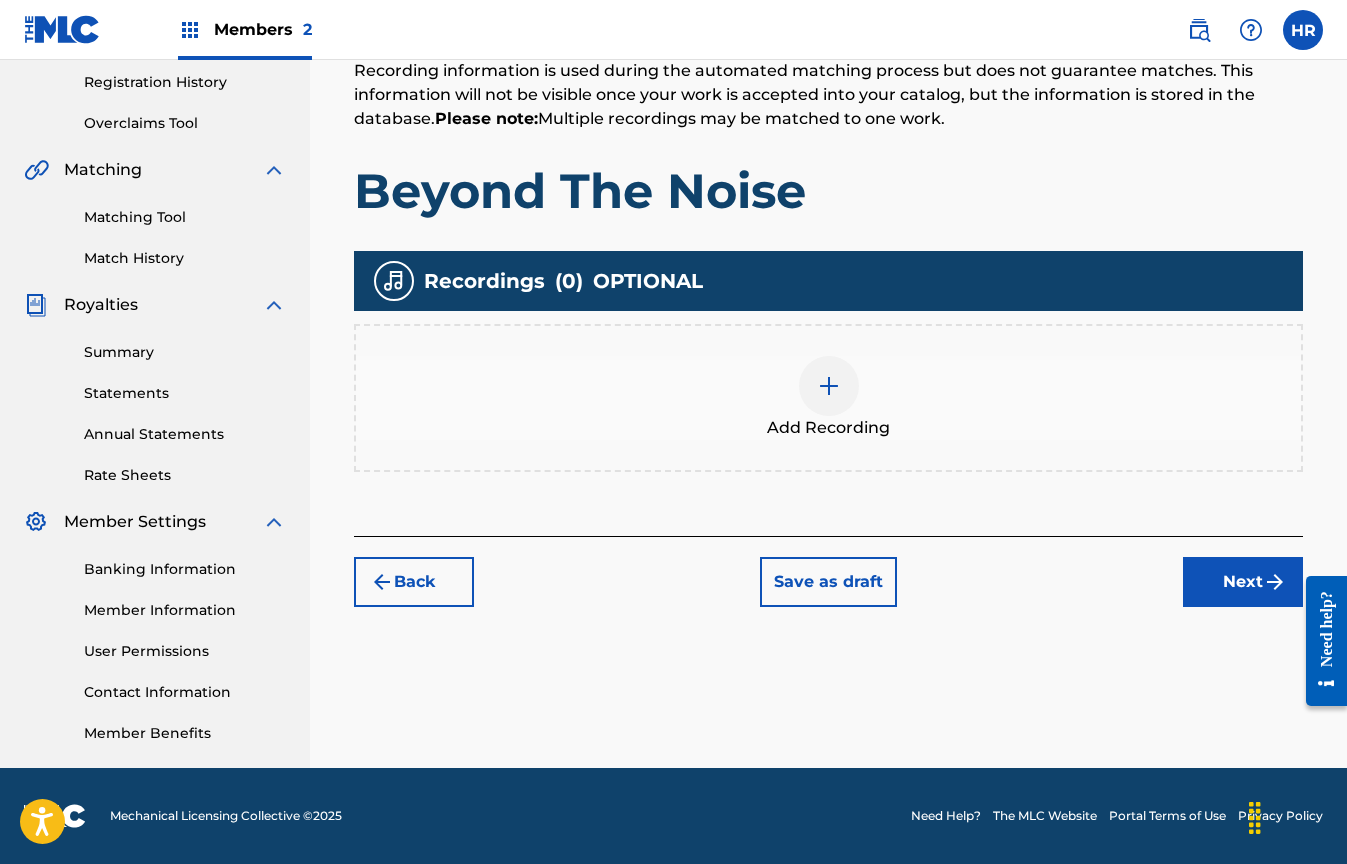 scroll, scrollTop: 376, scrollLeft: 0, axis: vertical 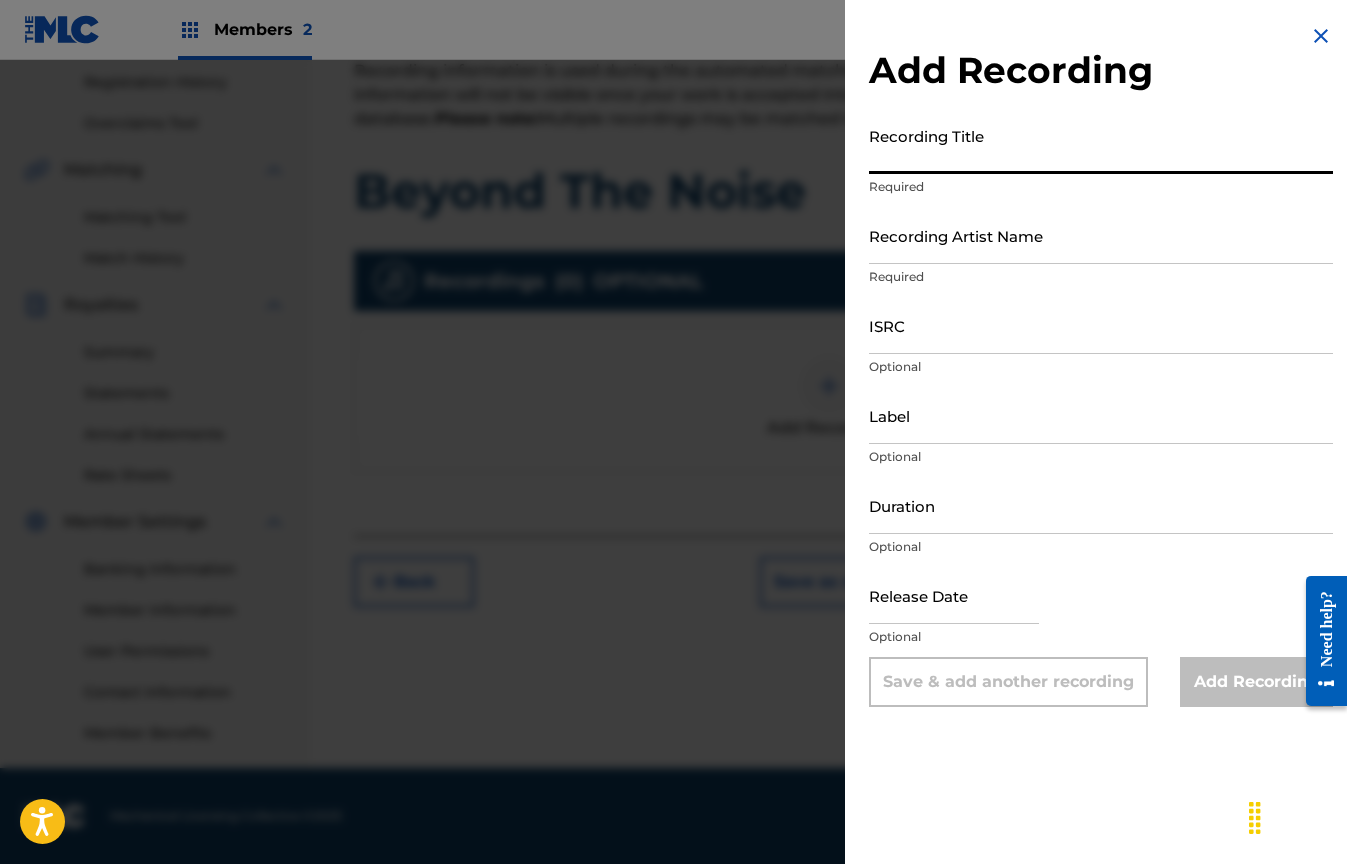 click on "Recording Title" at bounding box center [1101, 145] 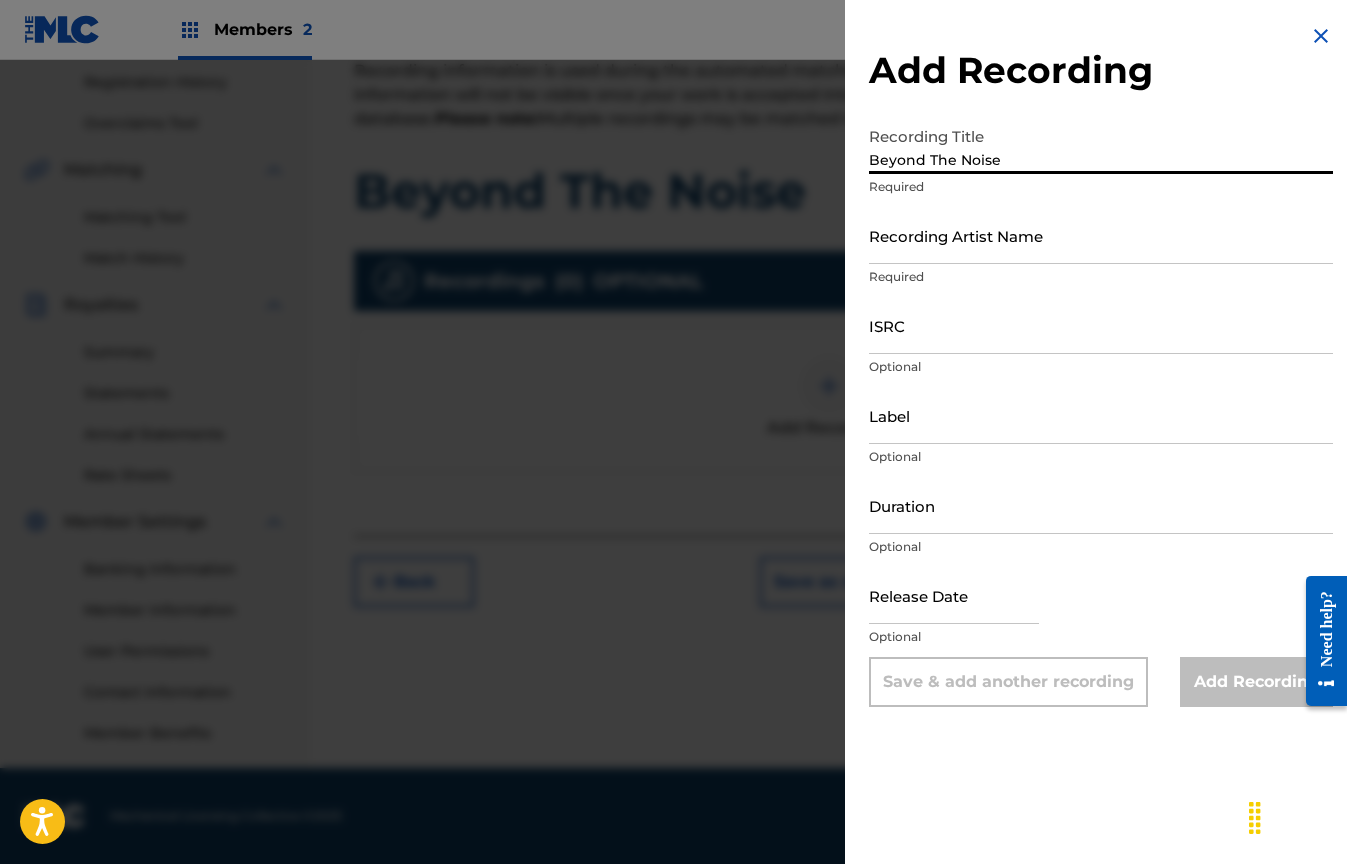 type on "Beyond The Noise" 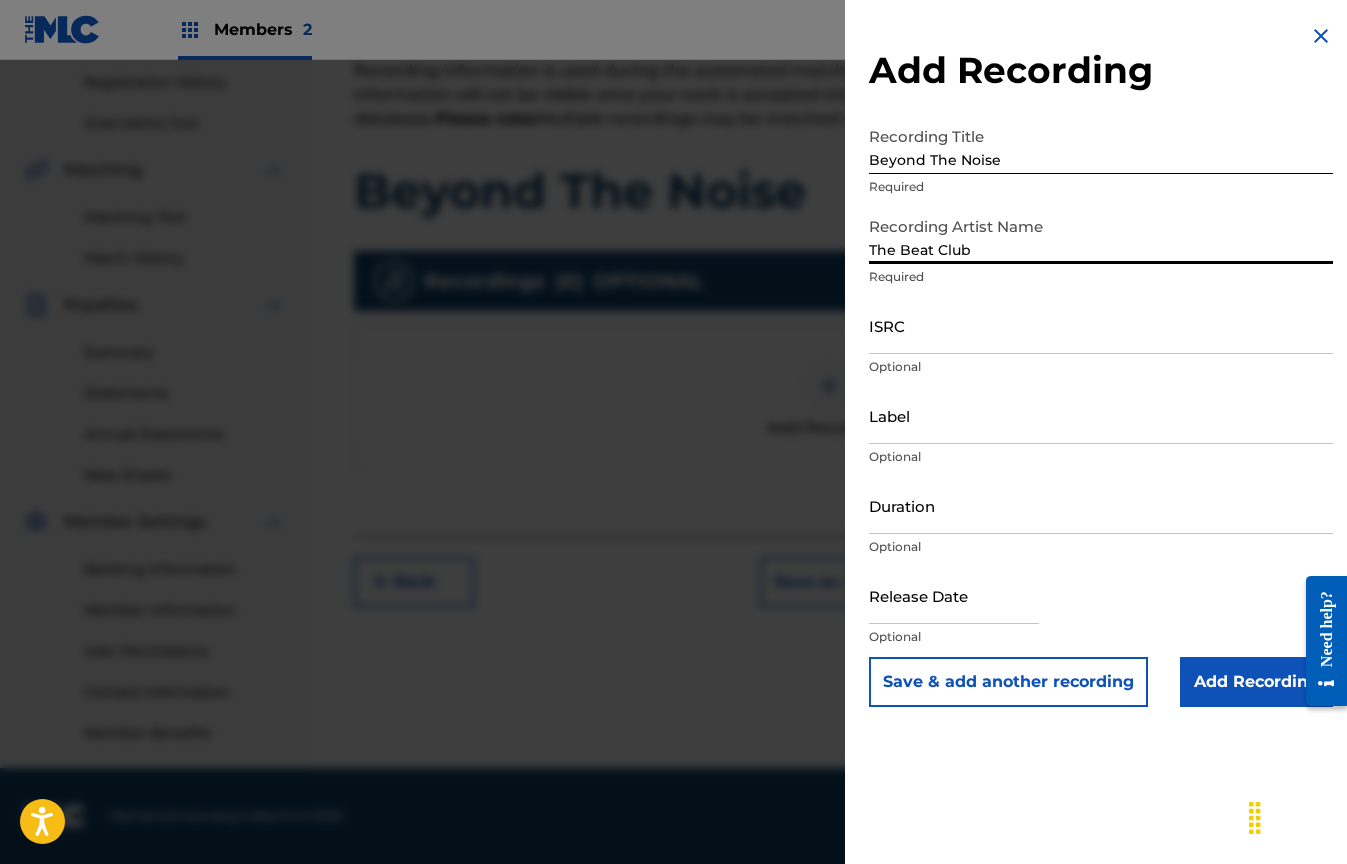 type on "The Beat Club" 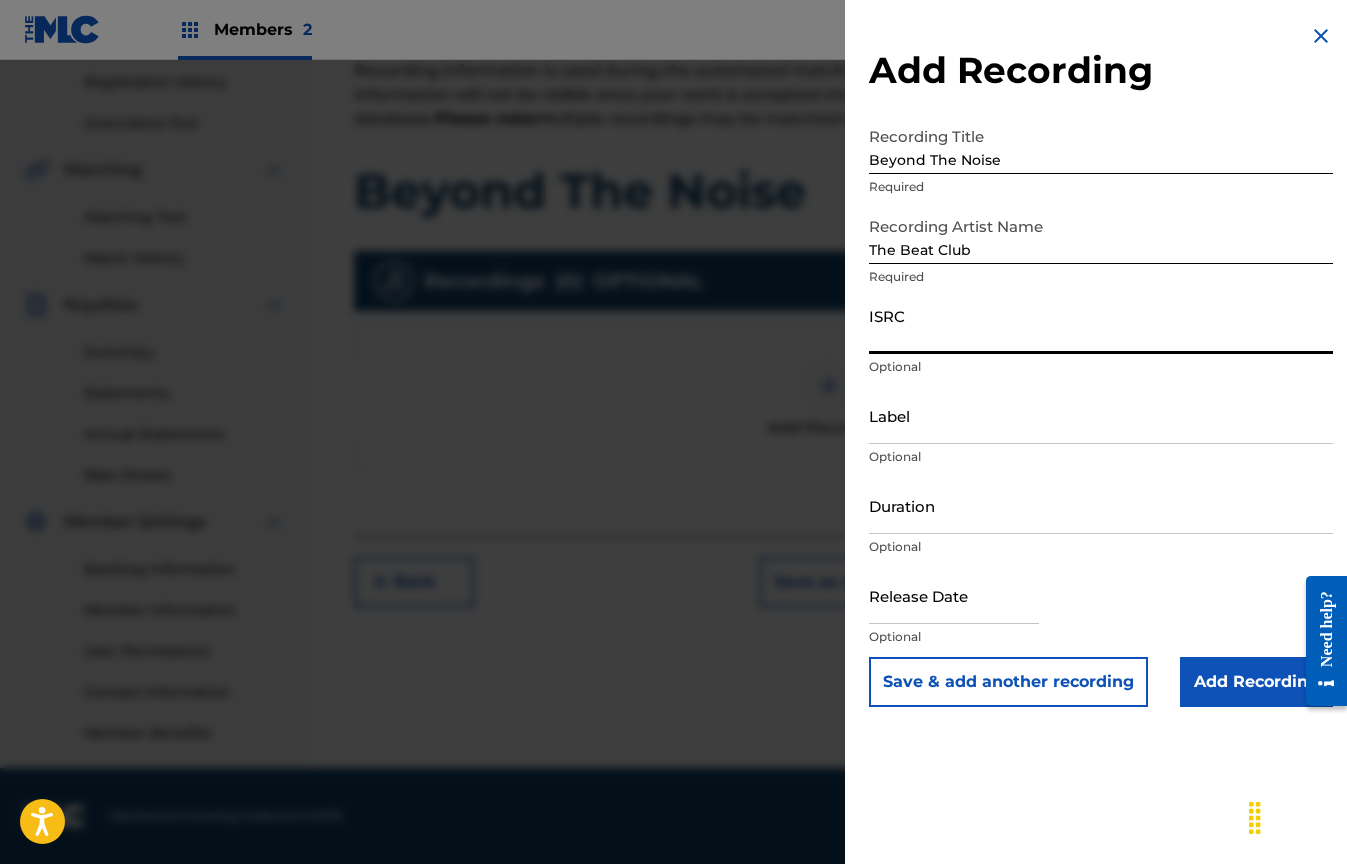 click on "ISRC" at bounding box center (1101, 325) 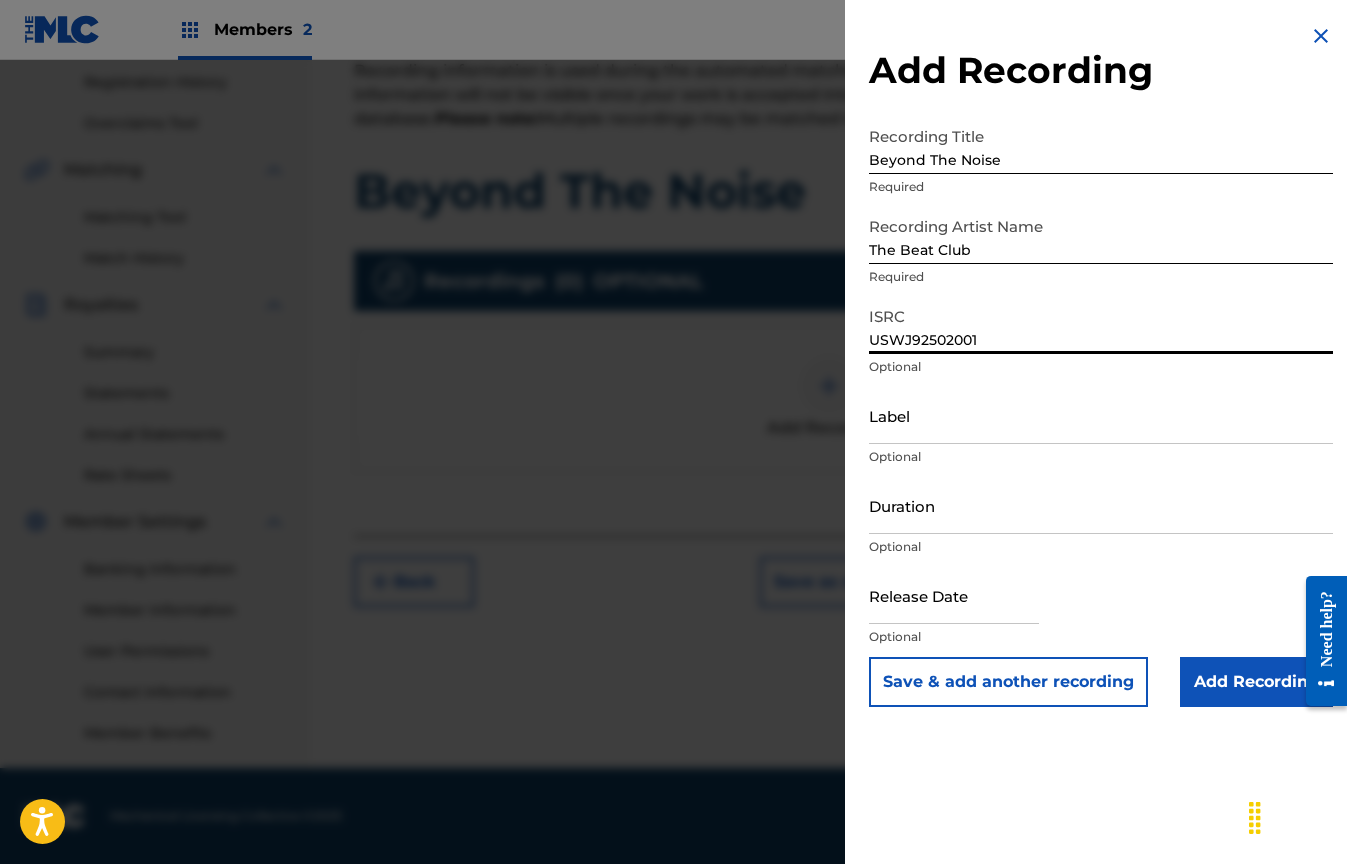 type on "USWJ92502001" 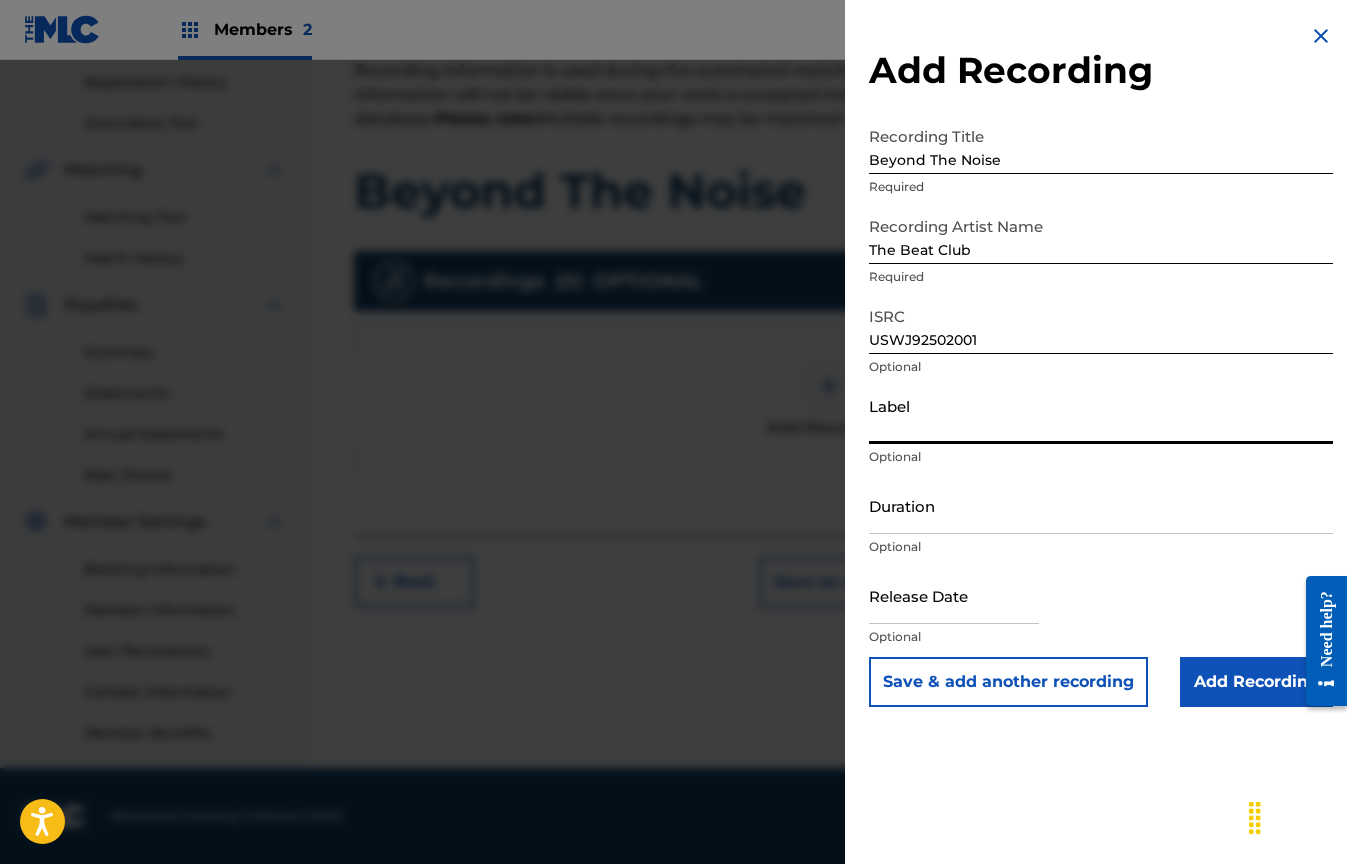click on "Label" at bounding box center (1101, 415) 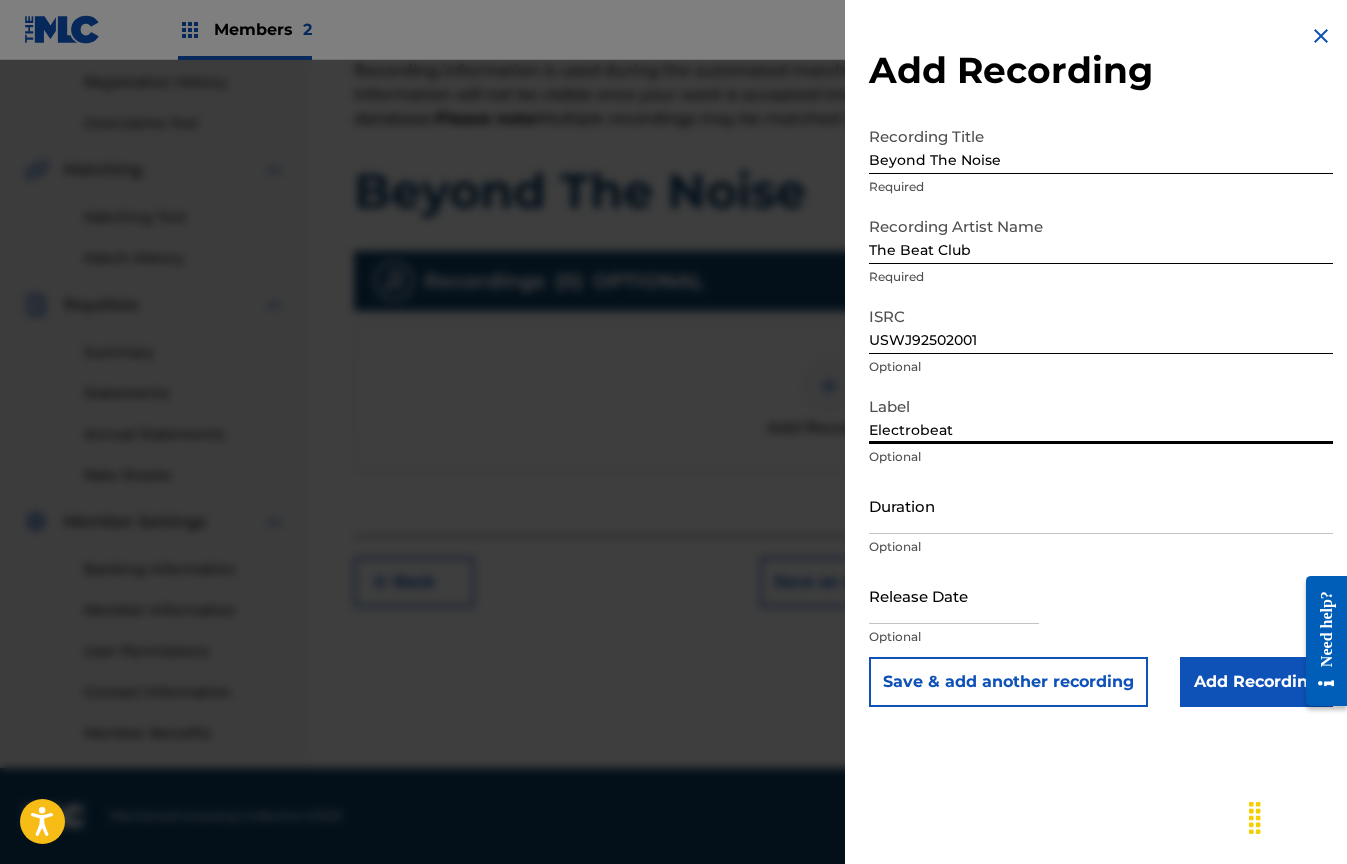 type on "Electrobeat" 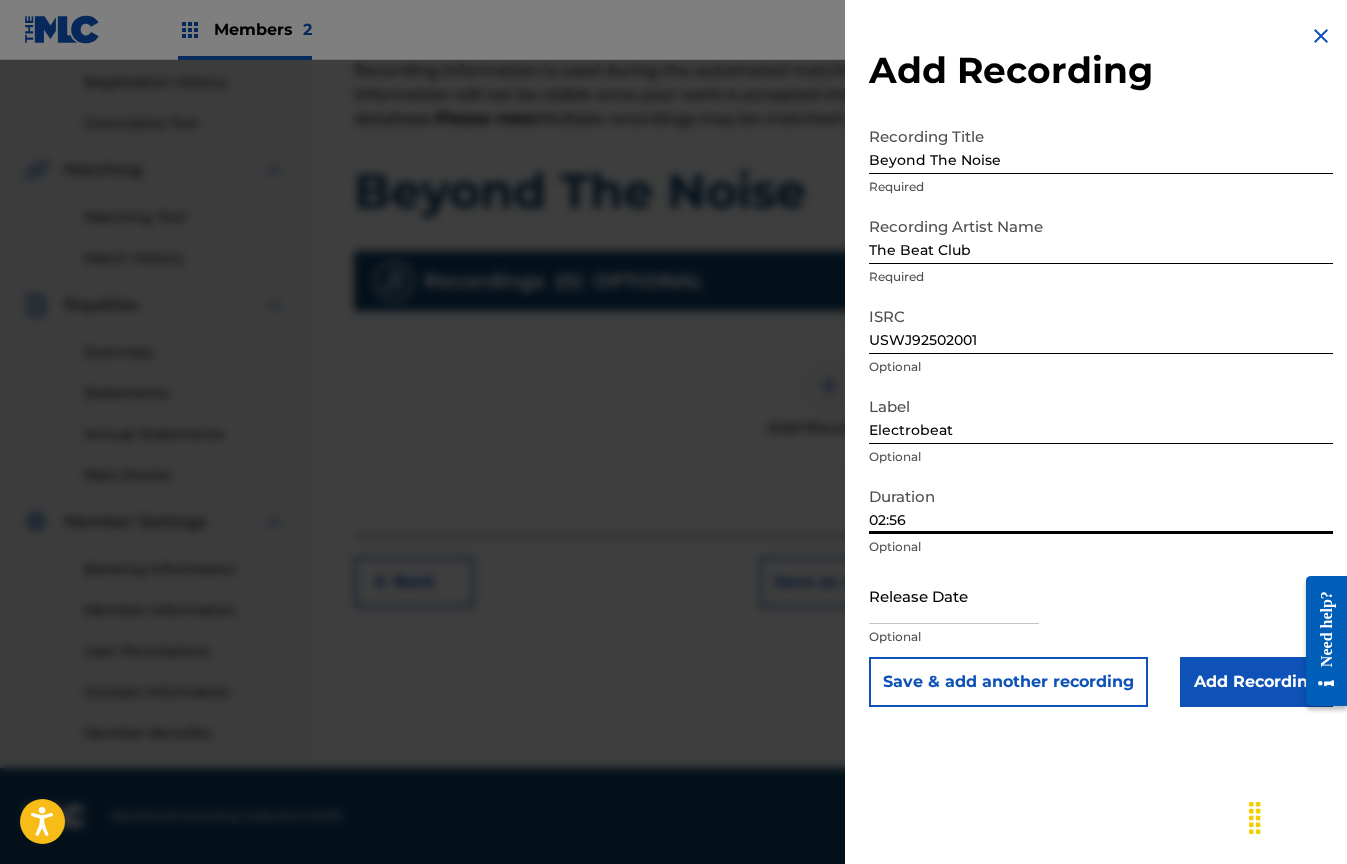 type on "02:56" 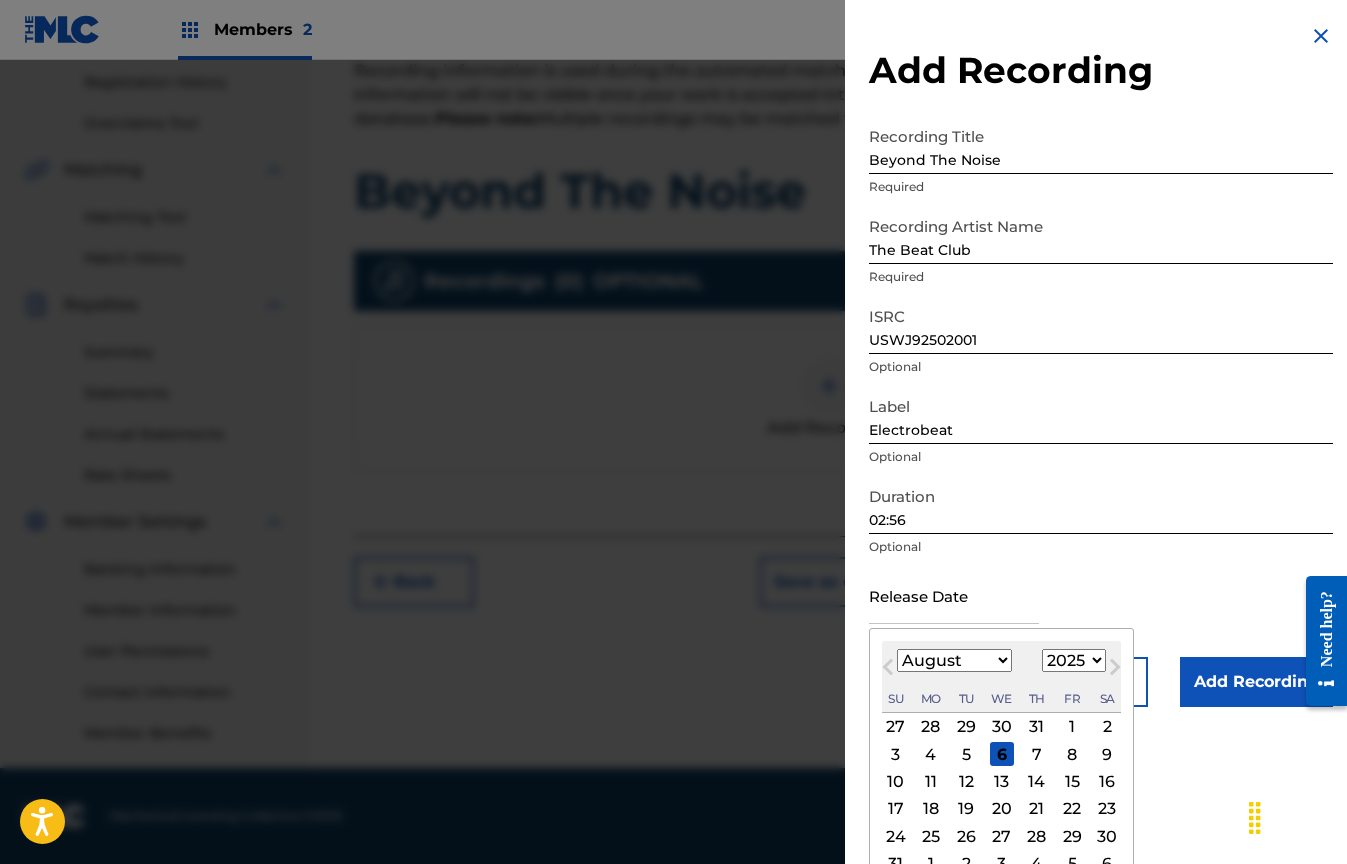 click on "5" at bounding box center [966, 754] 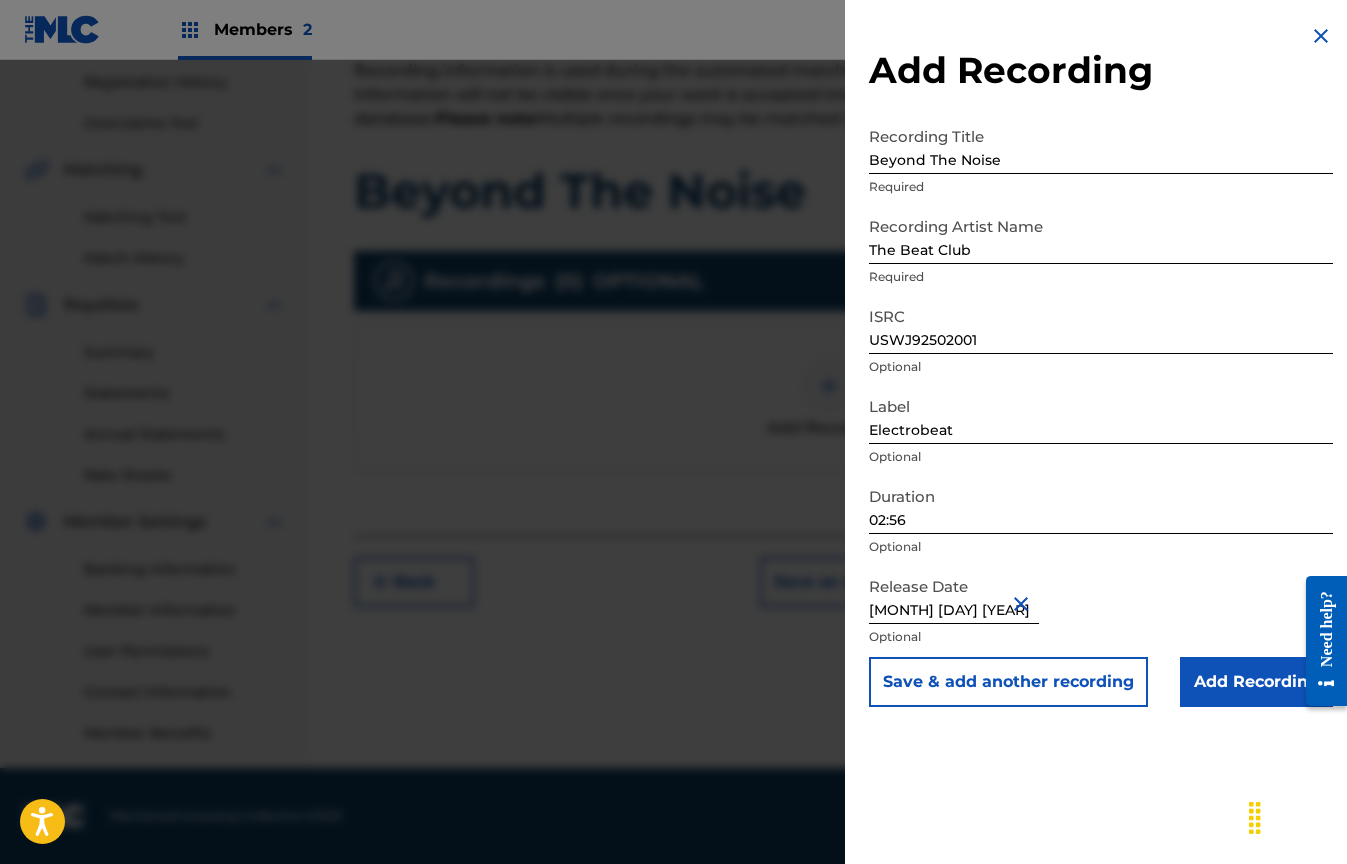 click on "Add Recording" at bounding box center (1256, 682) 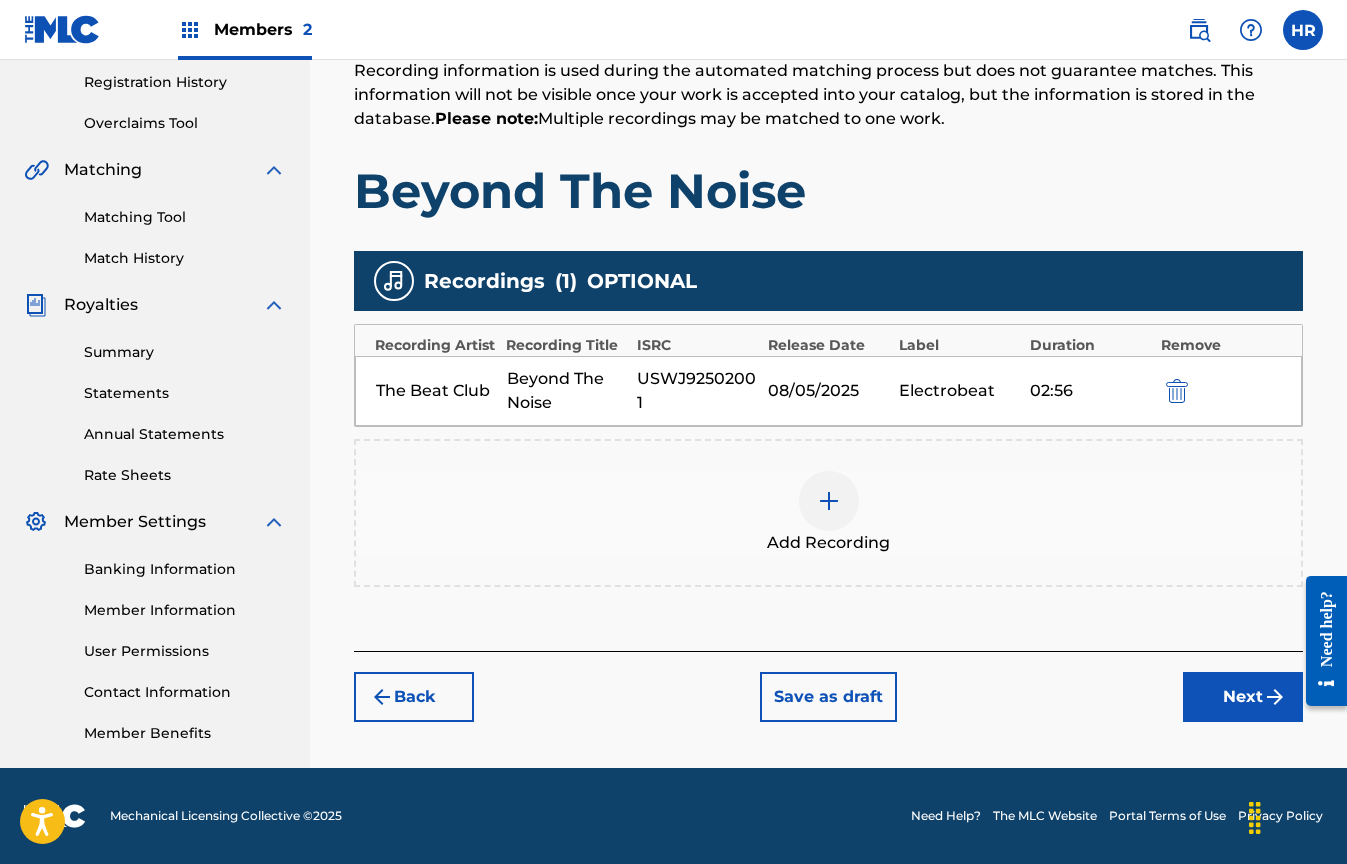click on "Next" at bounding box center (1243, 697) 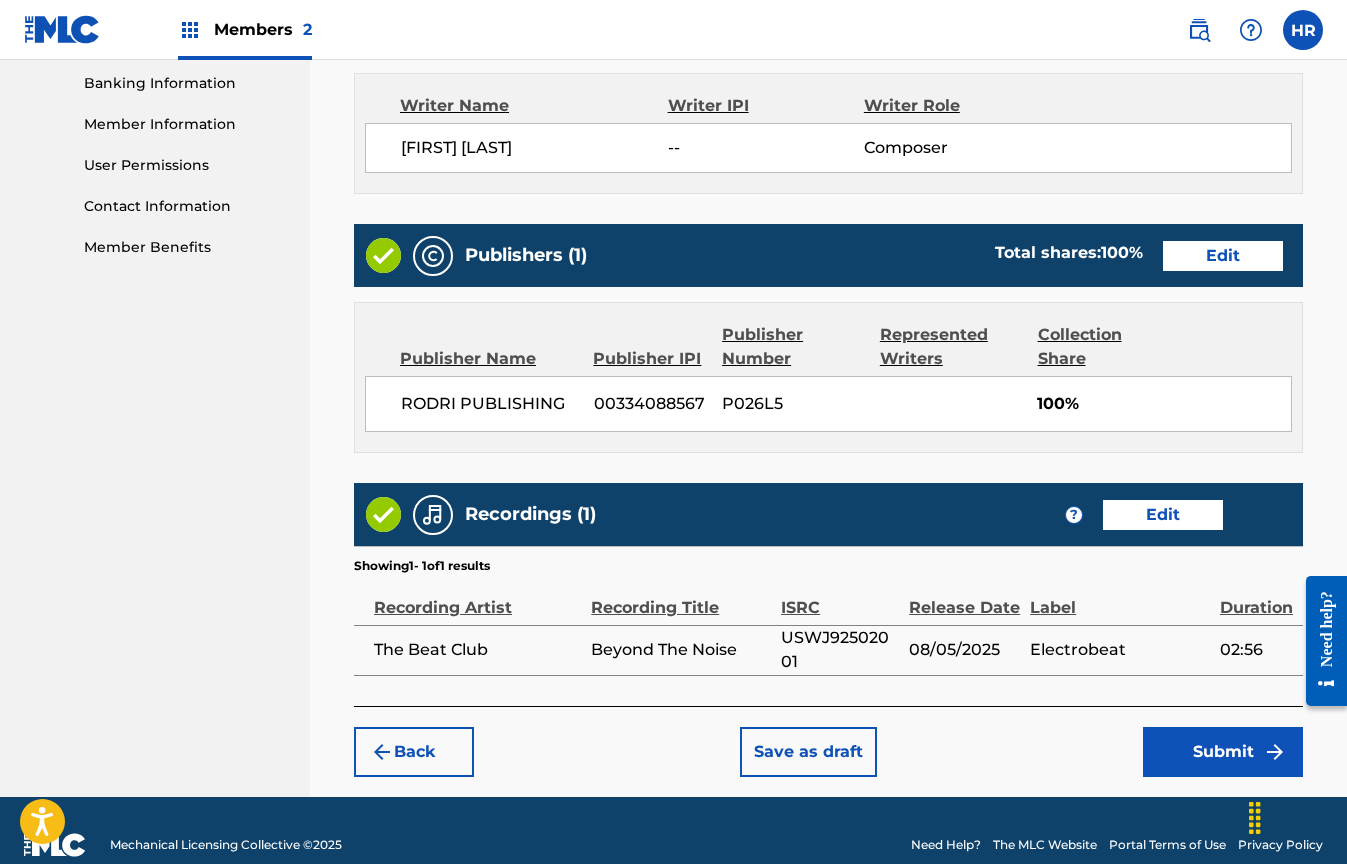 scroll, scrollTop: 790, scrollLeft: 0, axis: vertical 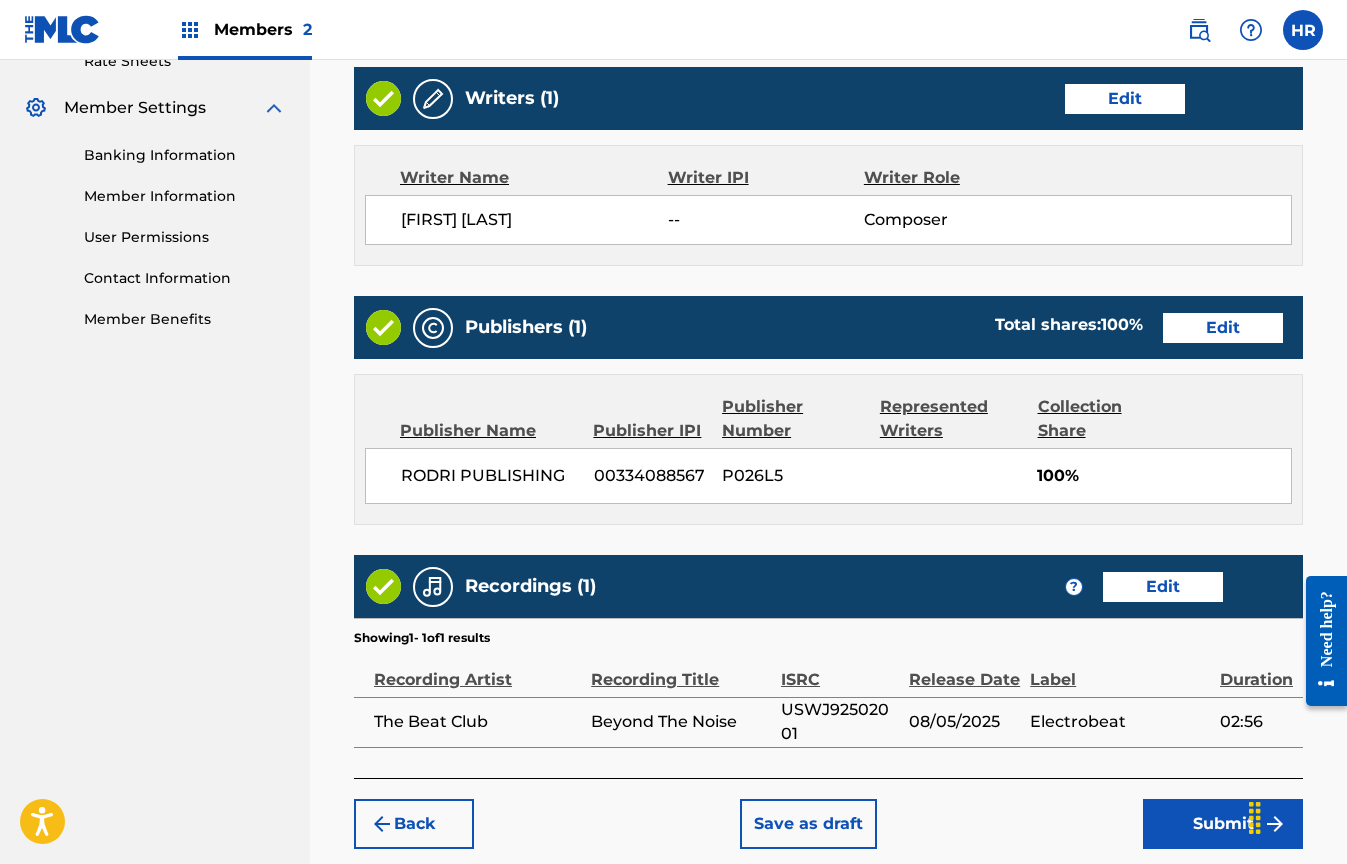 click on "--" at bounding box center (766, 220) 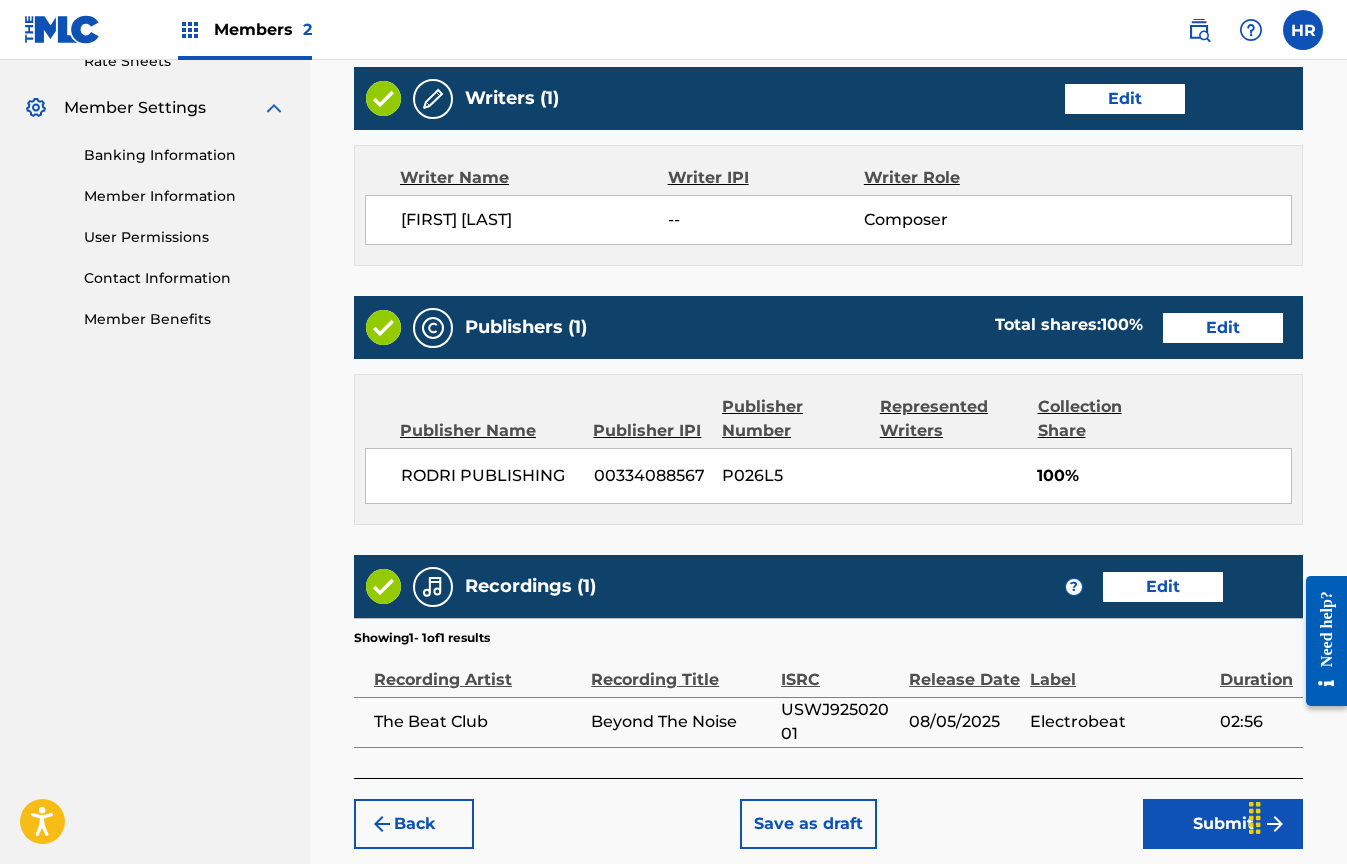 click on "Writer IPI" at bounding box center (766, 178) 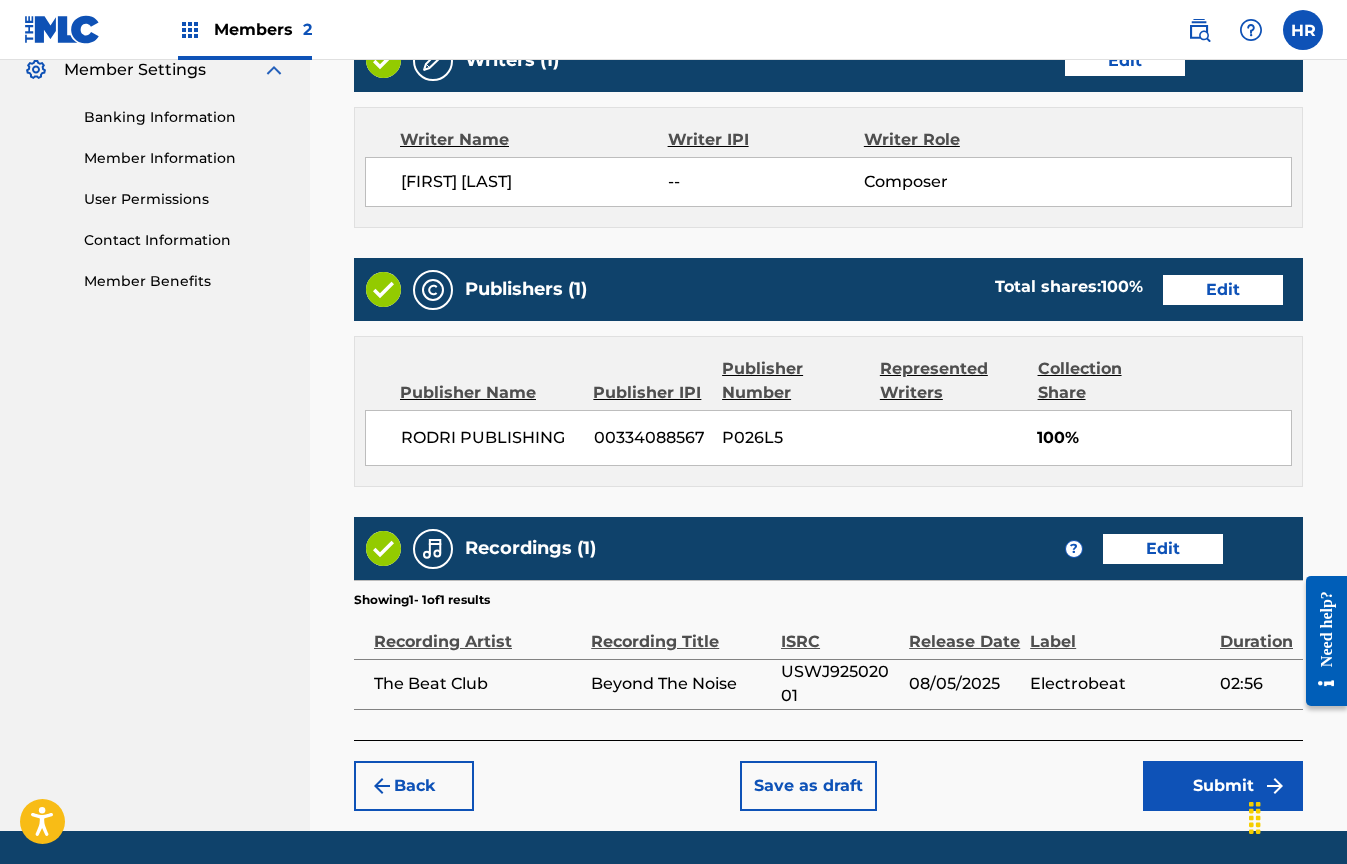 click on "Member Information" at bounding box center (185, 158) 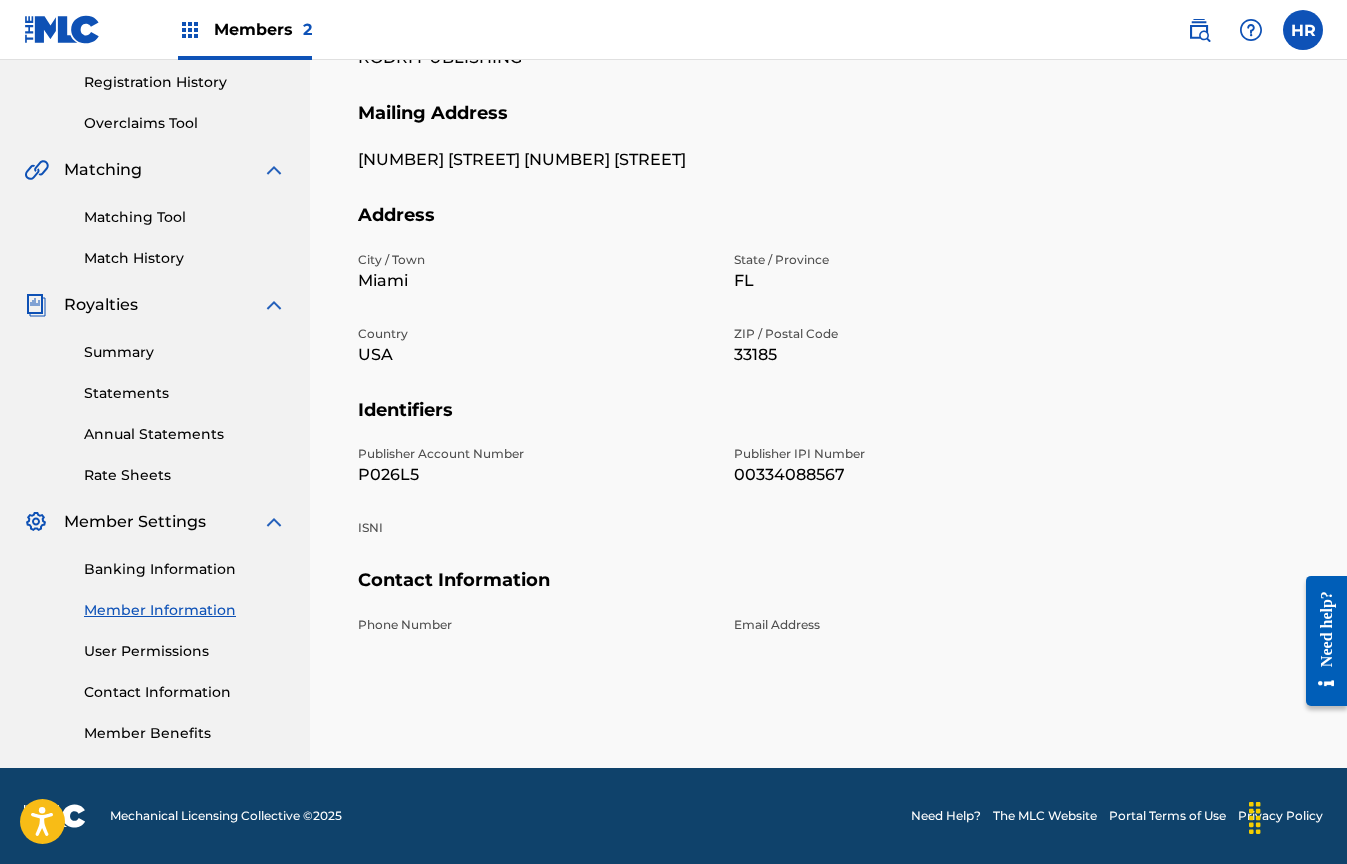 scroll, scrollTop: 0, scrollLeft: 0, axis: both 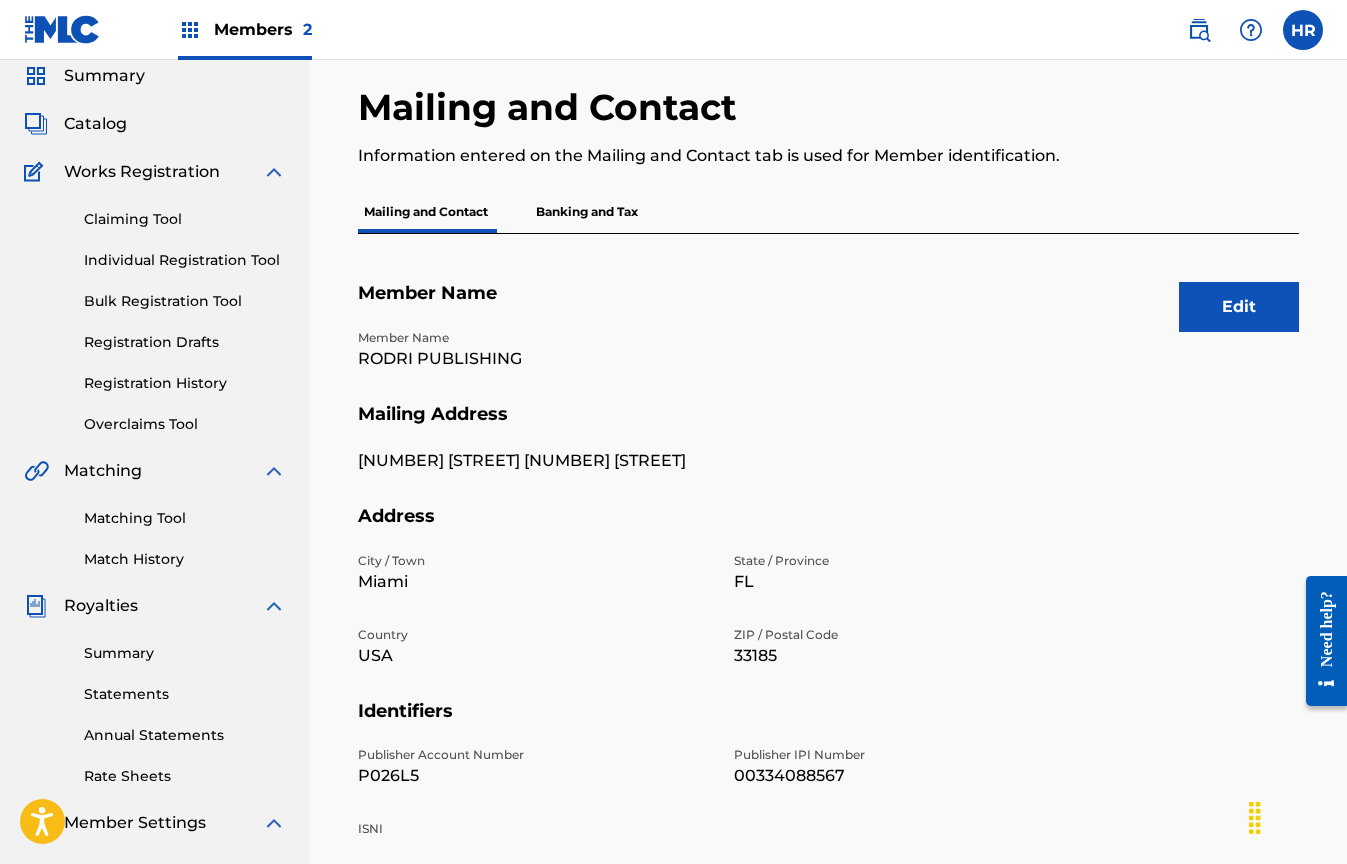 click on "Registration History" at bounding box center (185, 383) 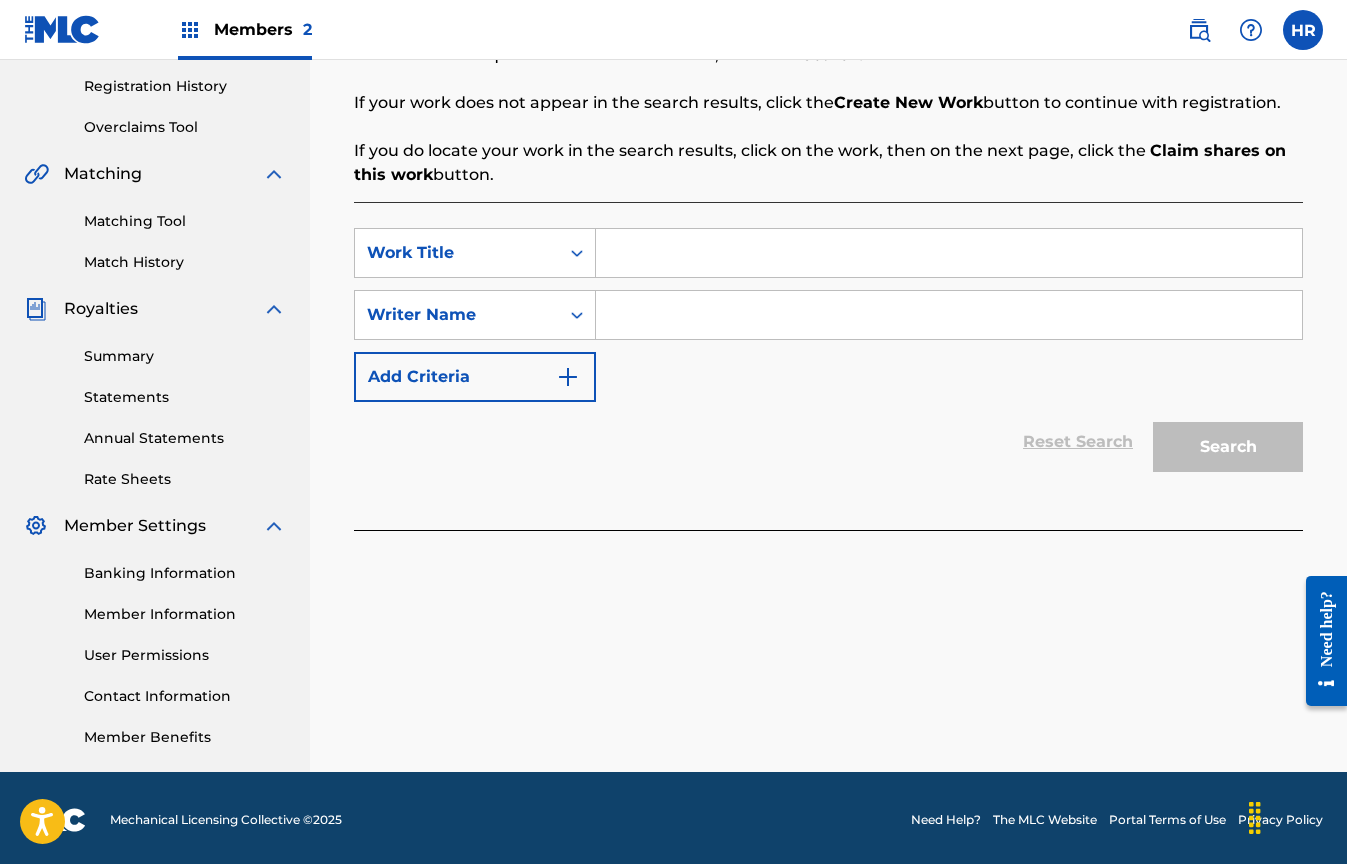 scroll, scrollTop: 0, scrollLeft: 0, axis: both 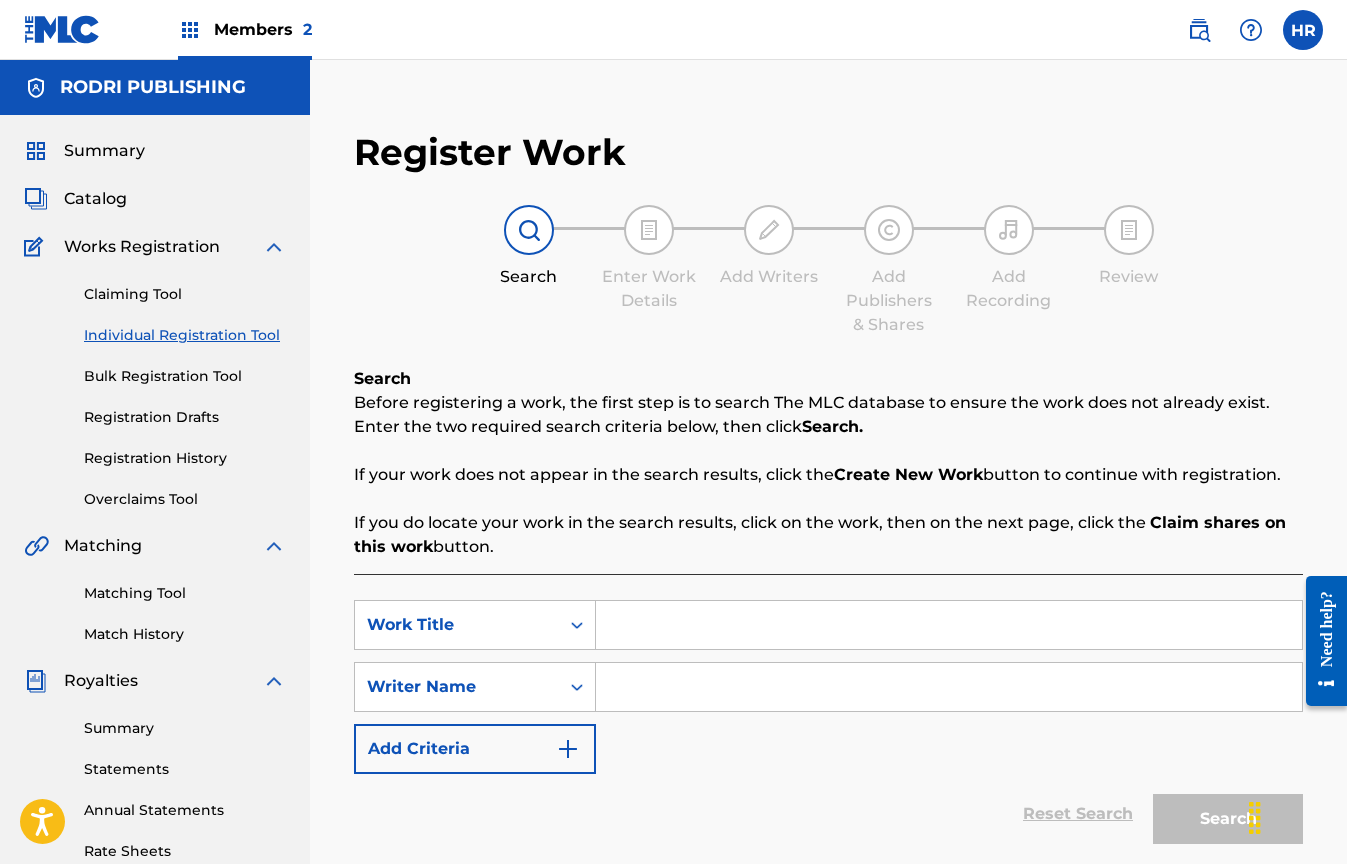 click on "Claiming Tool" at bounding box center [185, 294] 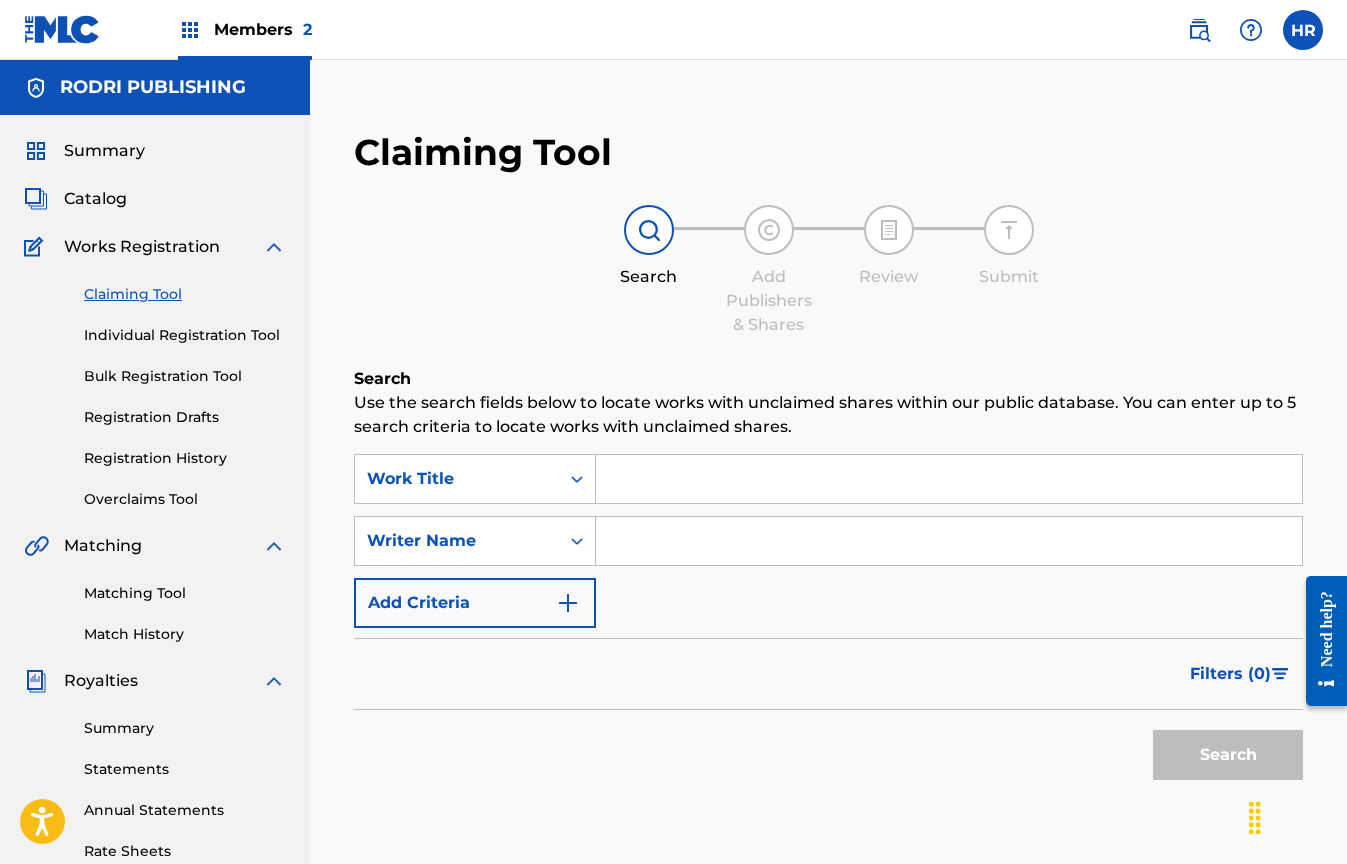 click on "Individual Registration Tool" at bounding box center [185, 335] 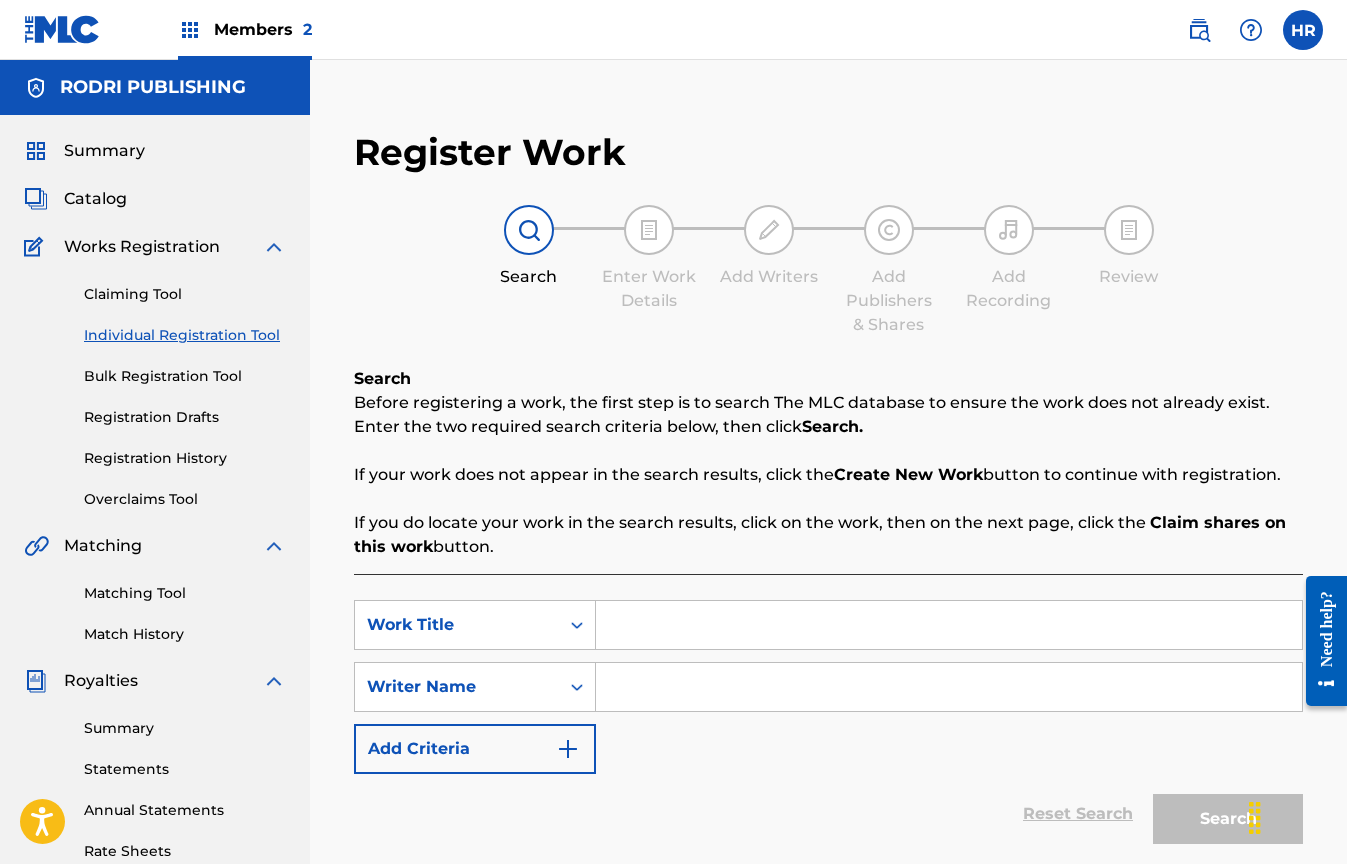 click on "Registration Drafts" at bounding box center [185, 417] 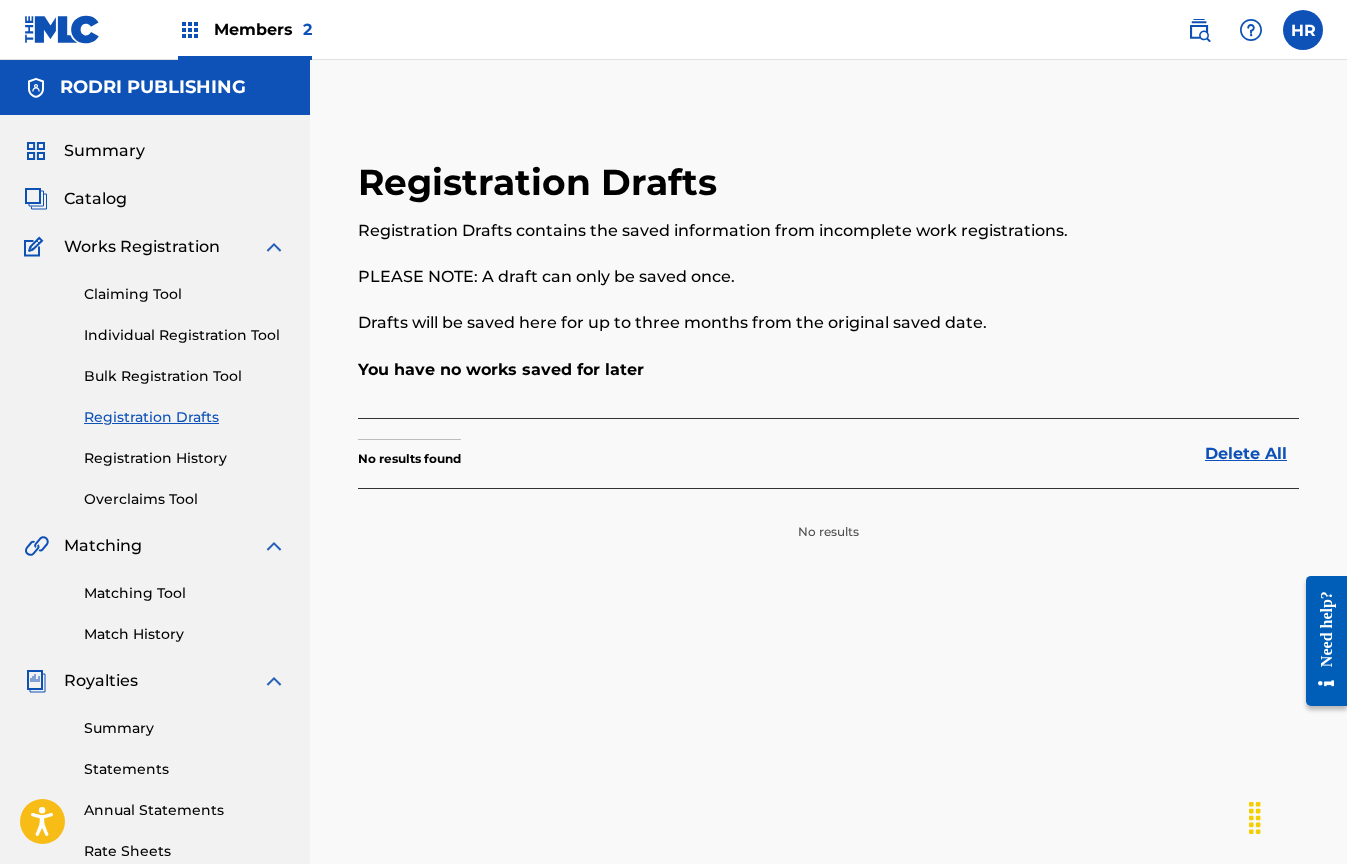 click on "Registration History" at bounding box center (185, 458) 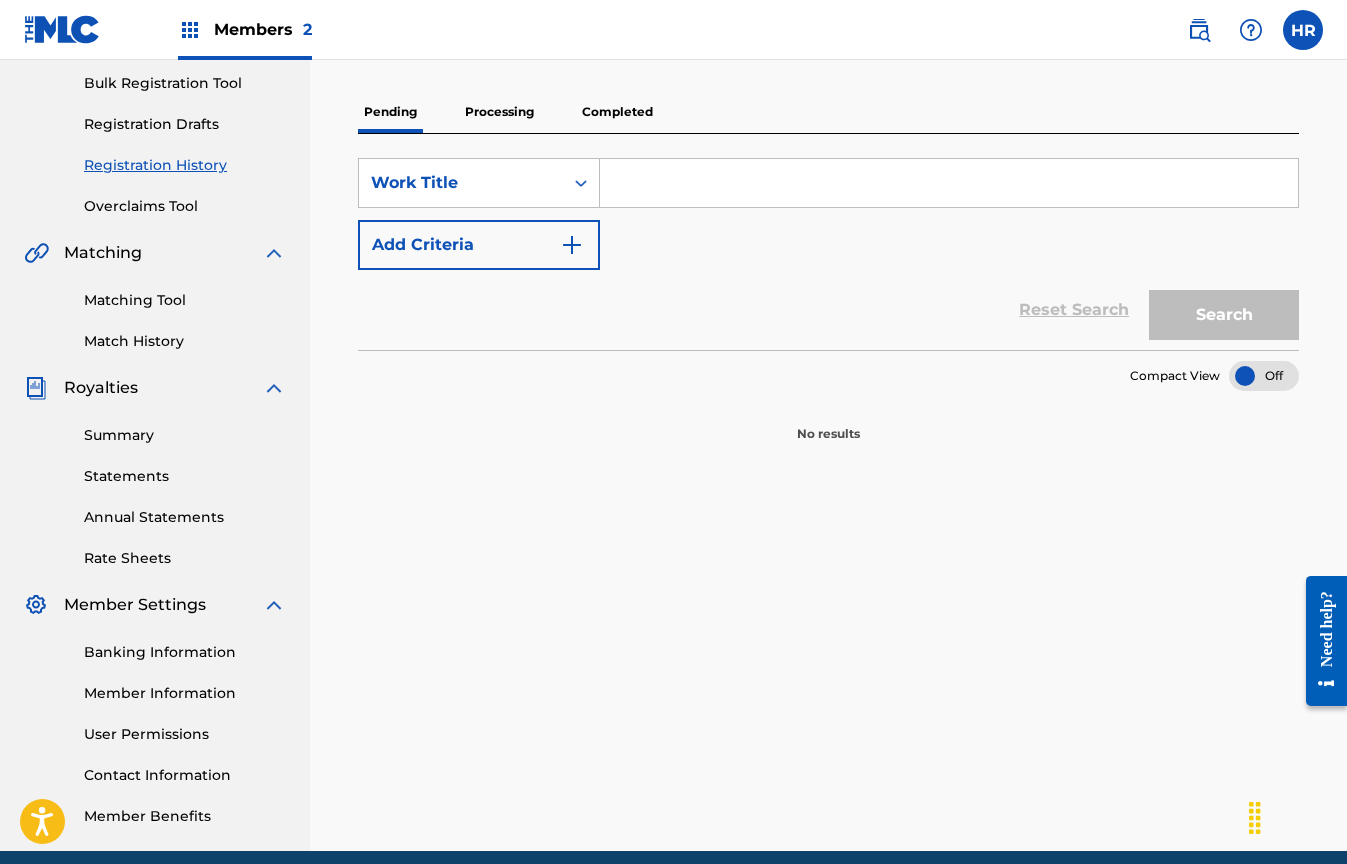 scroll, scrollTop: 376, scrollLeft: 0, axis: vertical 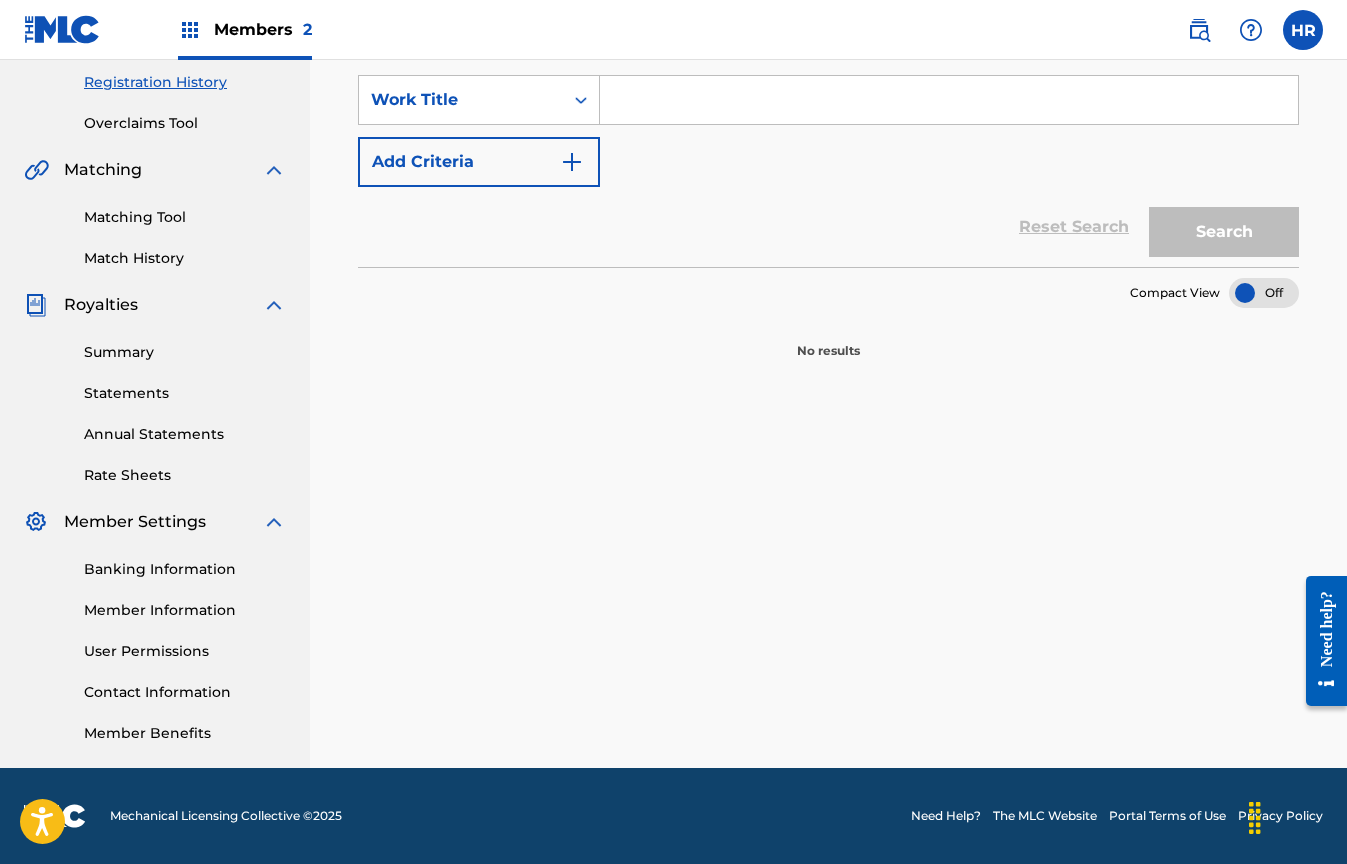 click on "Member Information" at bounding box center (185, 610) 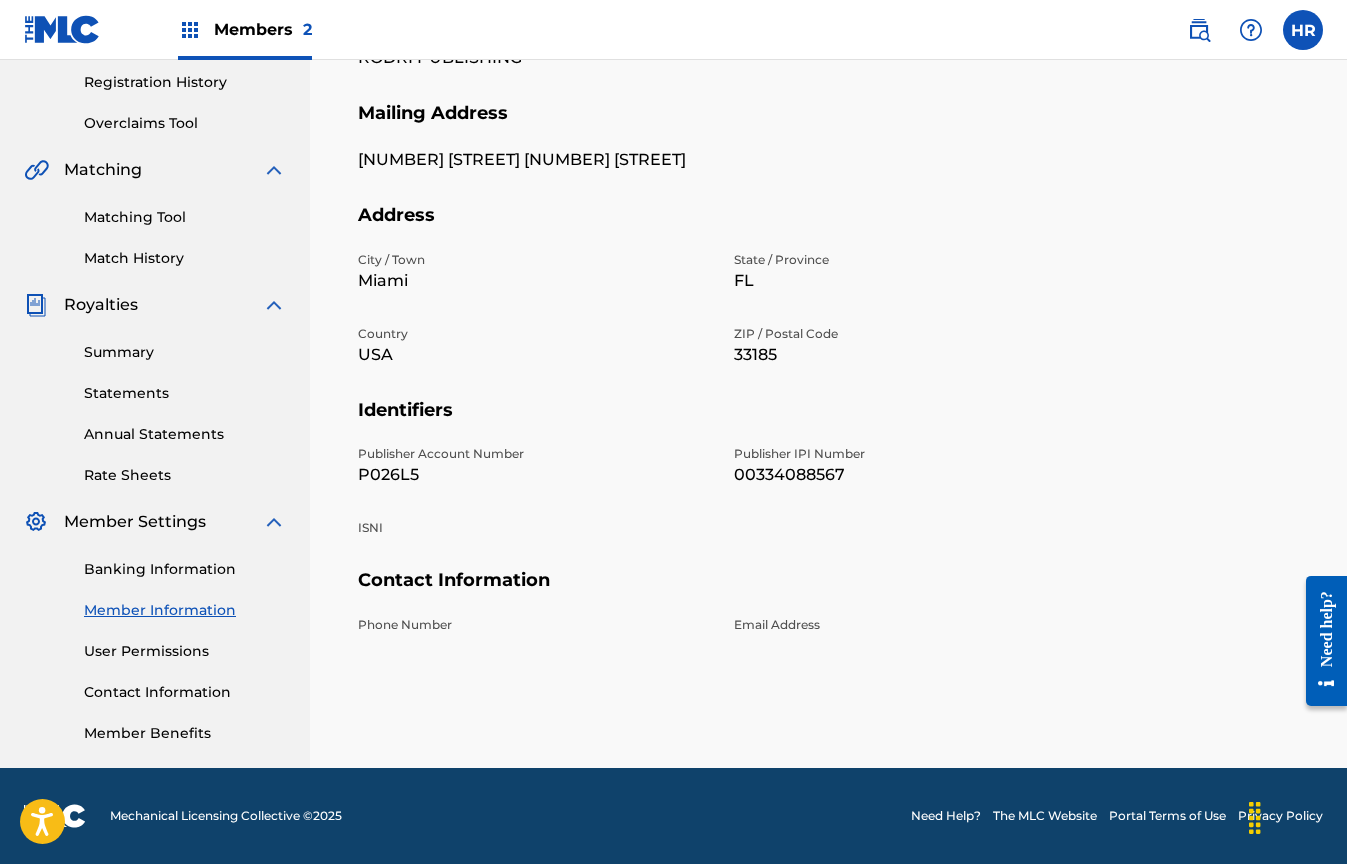 scroll, scrollTop: 0, scrollLeft: 0, axis: both 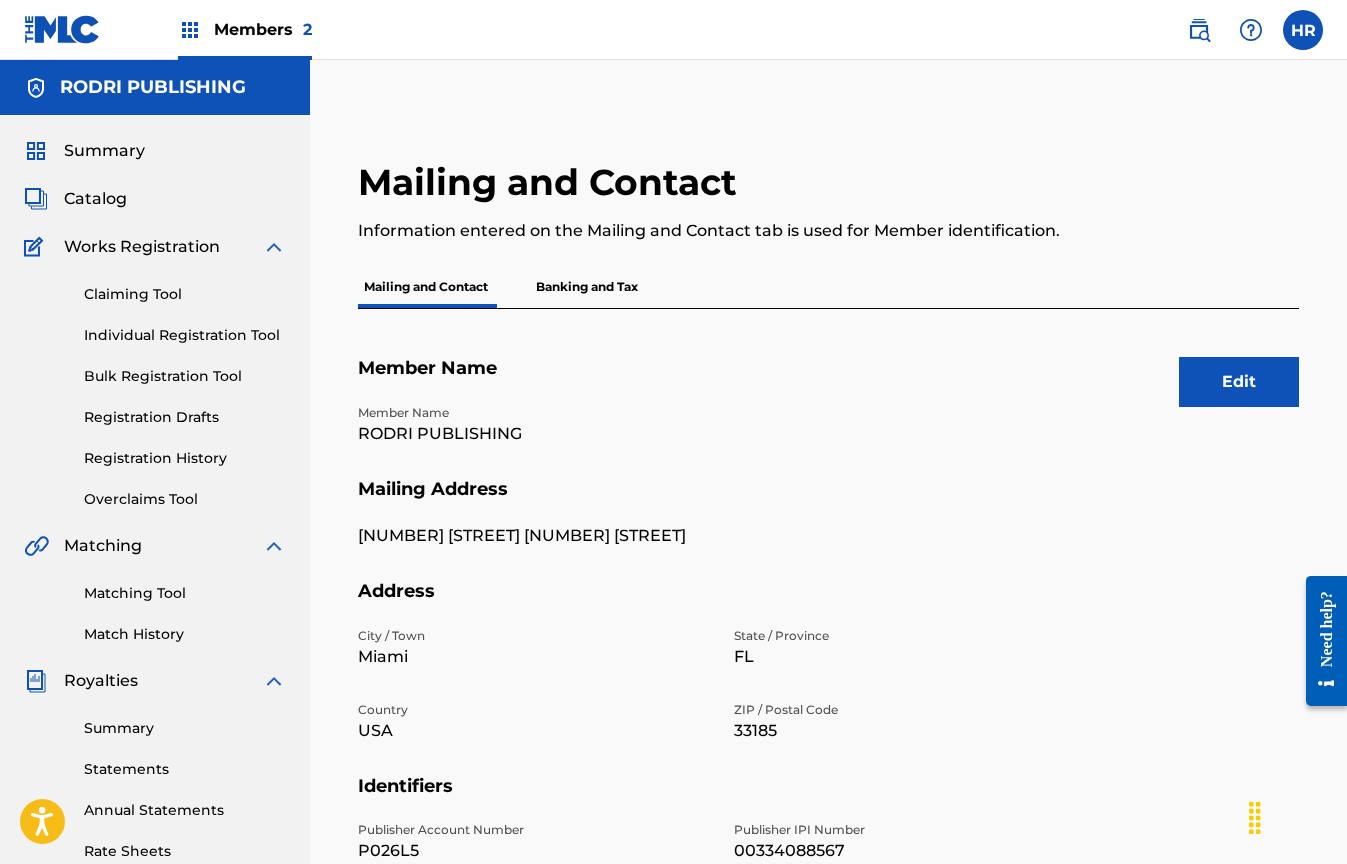 click at bounding box center (1303, 30) 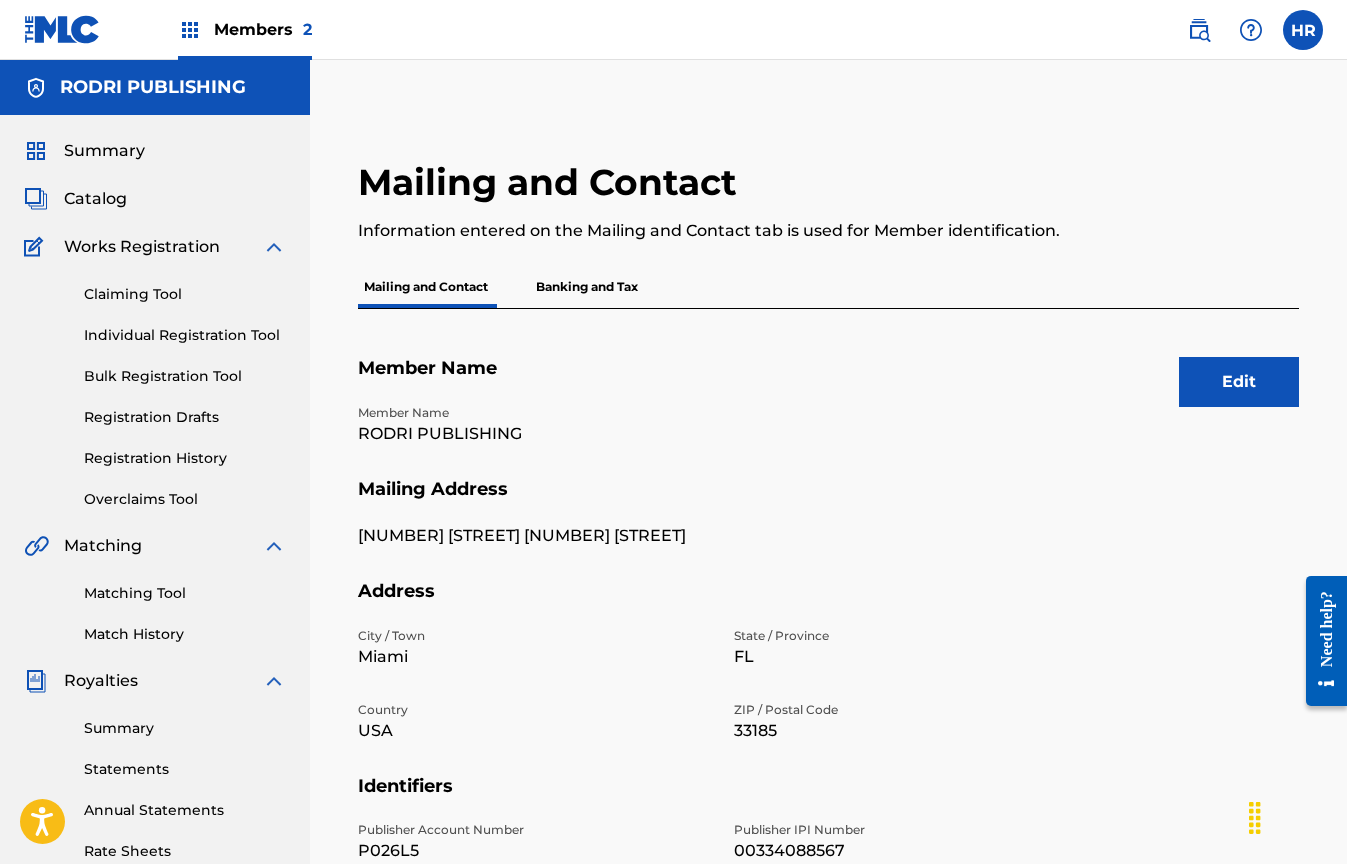 click on "Members    2" at bounding box center (263, 29) 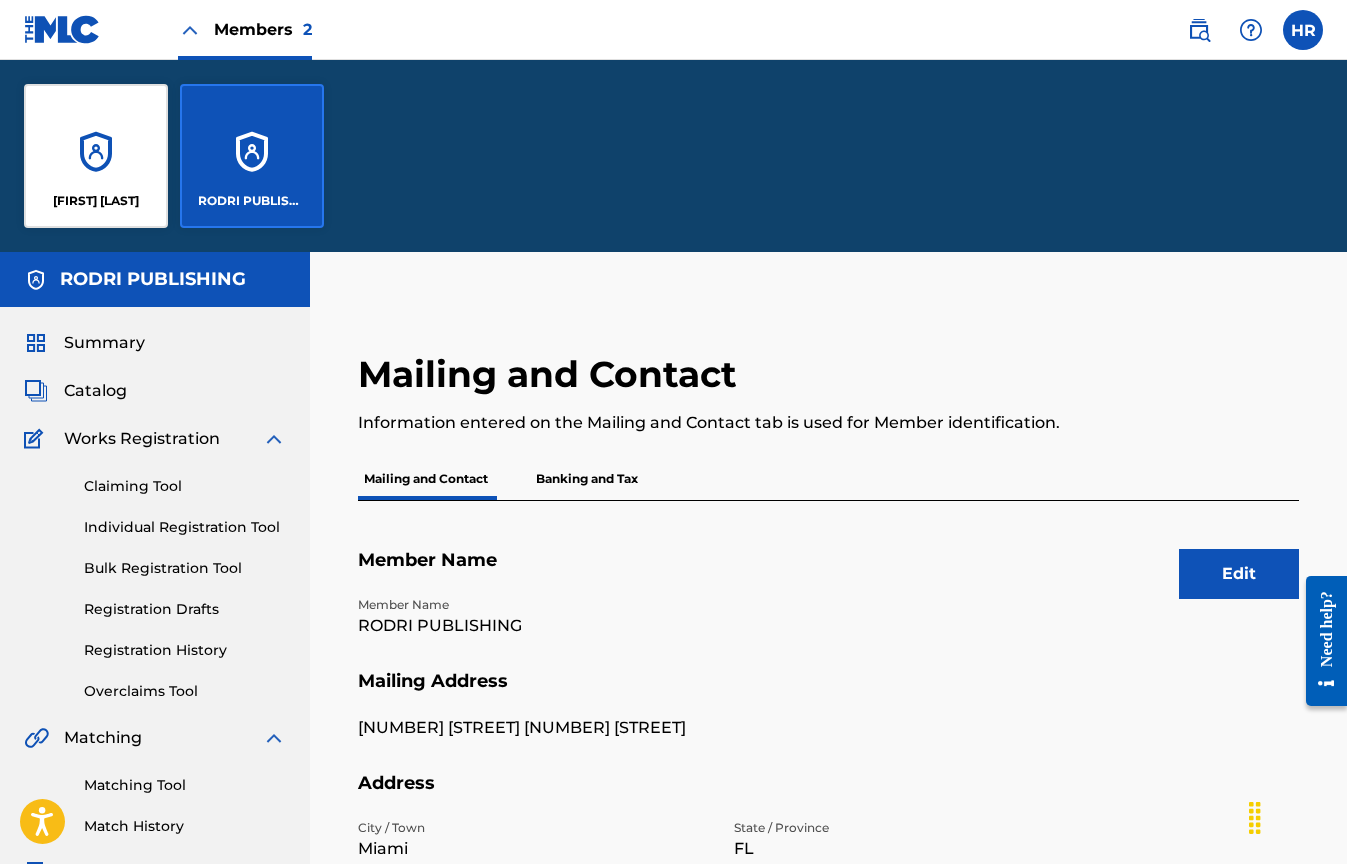 click on "[FIRST] [LAST]" at bounding box center (96, 156) 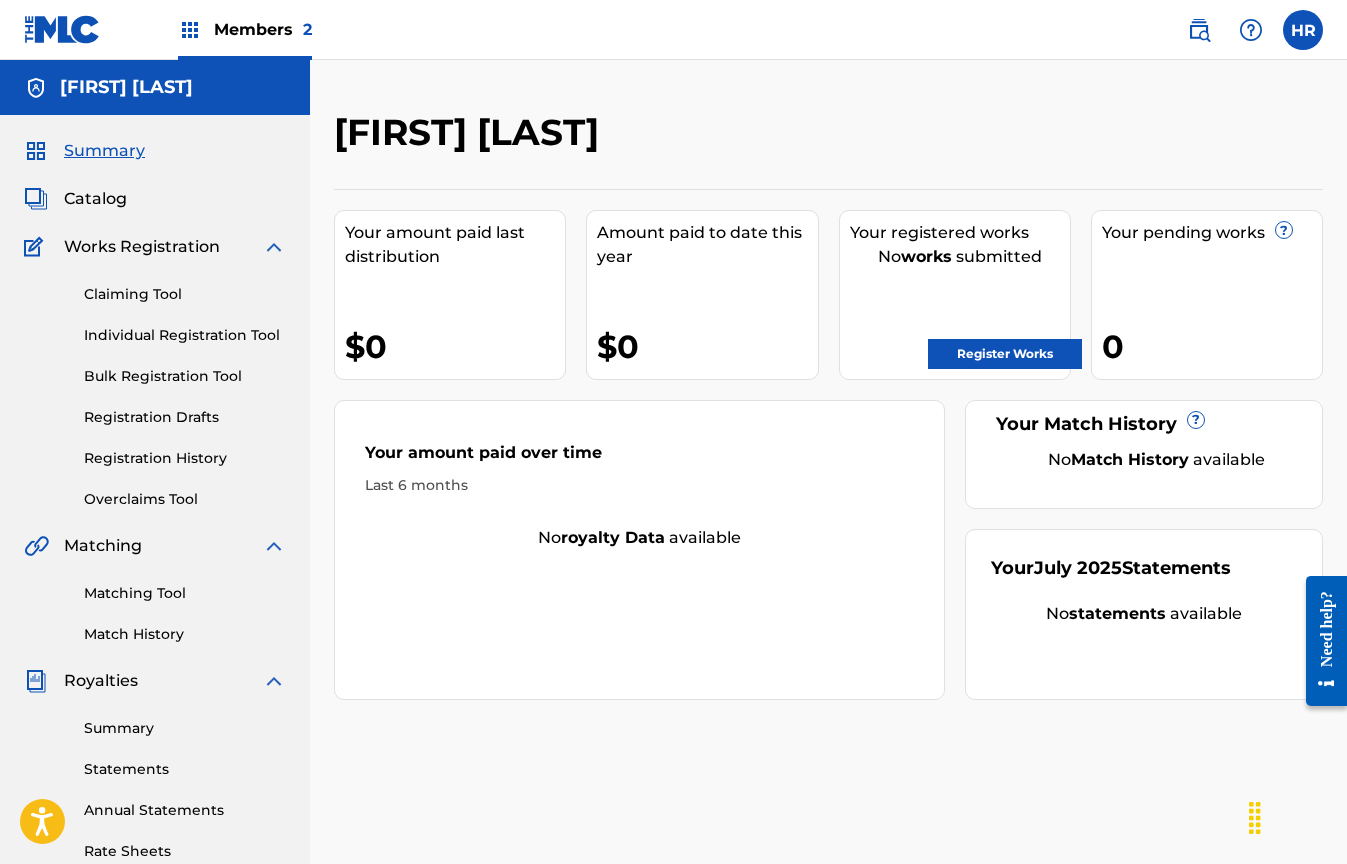 click on "Summary" at bounding box center [104, 151] 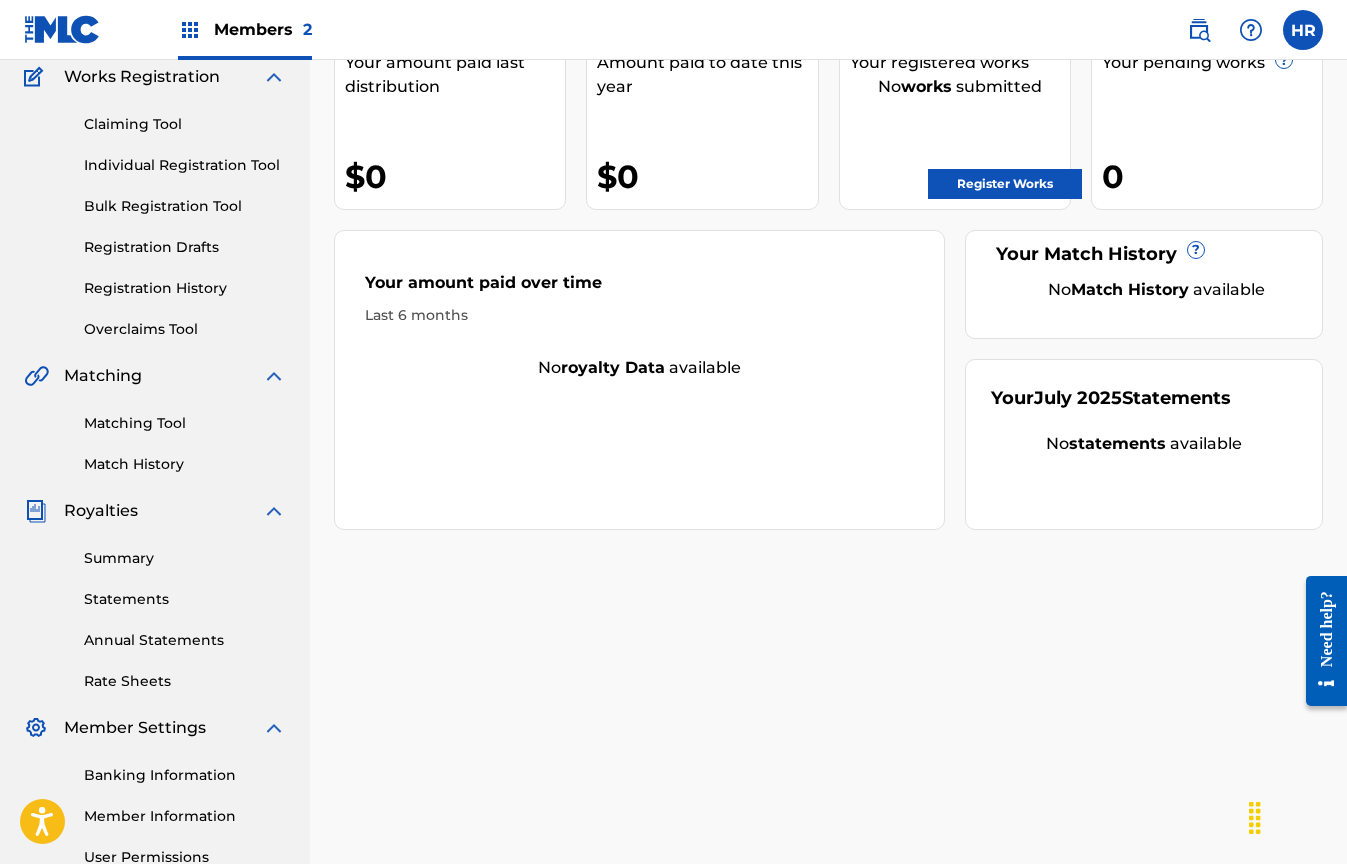 scroll, scrollTop: 376, scrollLeft: 0, axis: vertical 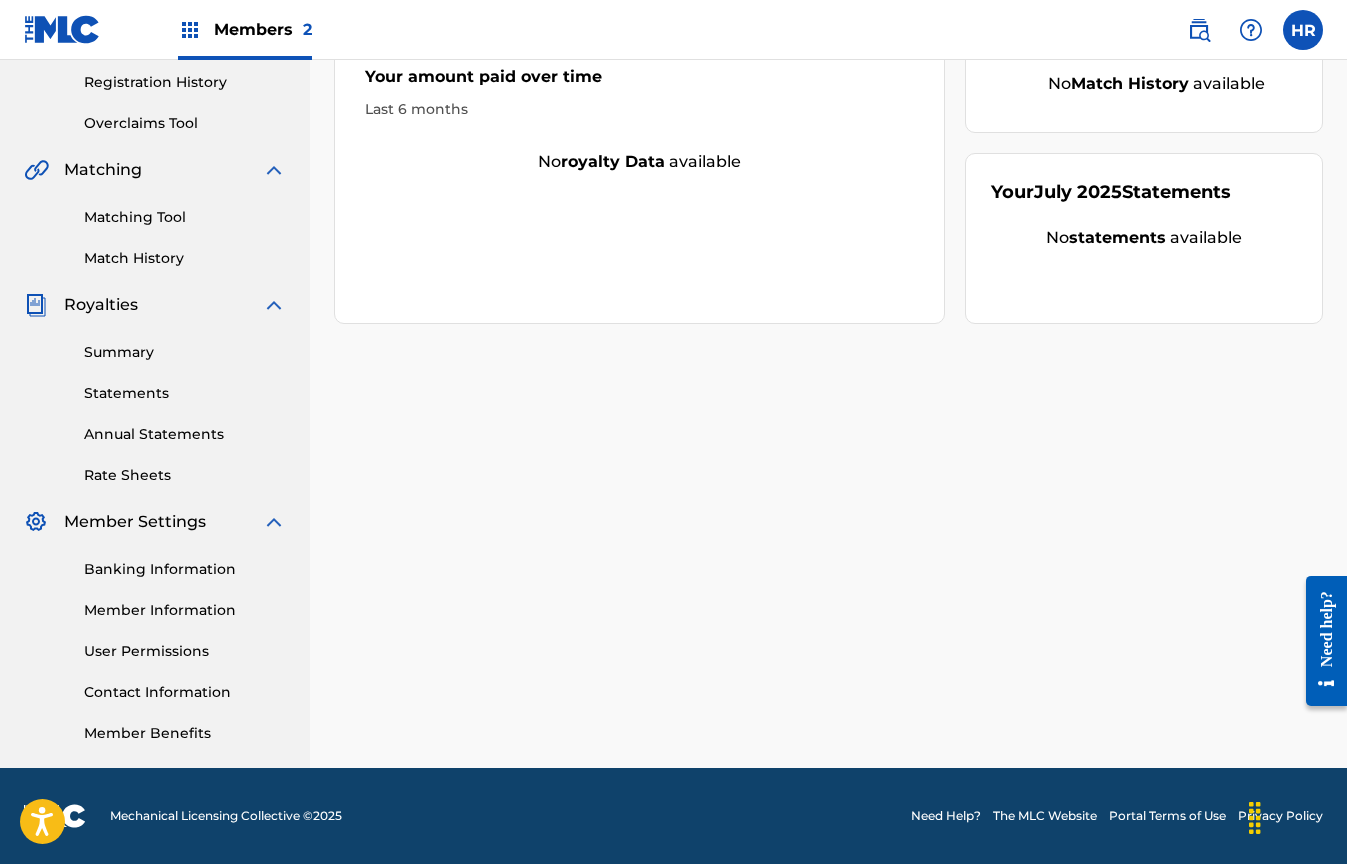 click on "Member Information" at bounding box center (185, 610) 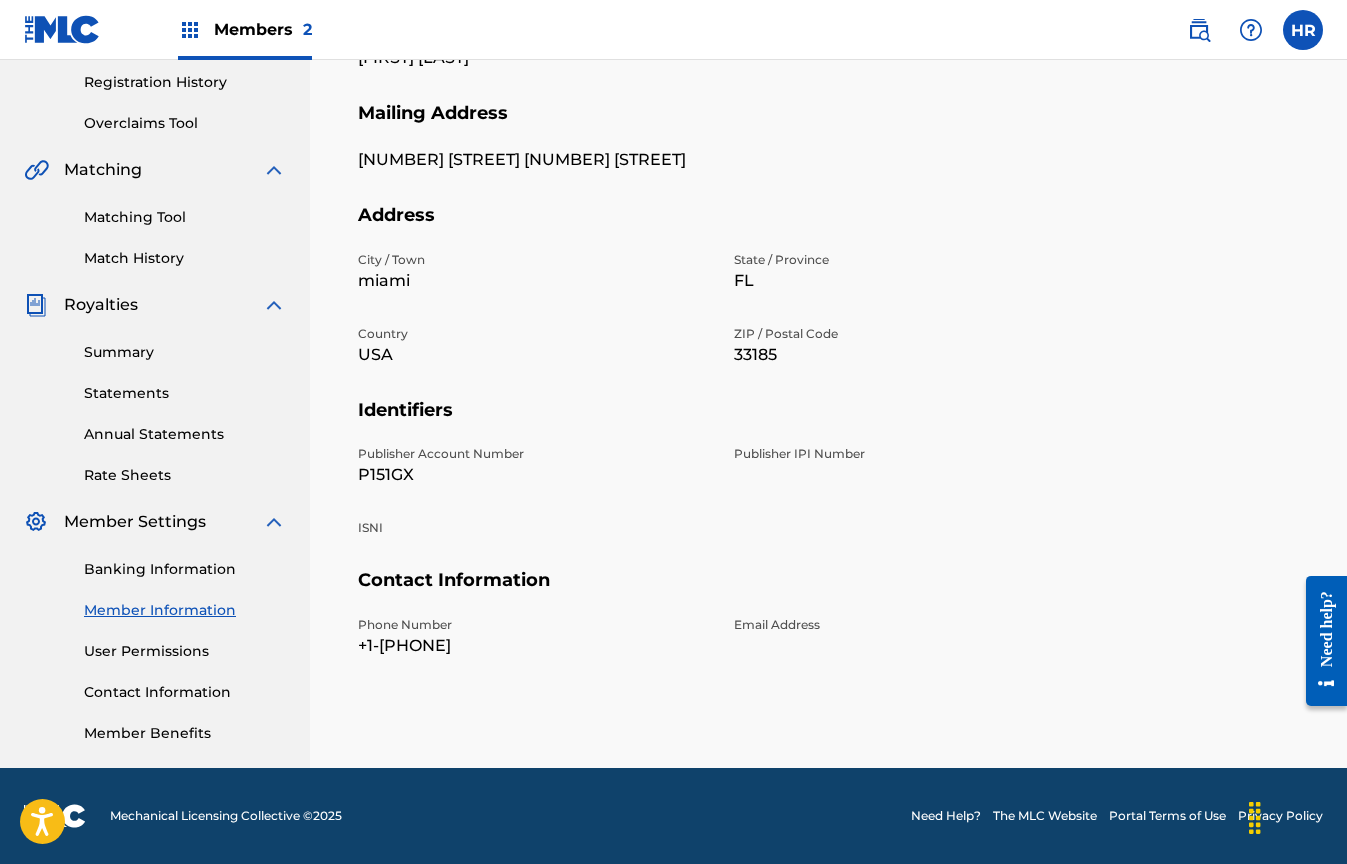 scroll, scrollTop: 0, scrollLeft: 0, axis: both 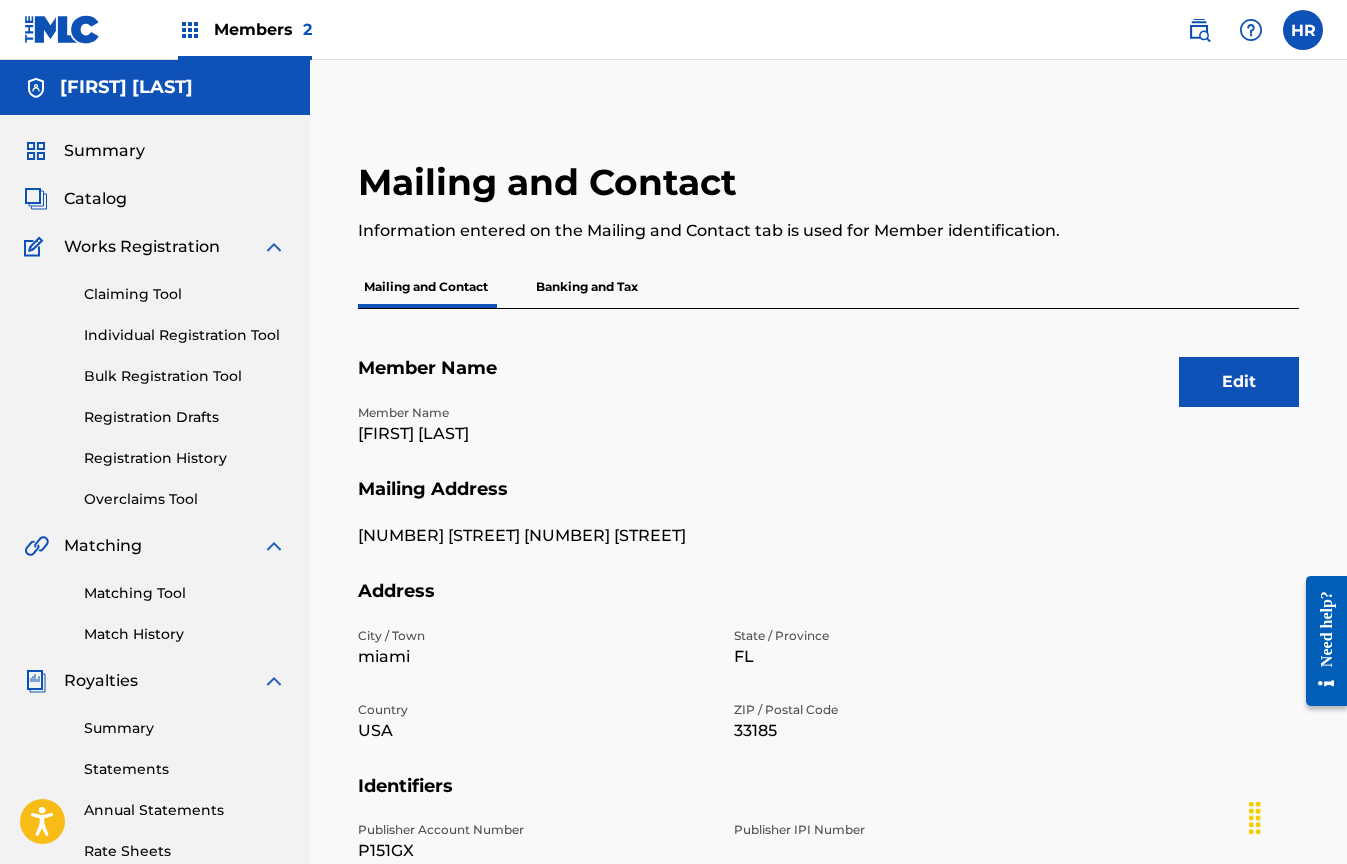 click on "2" at bounding box center [307, 29] 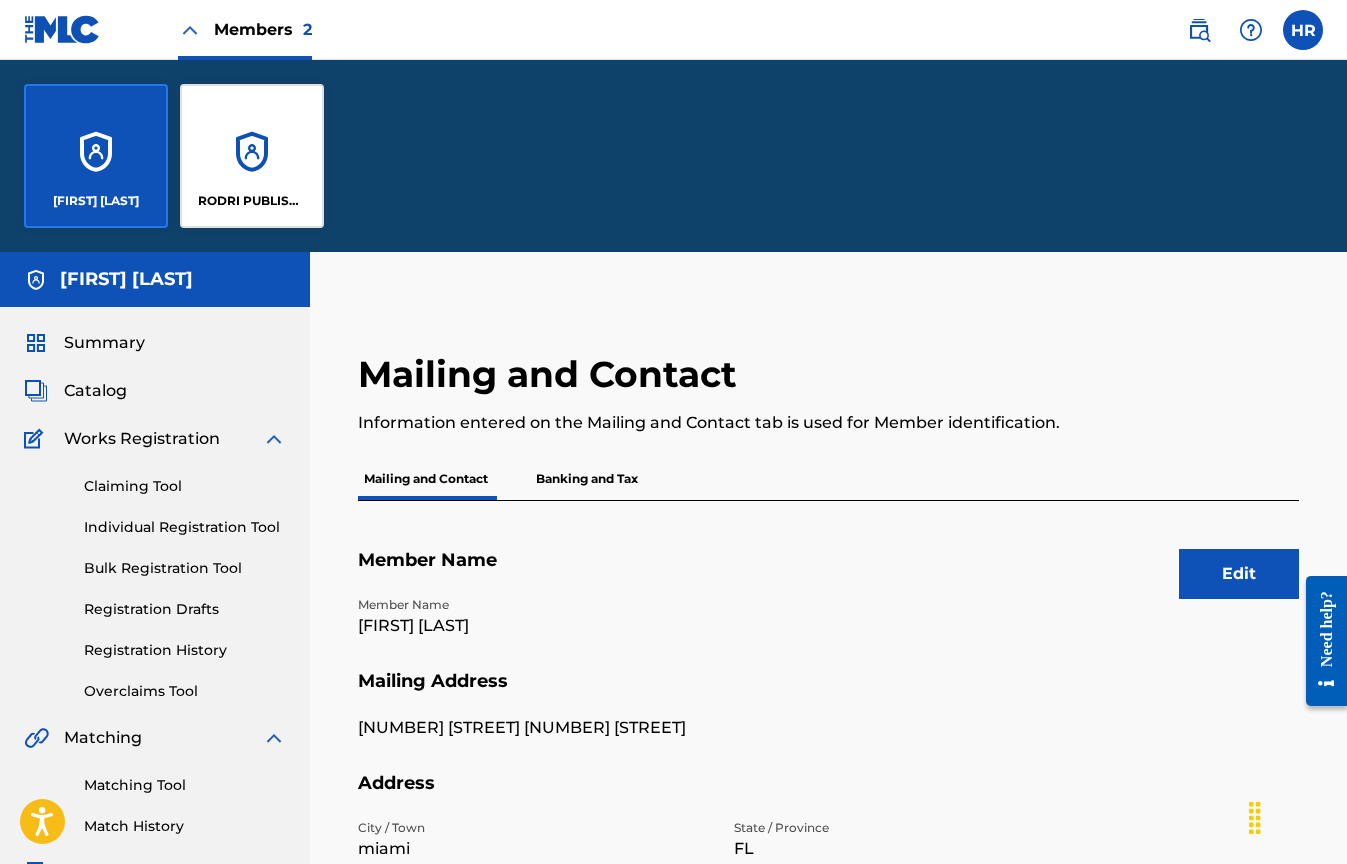 click on "RODRI PUBLISHING" at bounding box center [252, 156] 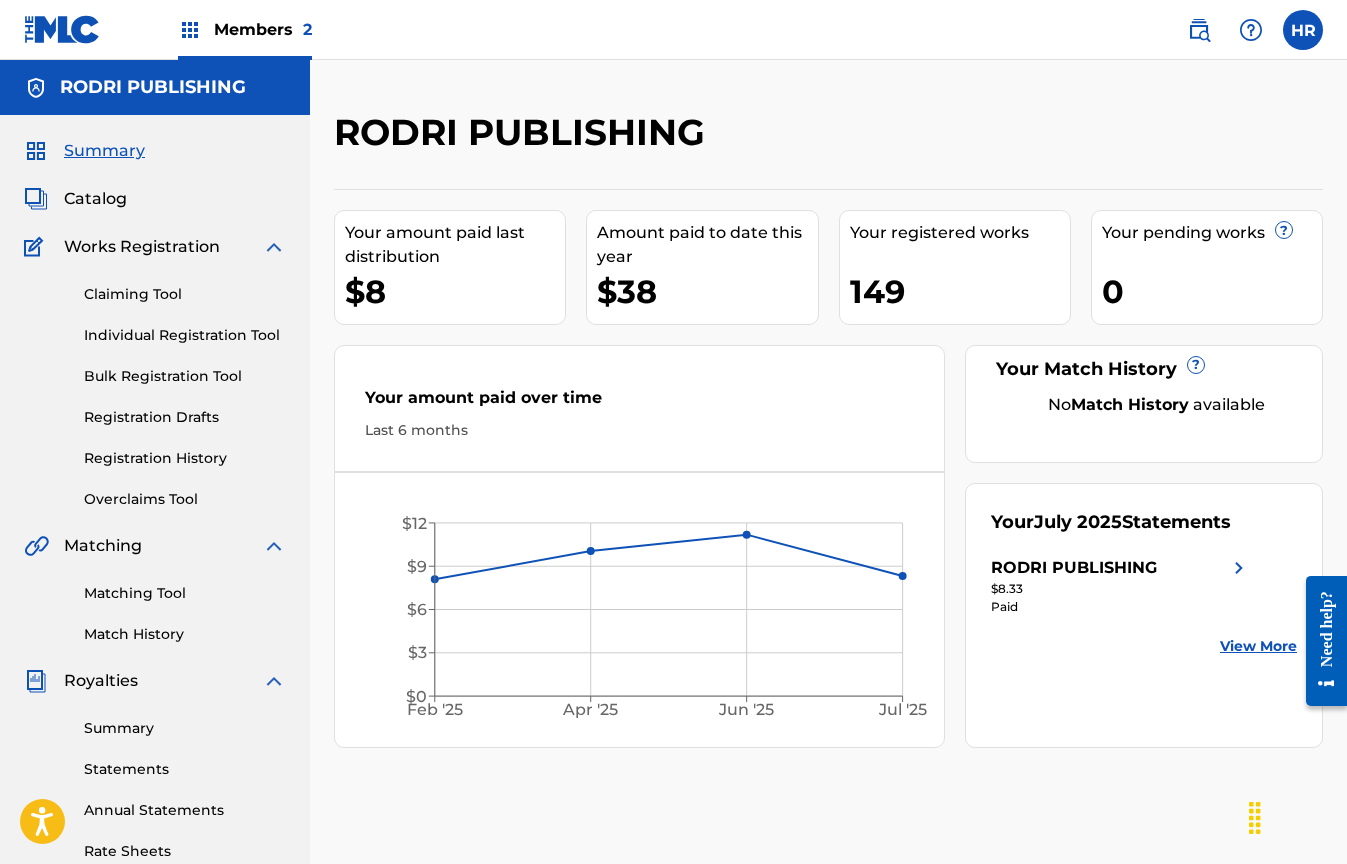 scroll, scrollTop: 376, scrollLeft: 0, axis: vertical 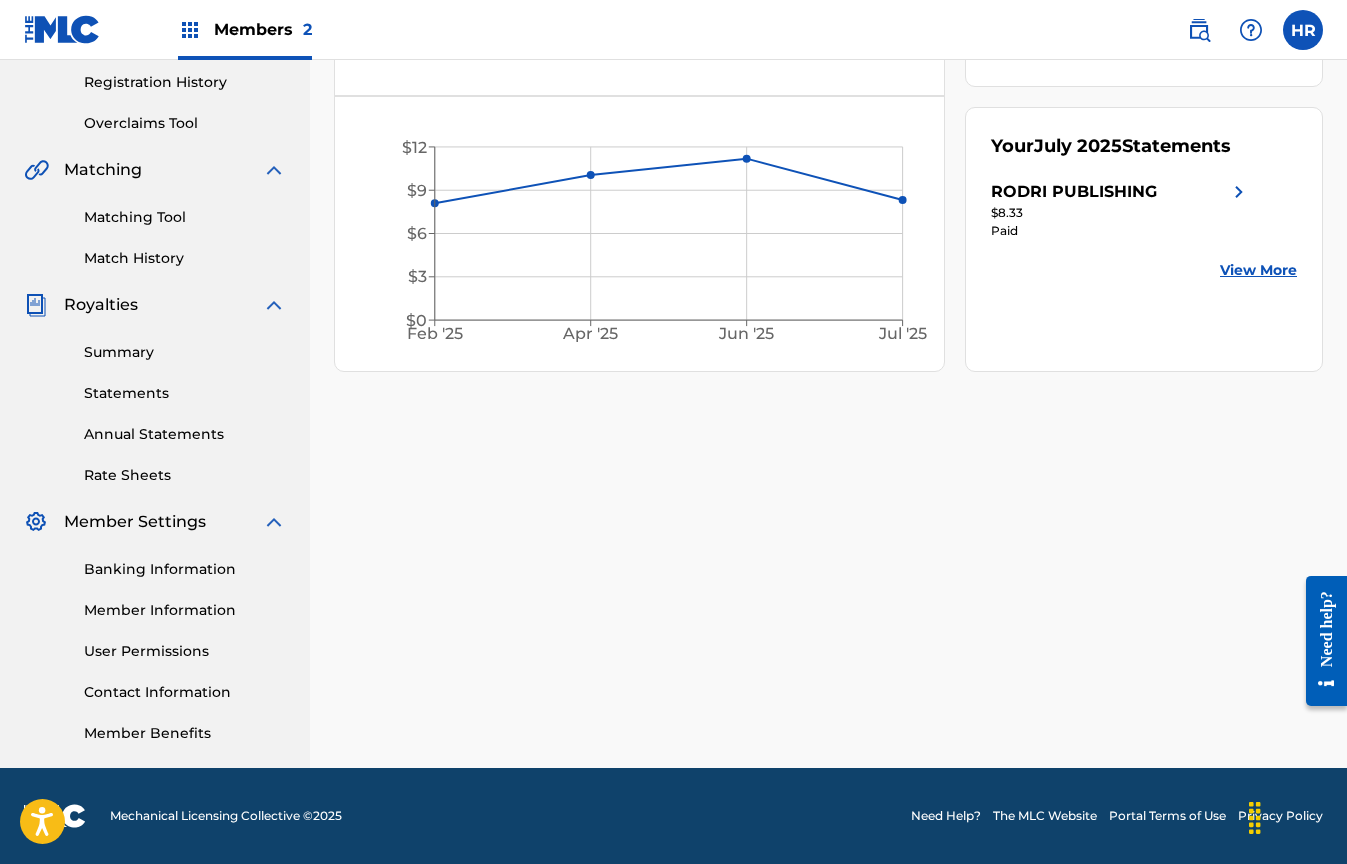 click on "Banking Information" at bounding box center [185, 569] 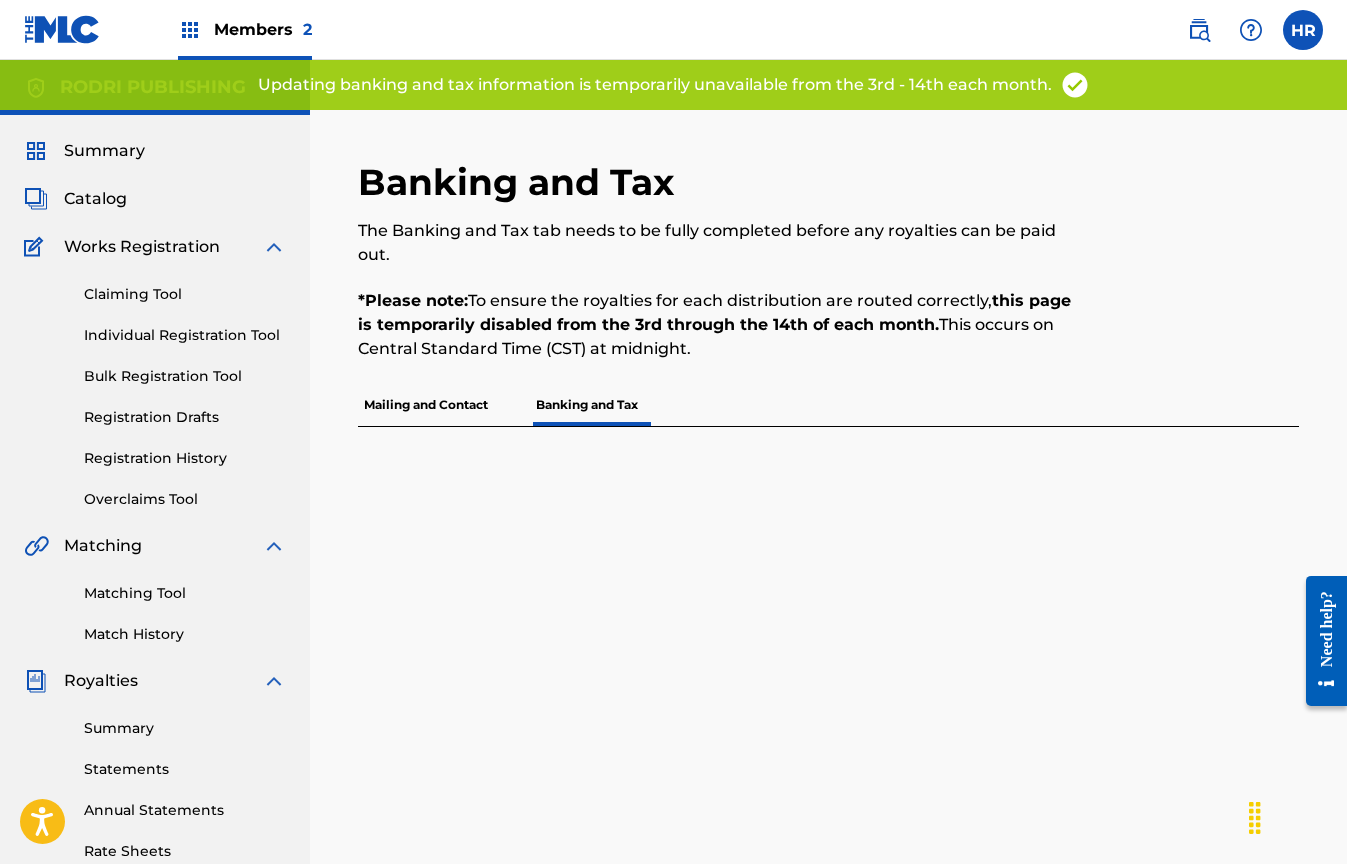 click on "Mailing and Contact" at bounding box center (426, 405) 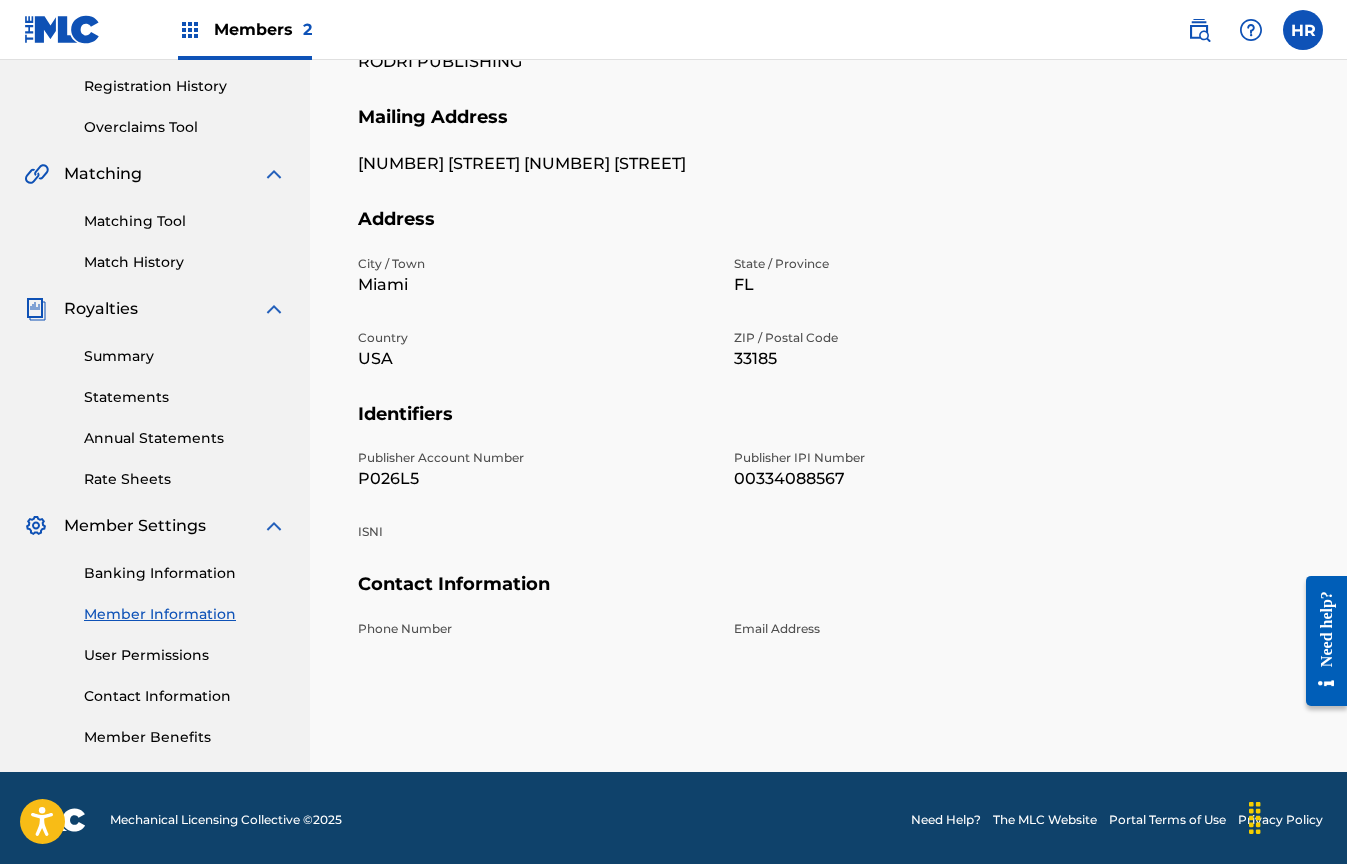 scroll, scrollTop: 0, scrollLeft: 0, axis: both 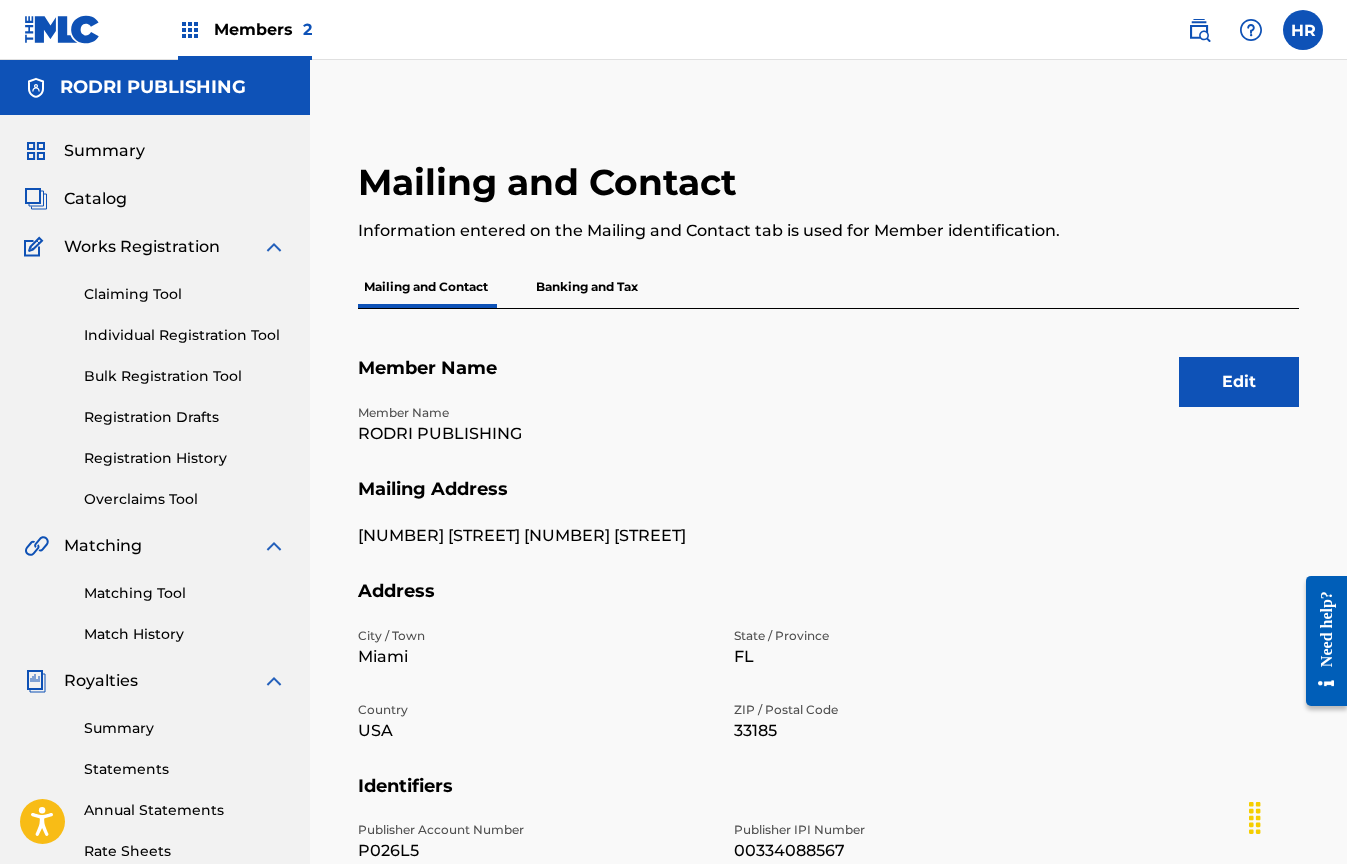 click on "2" at bounding box center (307, 29) 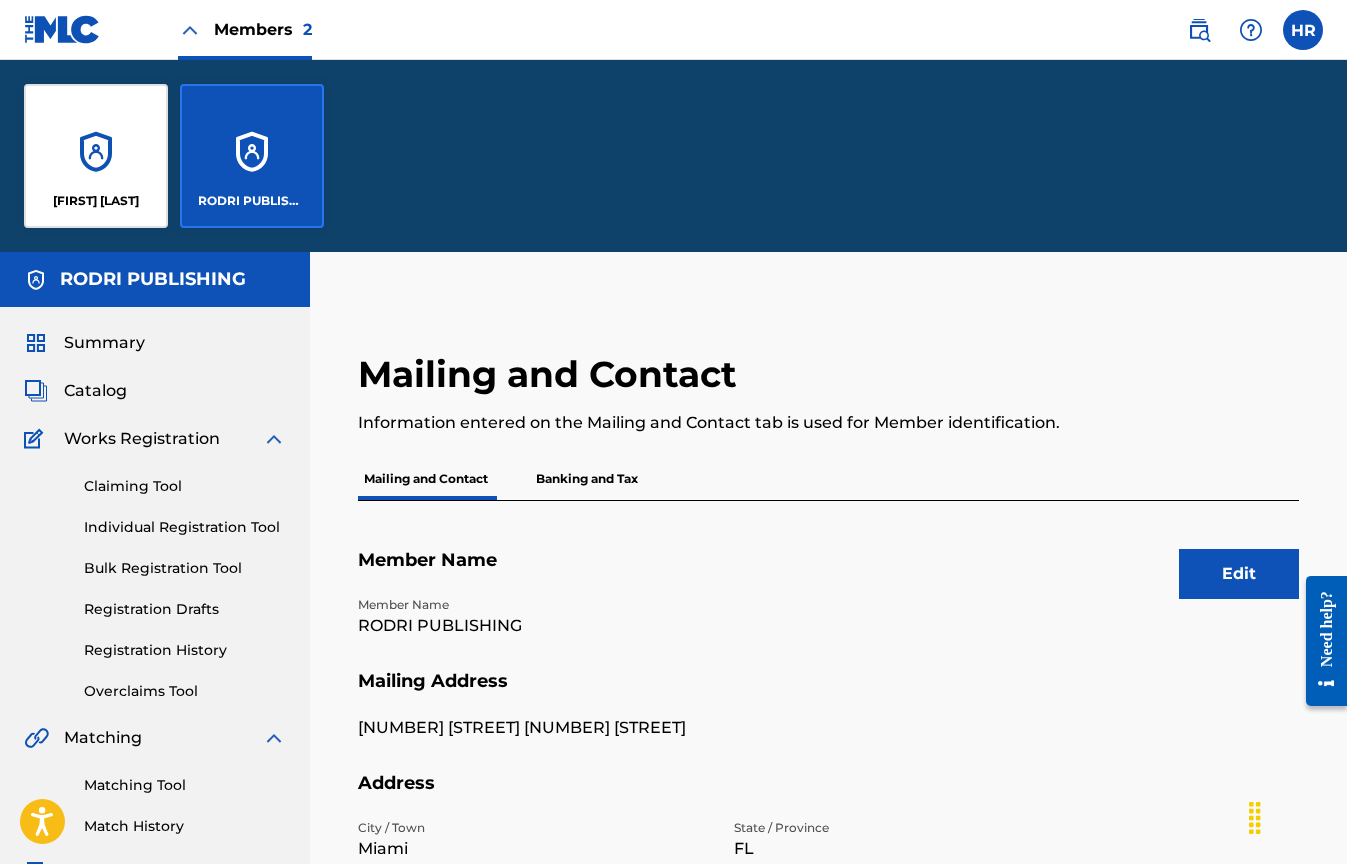 click on "[FIRST] [LAST]" at bounding box center [96, 156] 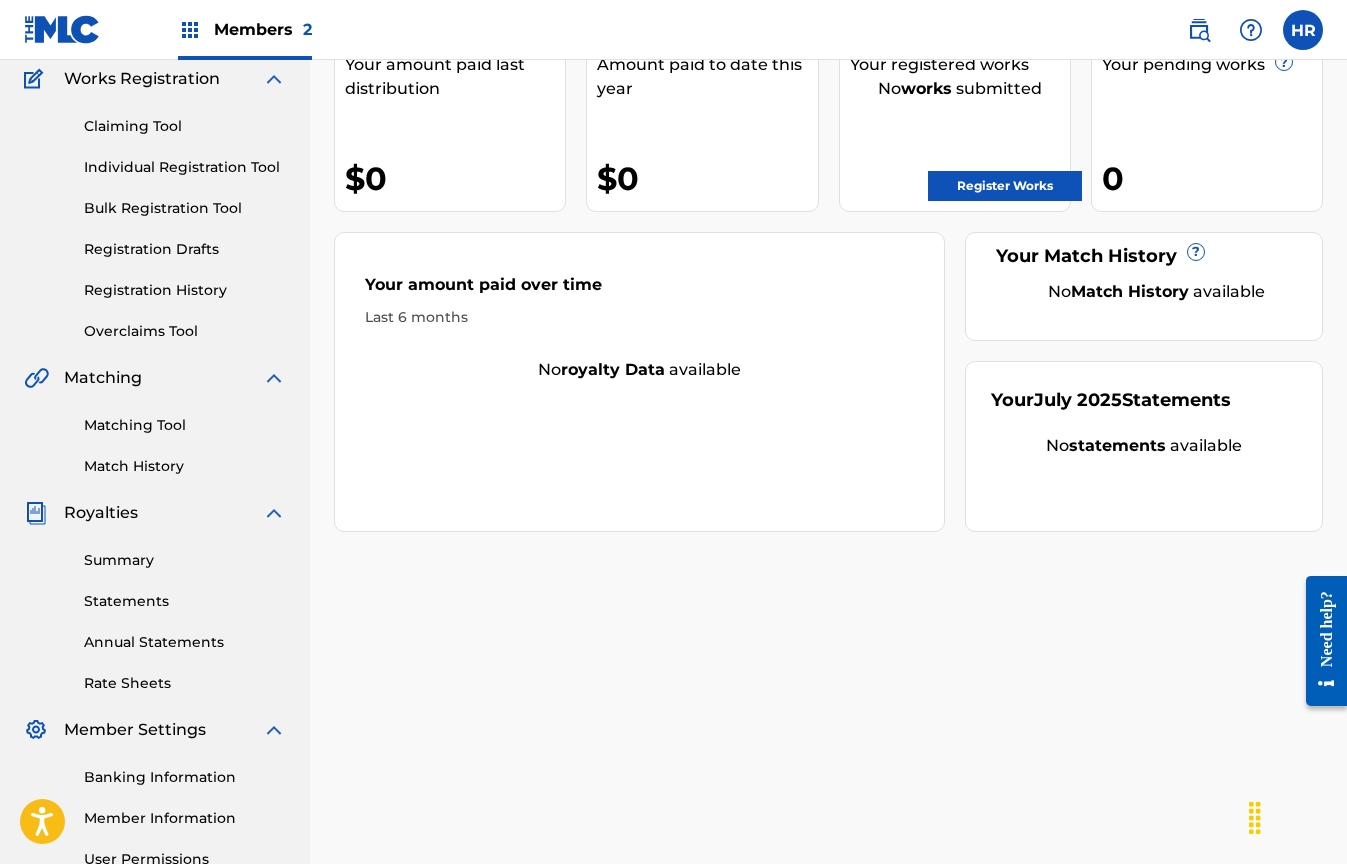 scroll, scrollTop: 376, scrollLeft: 0, axis: vertical 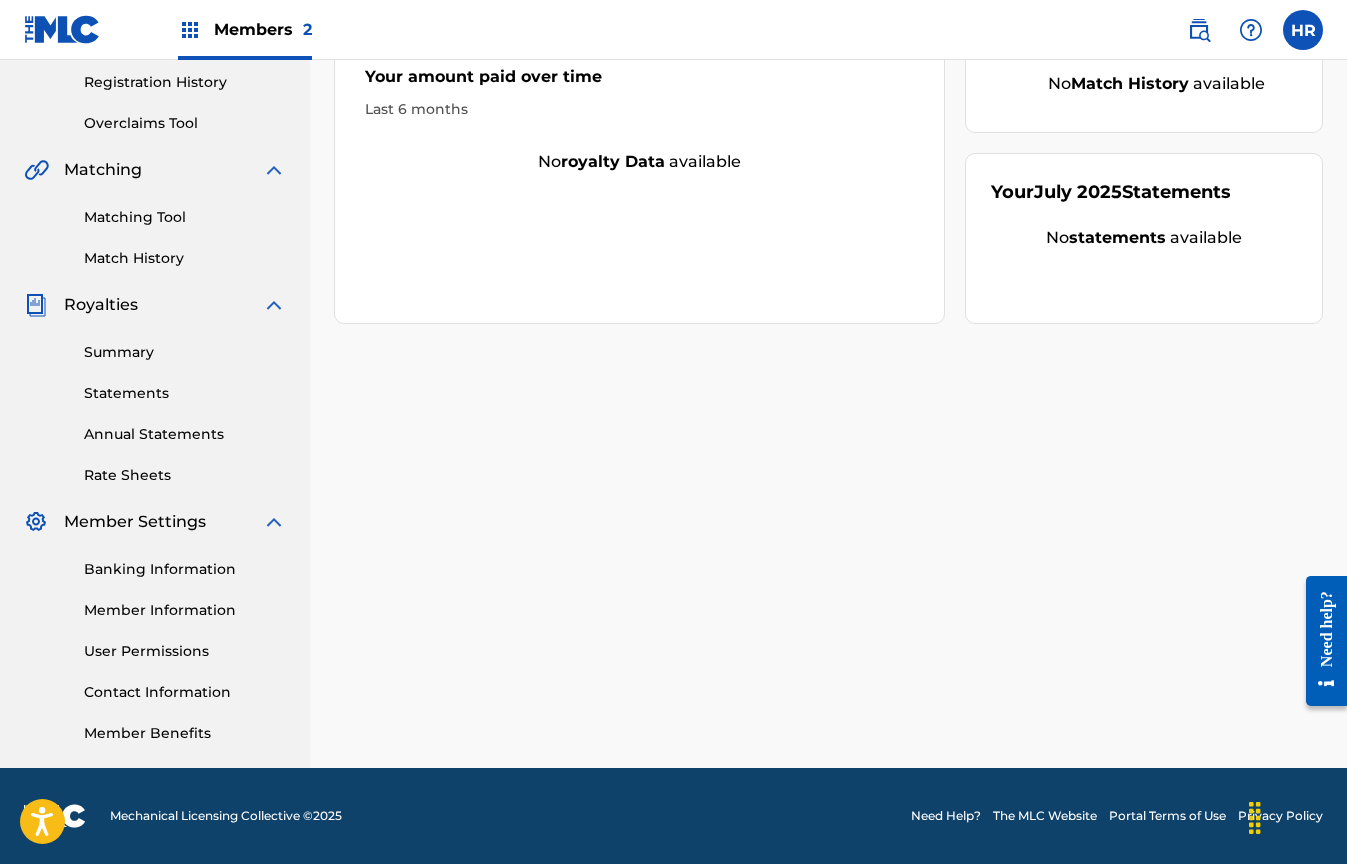 click on "Banking Information" at bounding box center [185, 569] 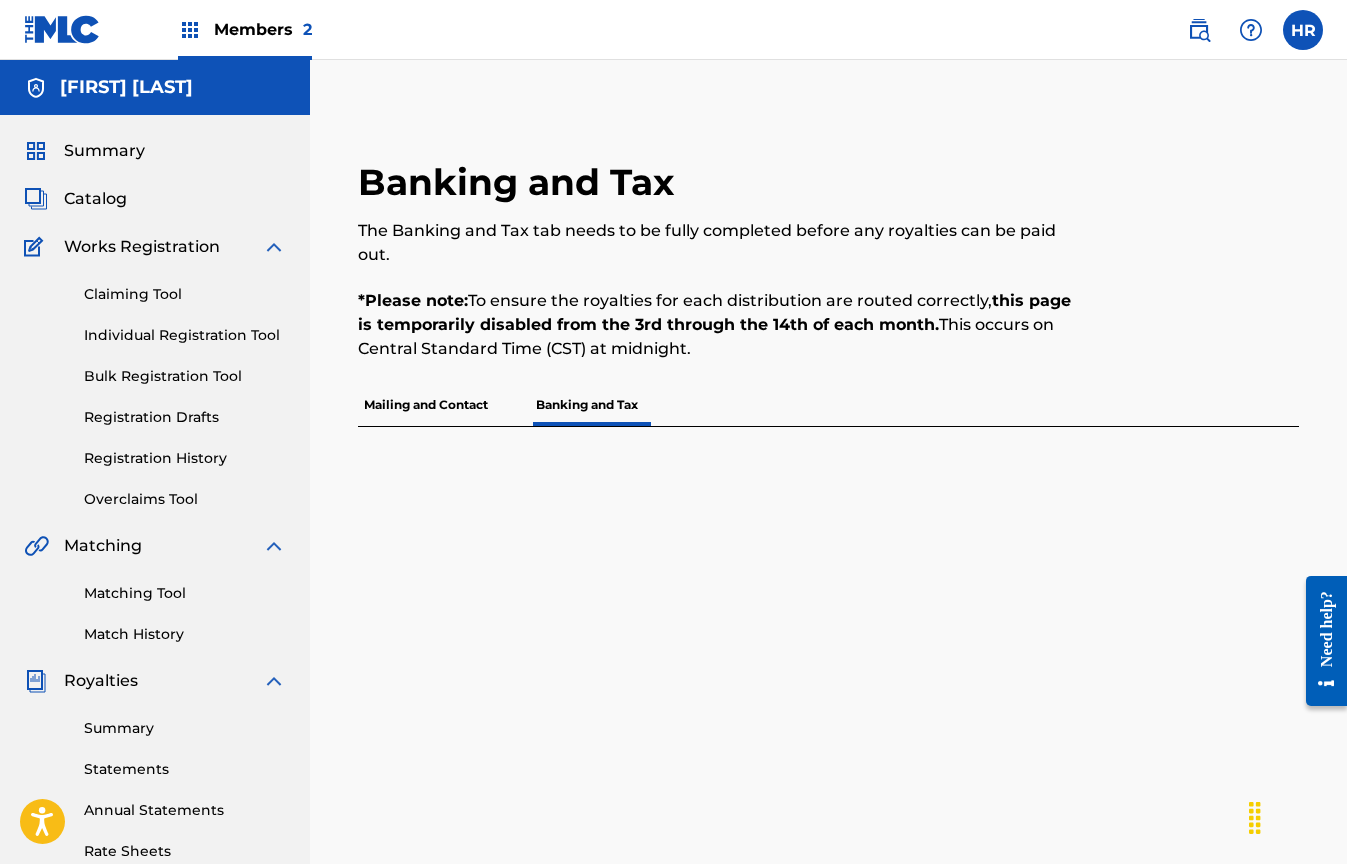 click on "Members    2" at bounding box center [263, 29] 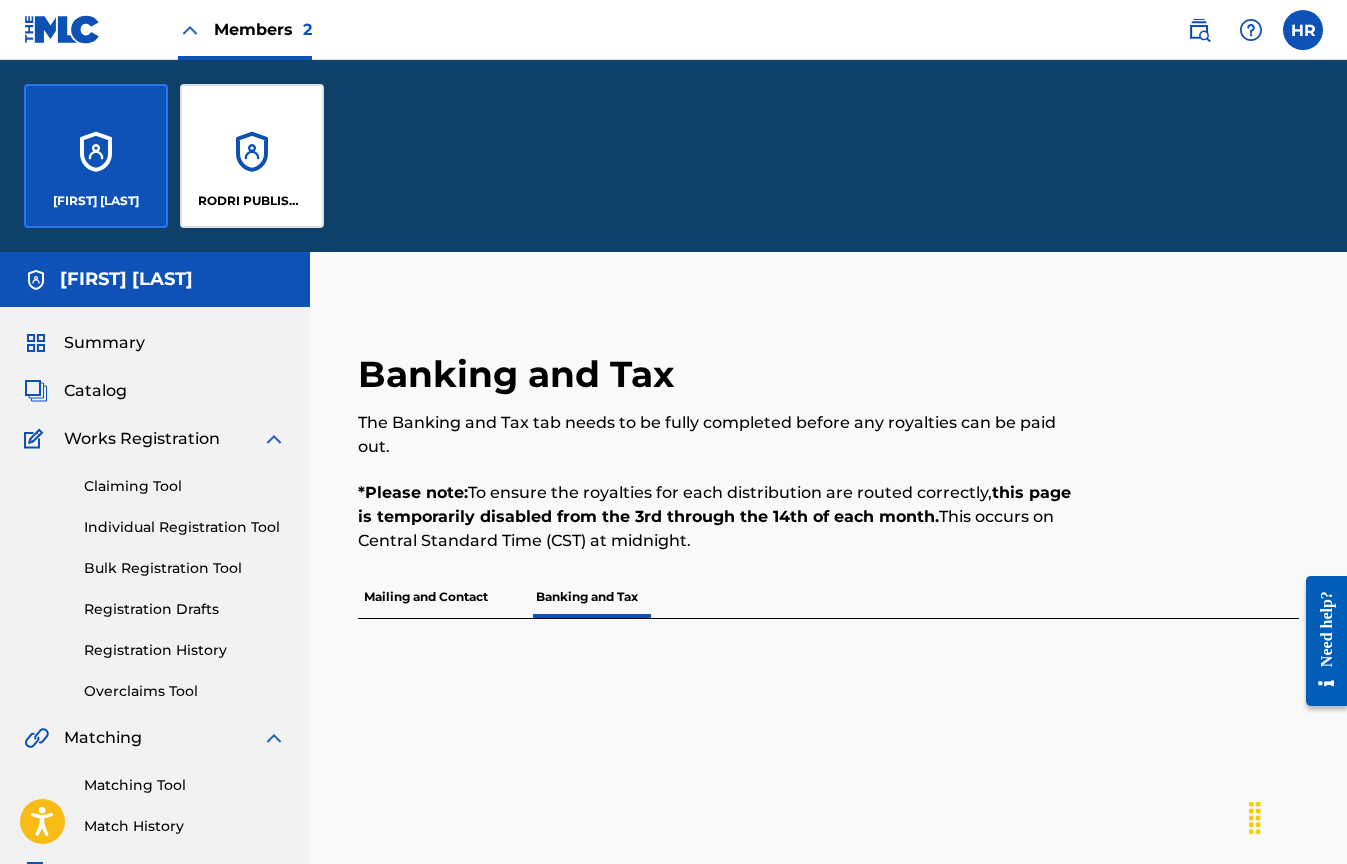 click on "RODRI PUBLISHING" at bounding box center (252, 156) 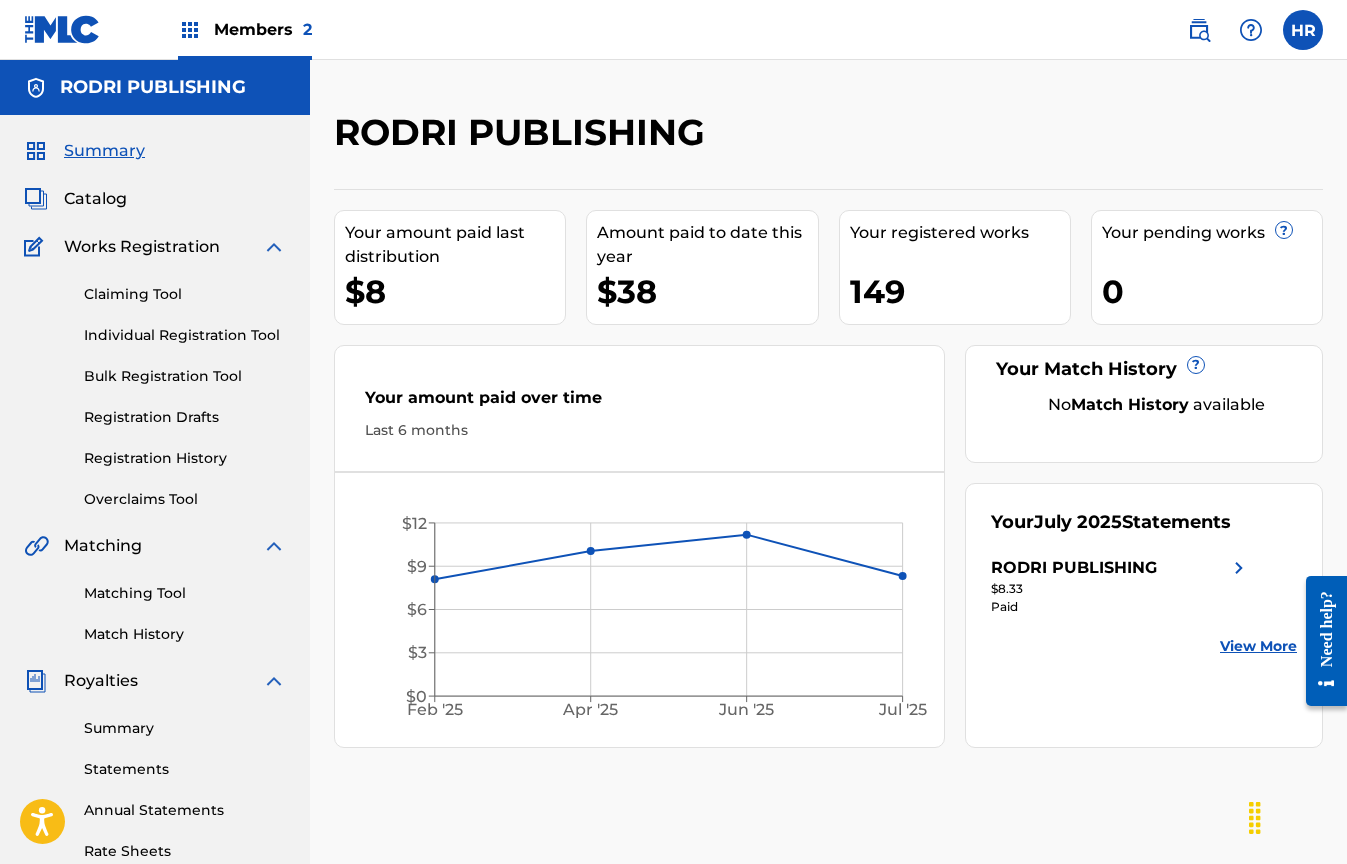 click on "Registration Drafts" at bounding box center [185, 417] 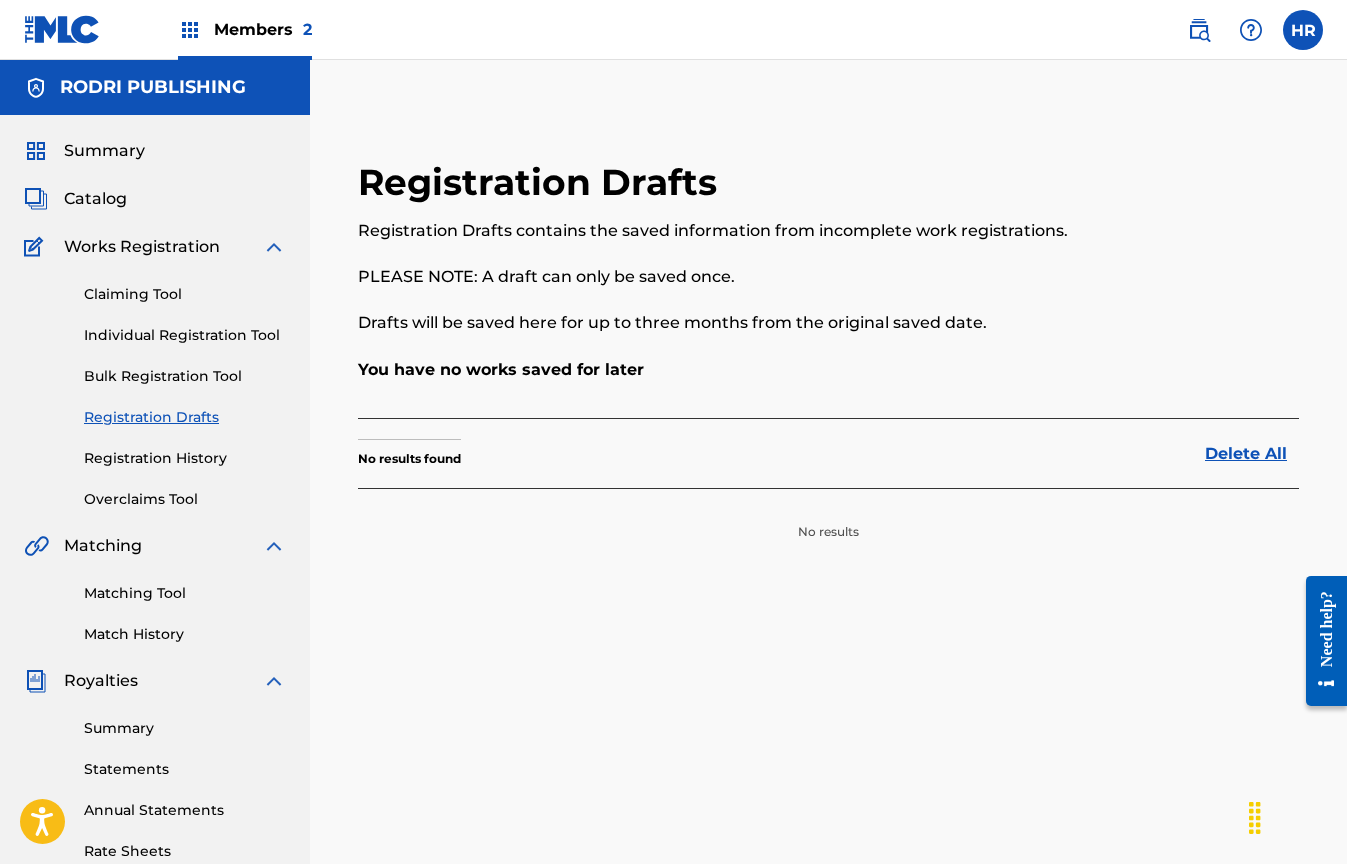 click on "Individual Registration Tool" at bounding box center (185, 335) 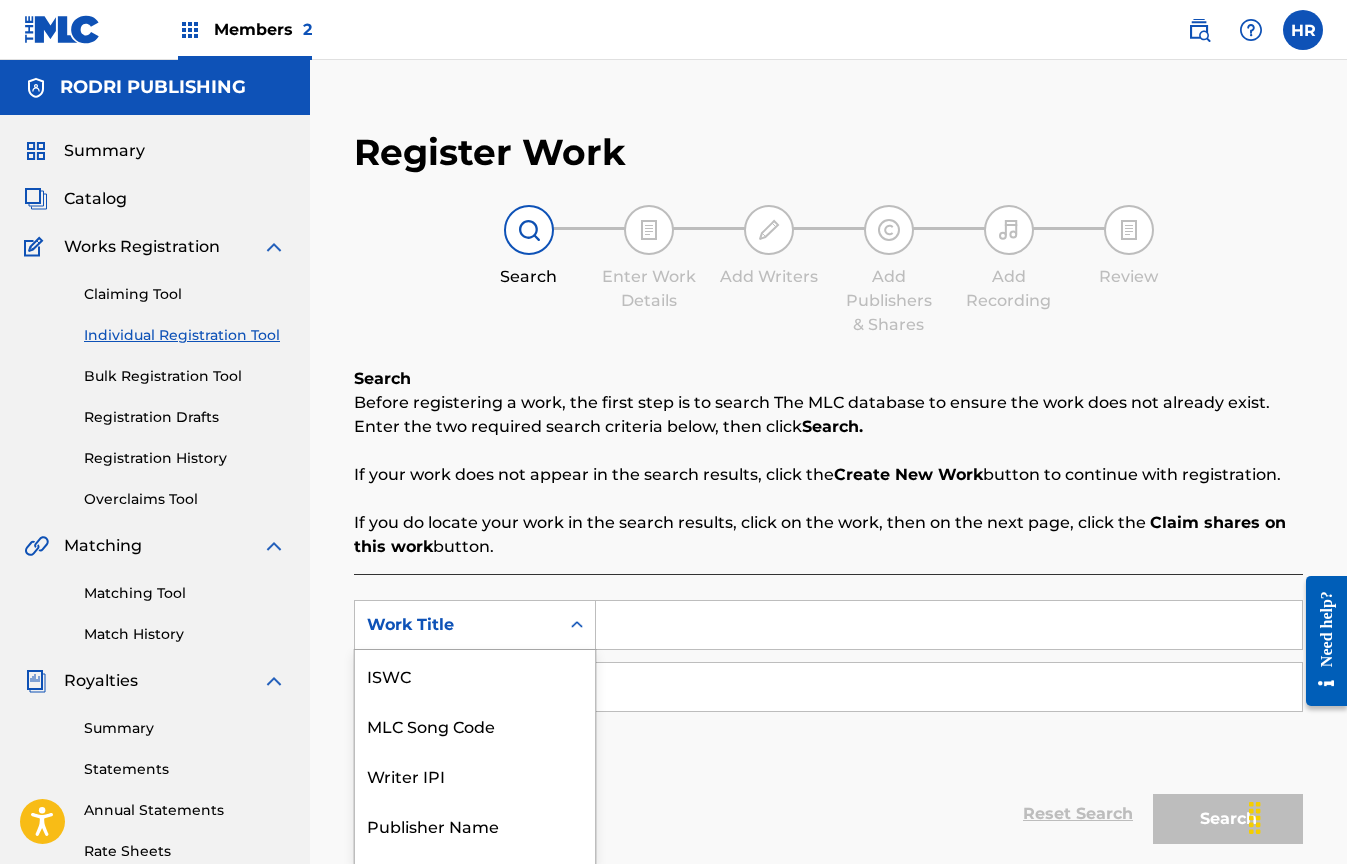 scroll, scrollTop: 76, scrollLeft: 0, axis: vertical 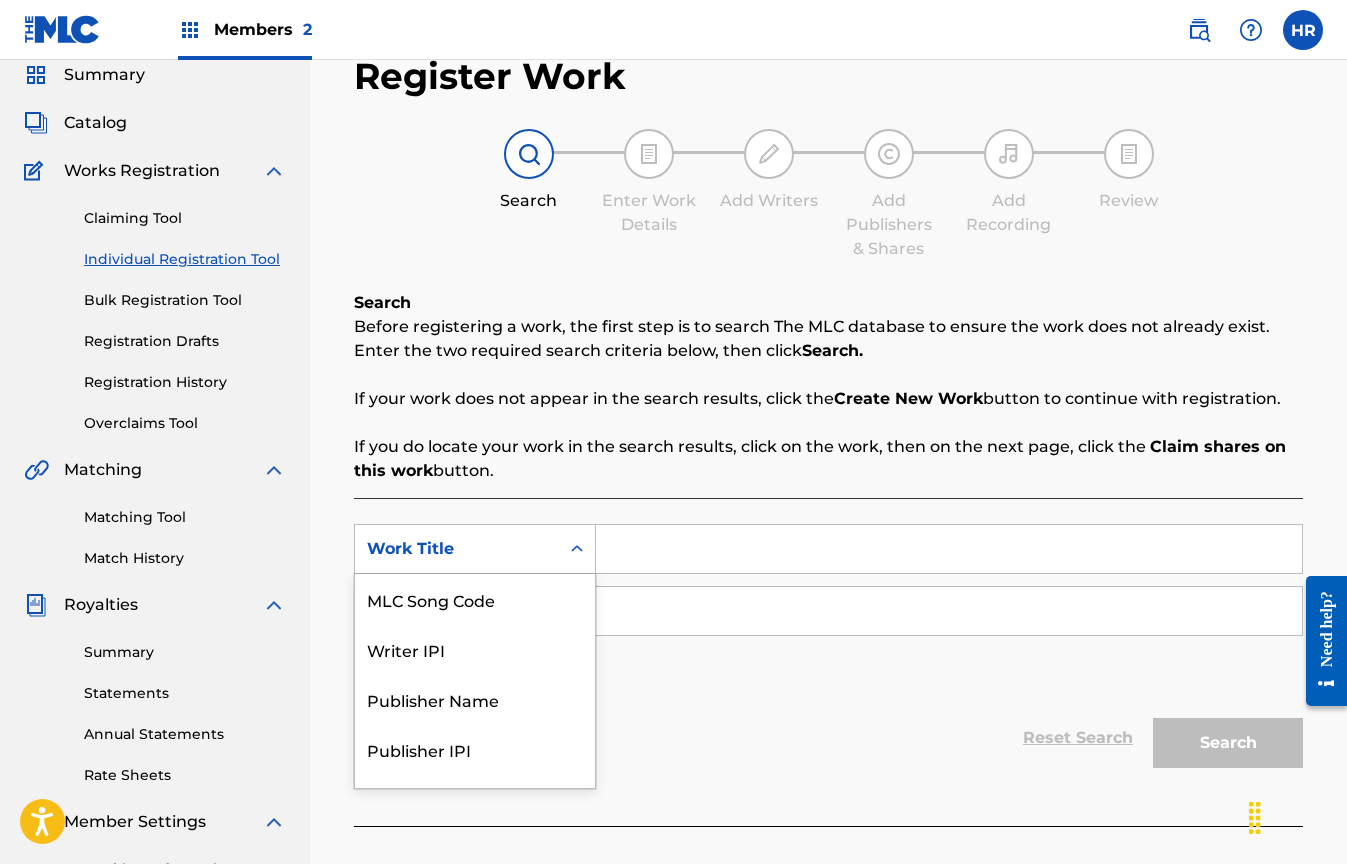 click on "Work Title selected, 7 of 7. 7 results available. Use Up and Down to choose options, press Enter to select the currently focused option, press Escape to exit the menu, press Tab to select the option and exit the menu. Work Title ISWC MLC Song Code Writer IPI Publisher Name Publisher IPI MLC Publisher Number Work Title" at bounding box center [475, 549] 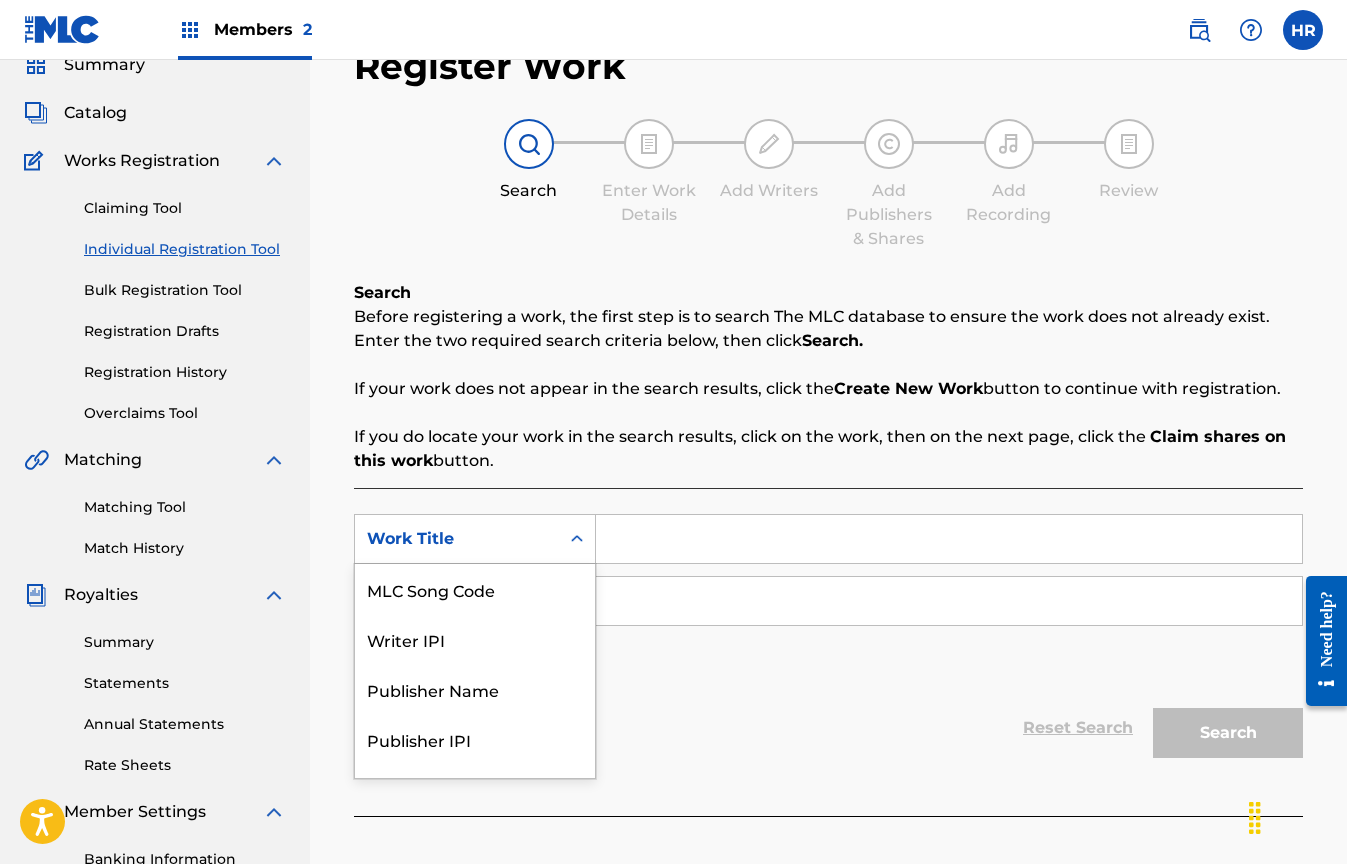 scroll, scrollTop: 87, scrollLeft: 0, axis: vertical 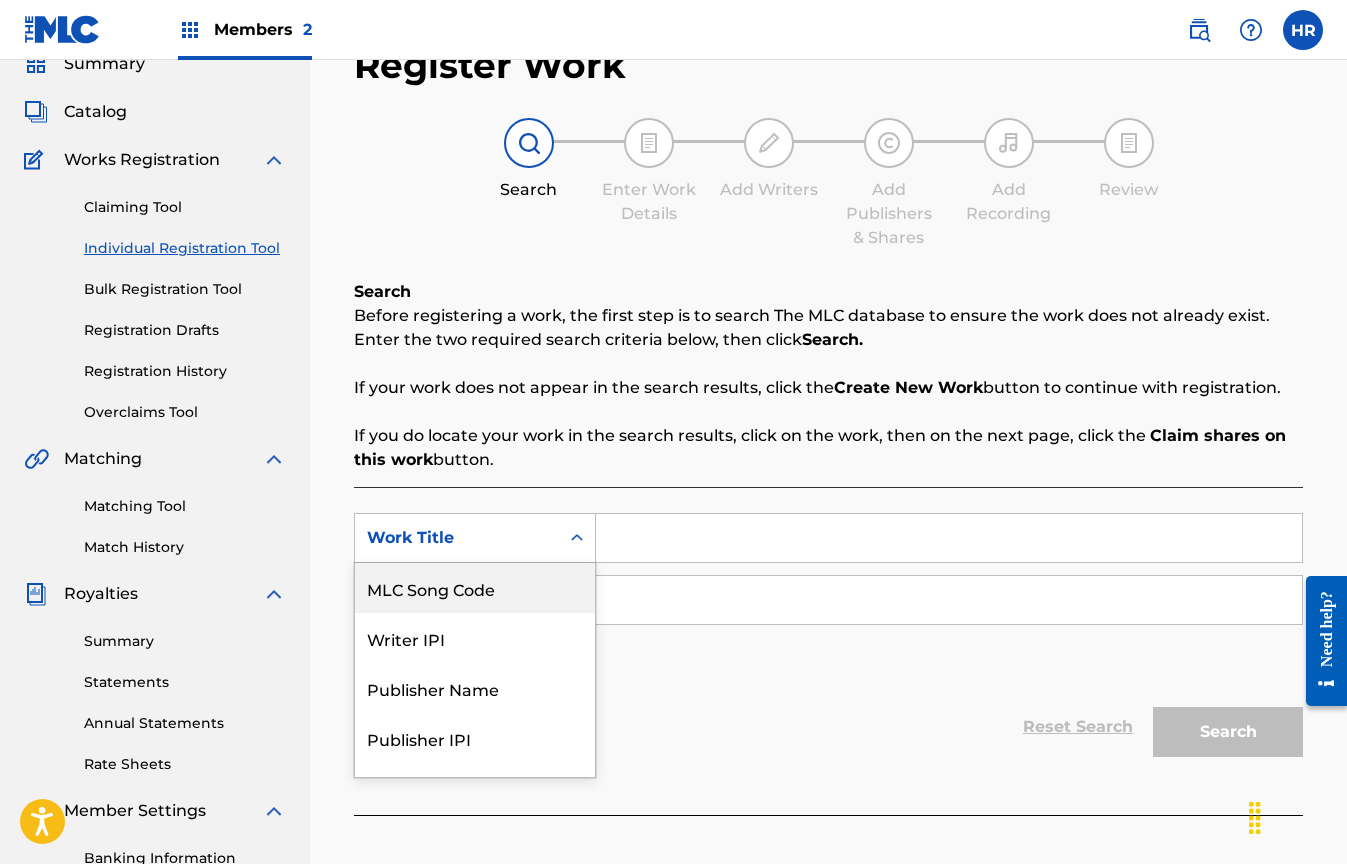 click 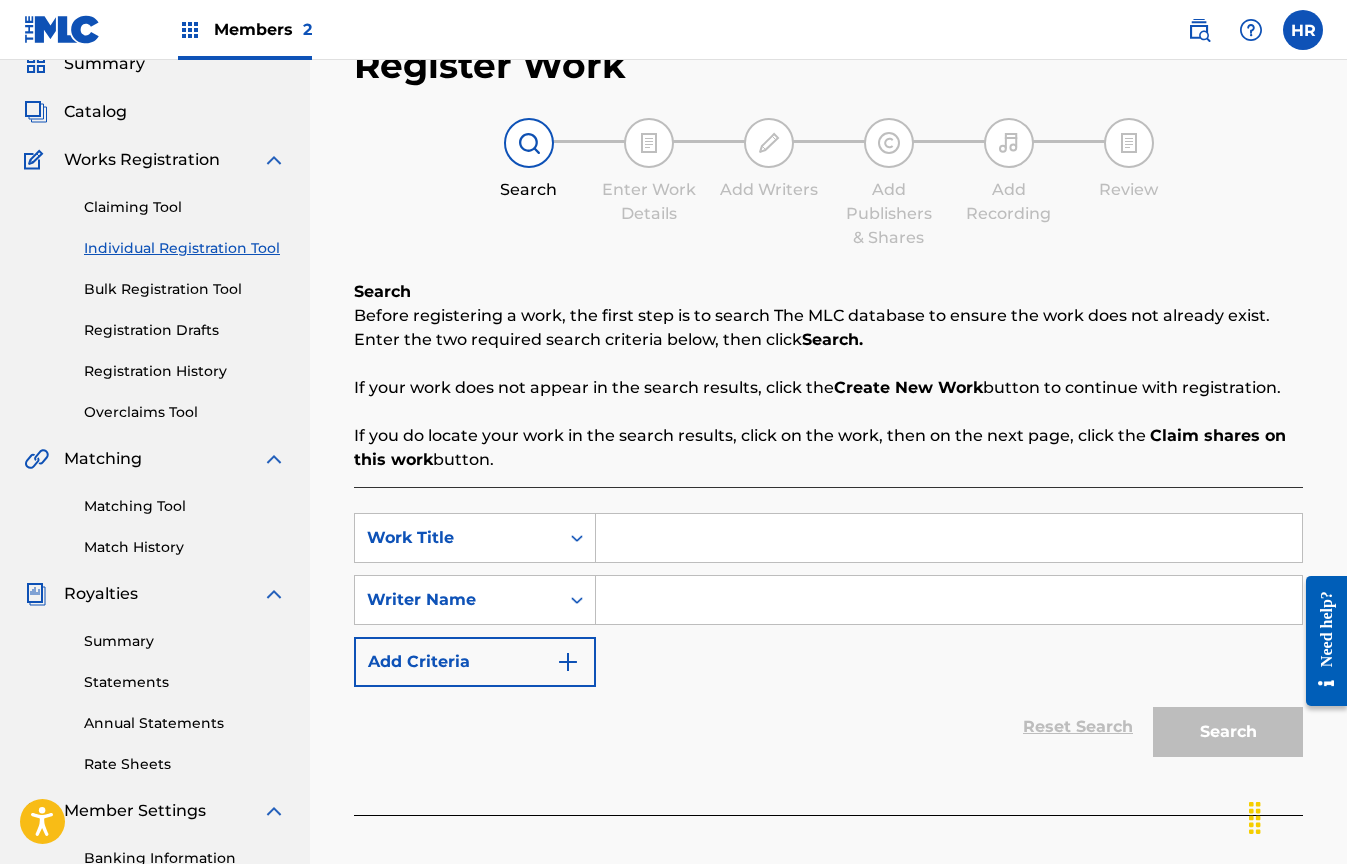 click at bounding box center (949, 538) 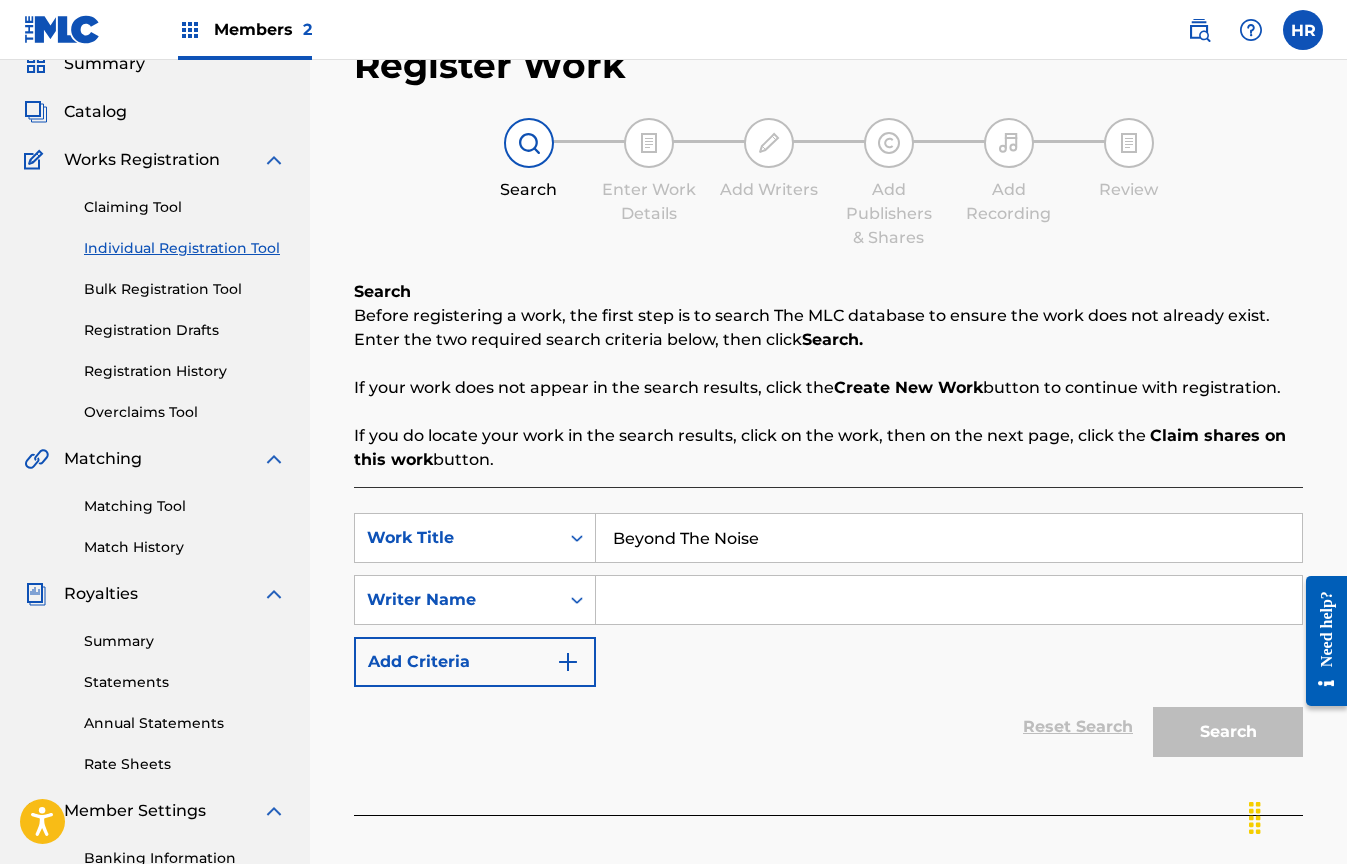 type on "Beyond The Noise" 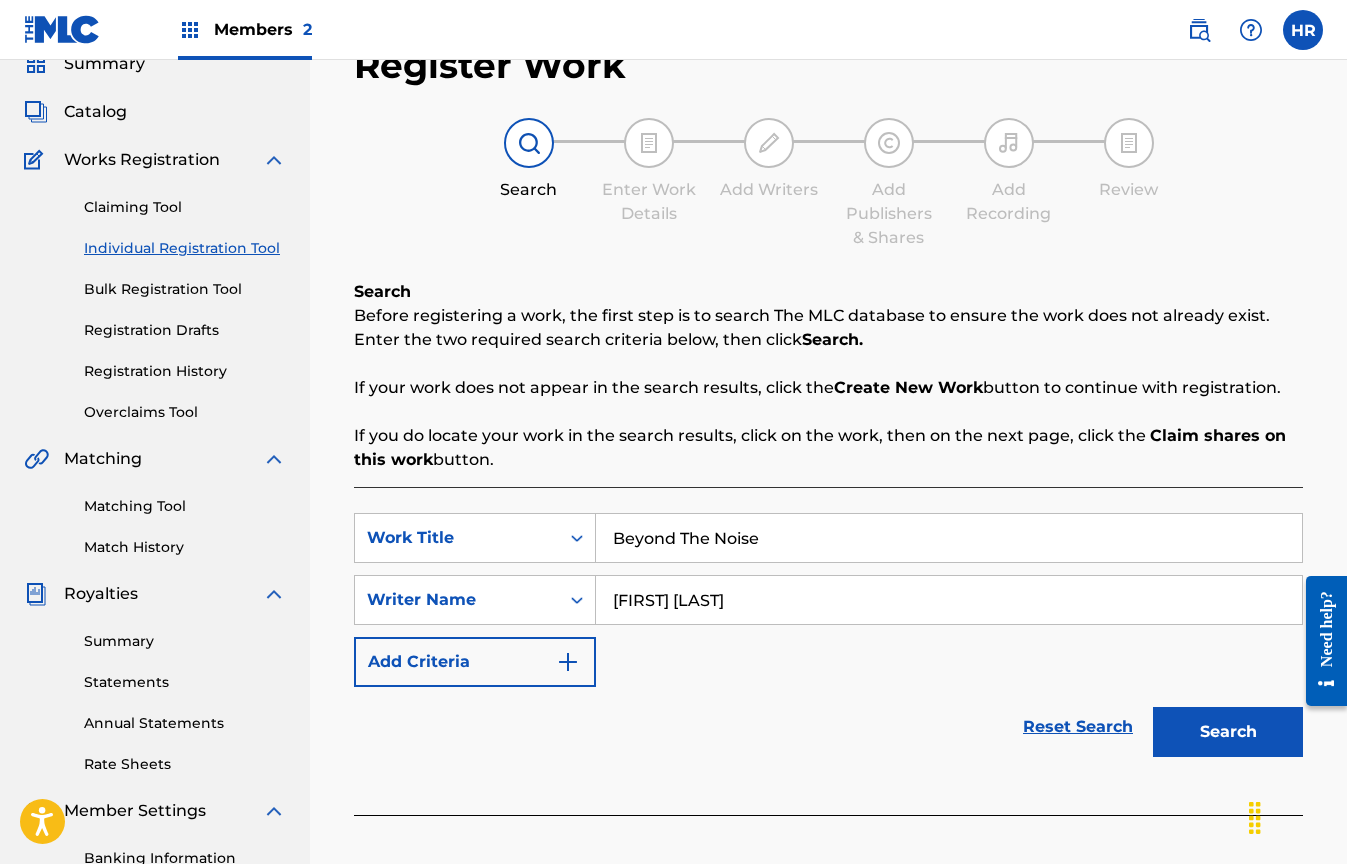 type on "[FIRST] [LAST]" 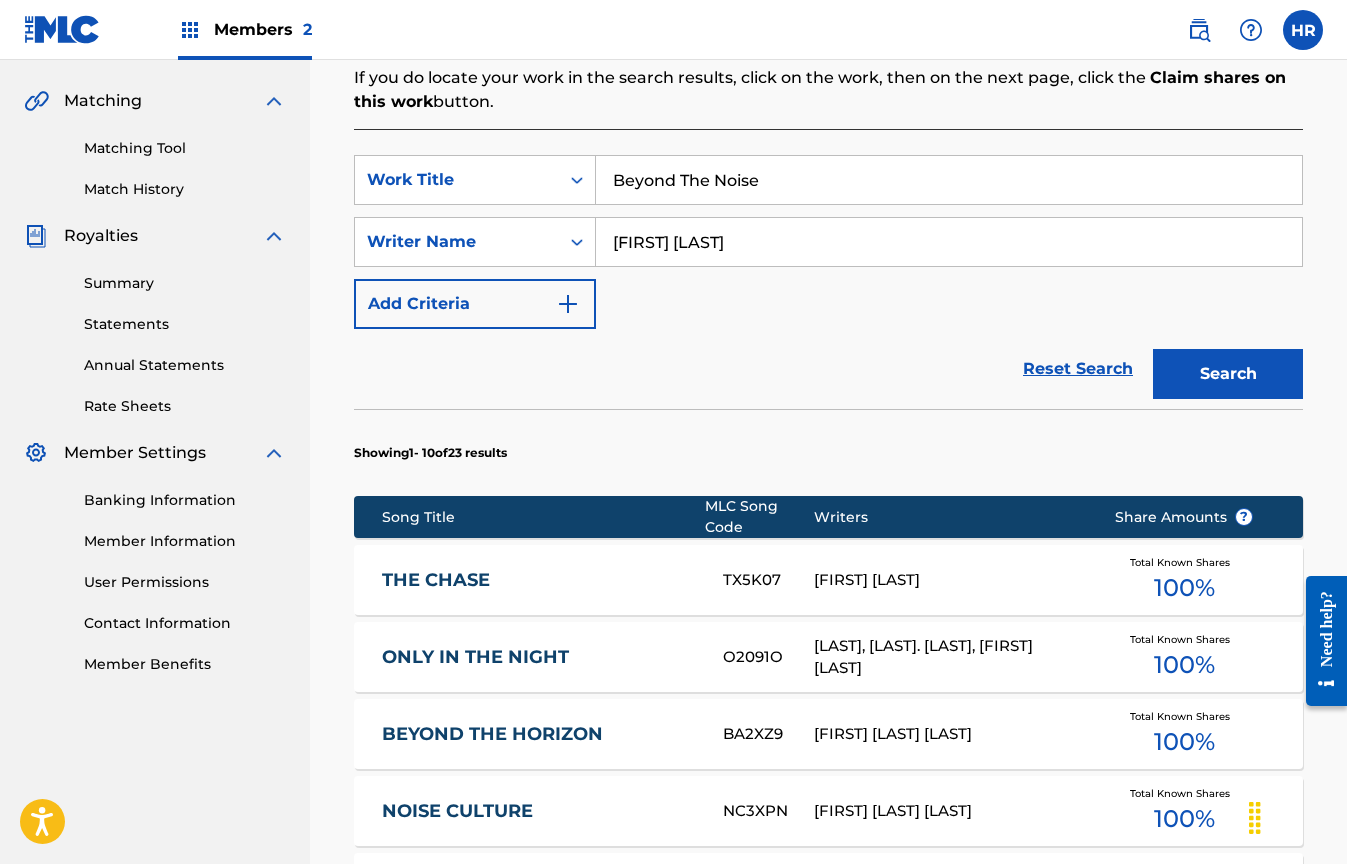 scroll, scrollTop: 440, scrollLeft: 0, axis: vertical 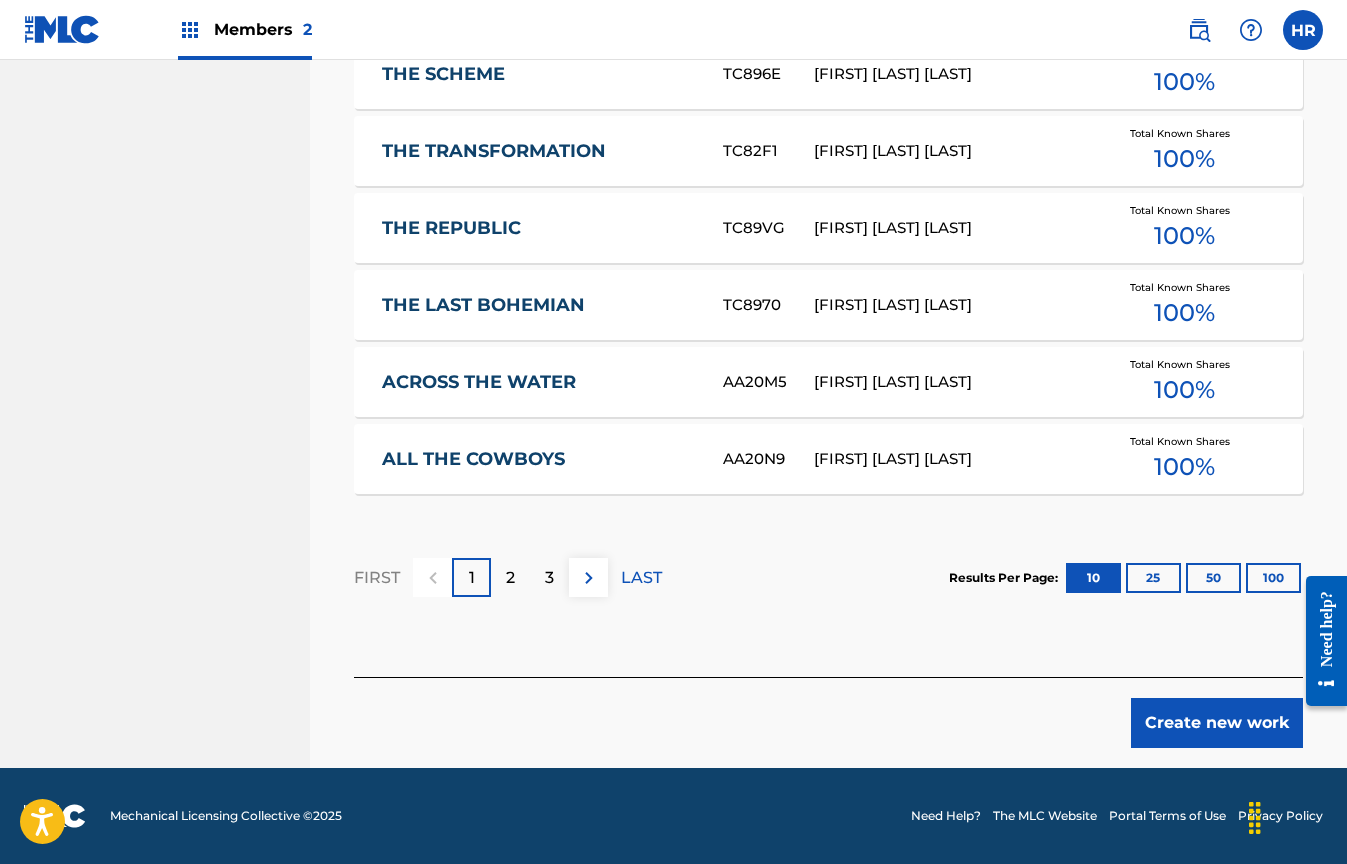 click on "Create new work" at bounding box center (1217, 723) 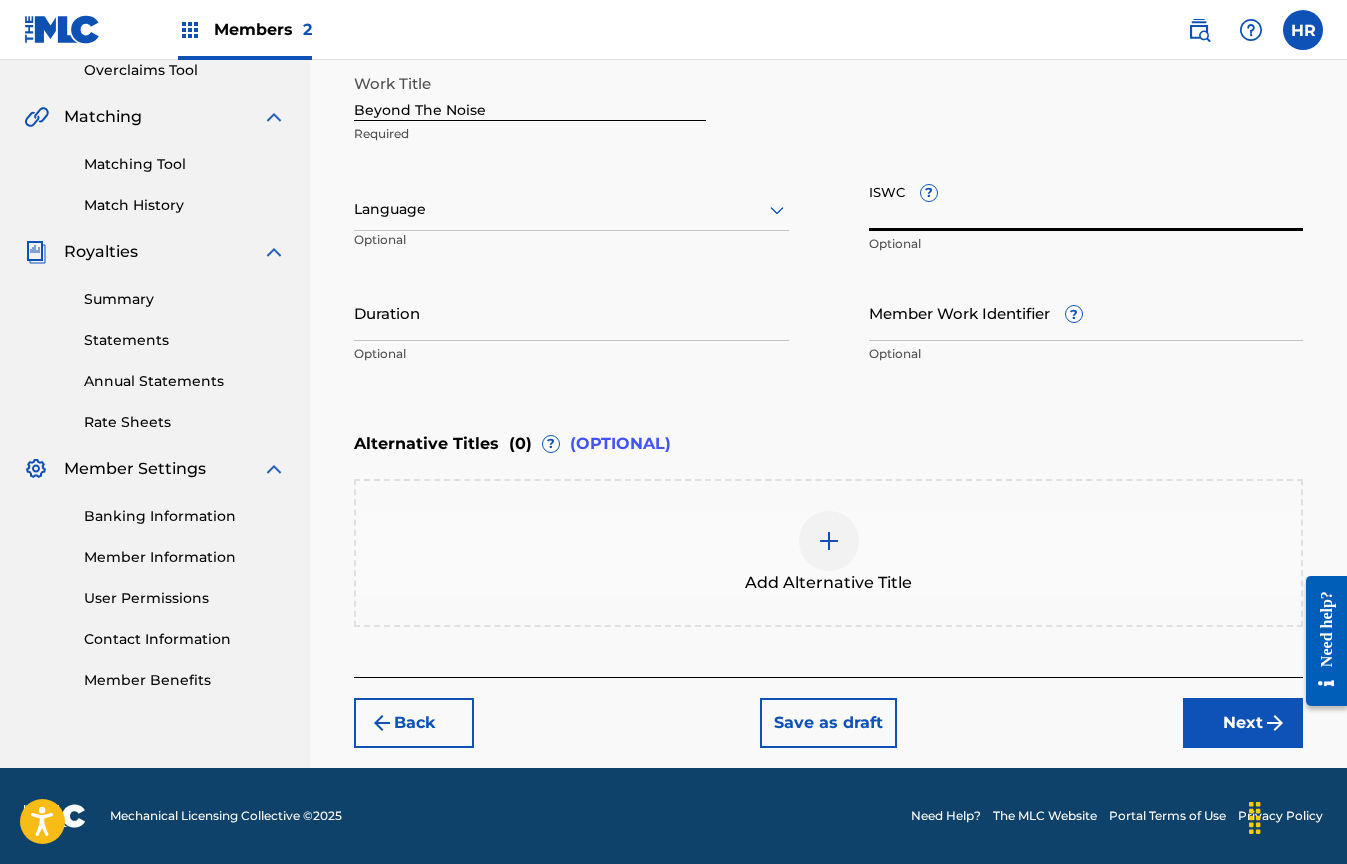 click on "ISWC   ?" at bounding box center [1086, 202] 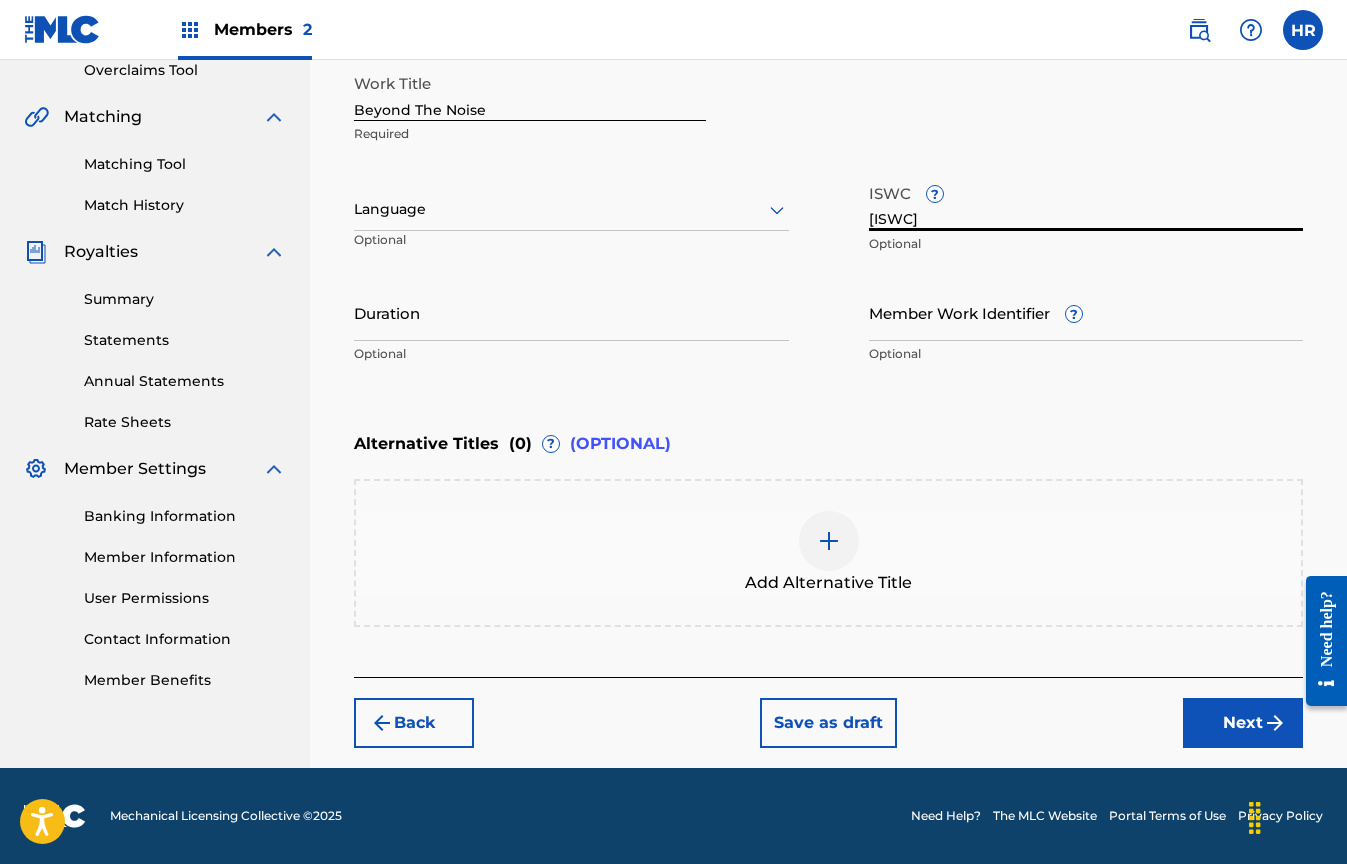 type on "[ISWC]" 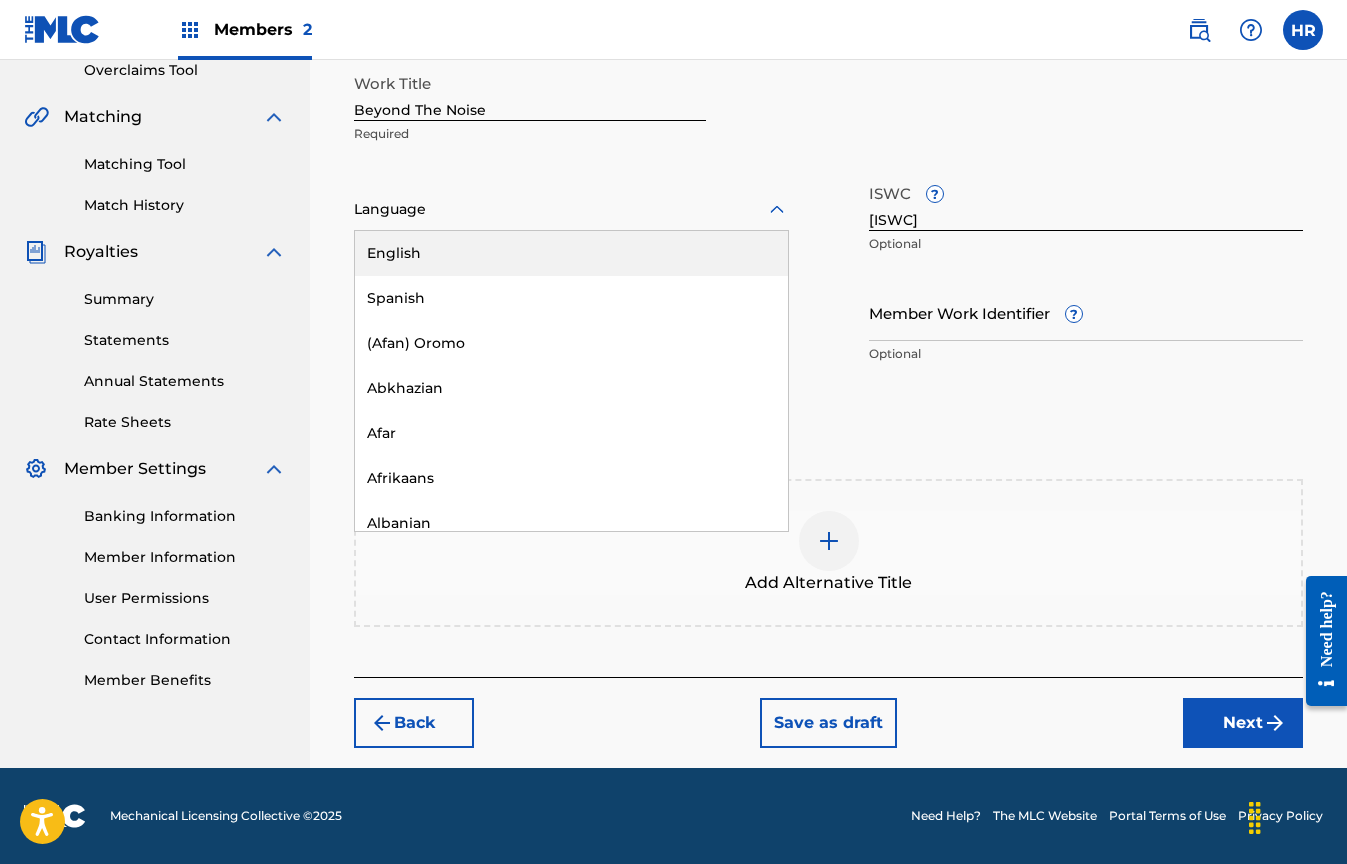 click on "English" at bounding box center [571, 253] 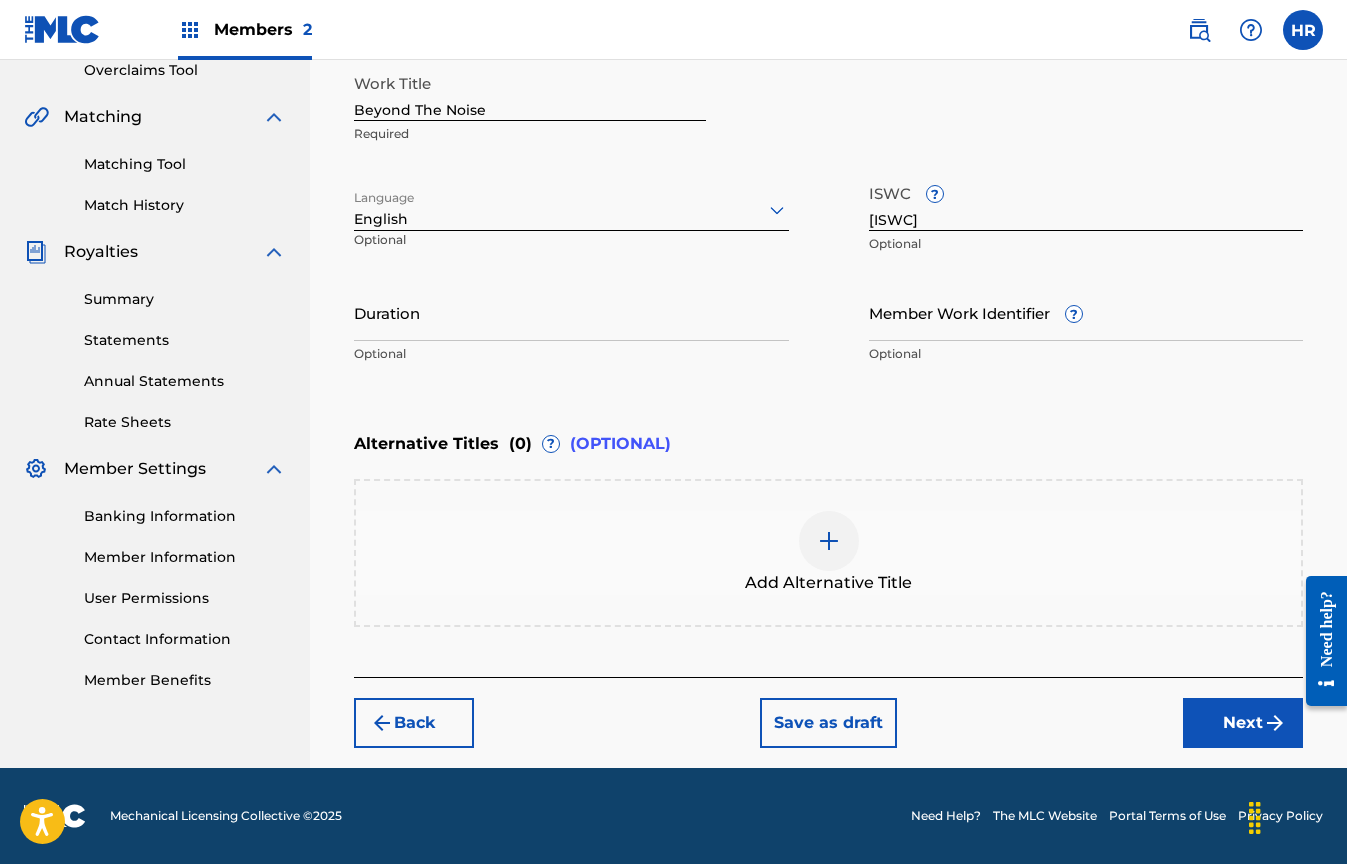 click on "Duration" at bounding box center (571, 312) 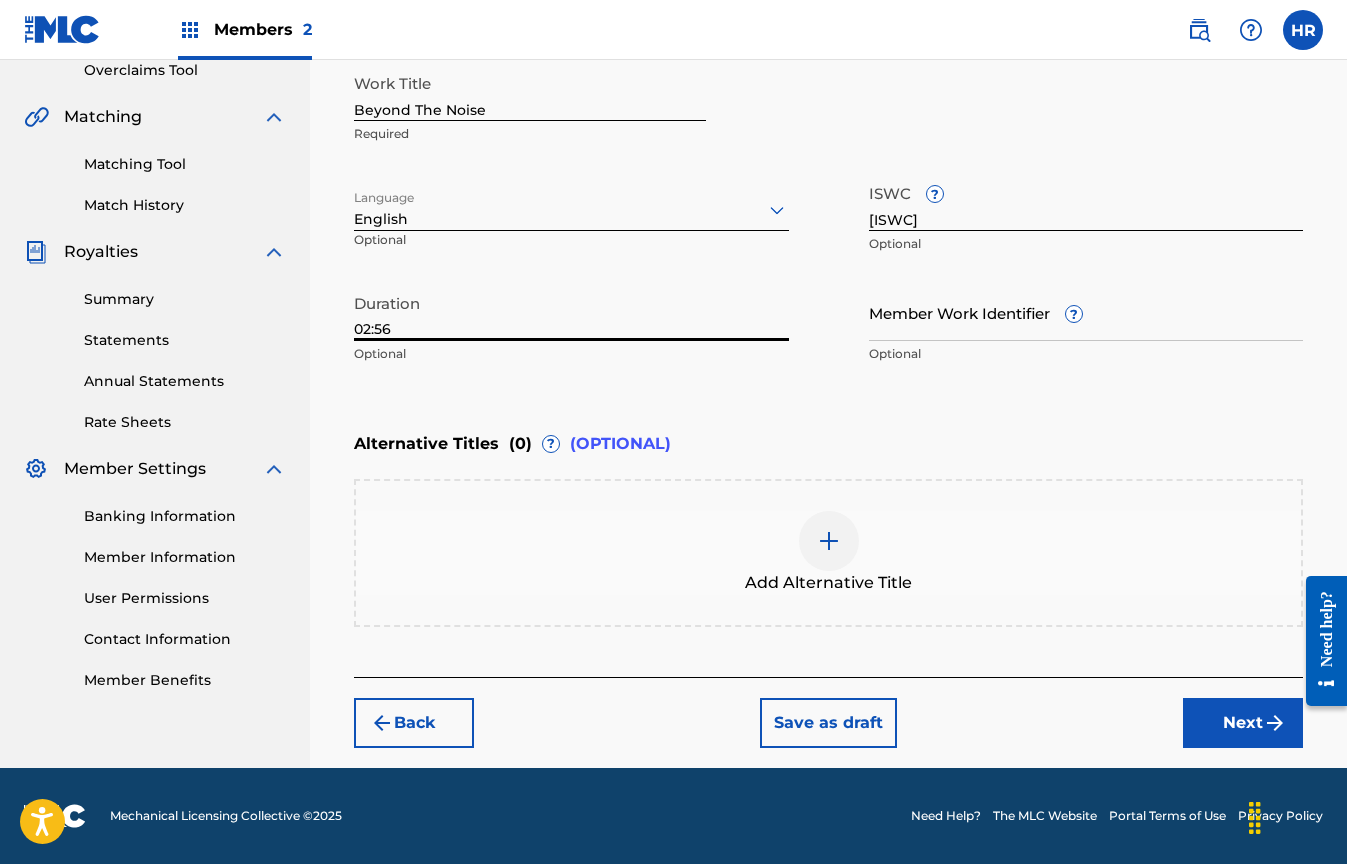 type on "02:56" 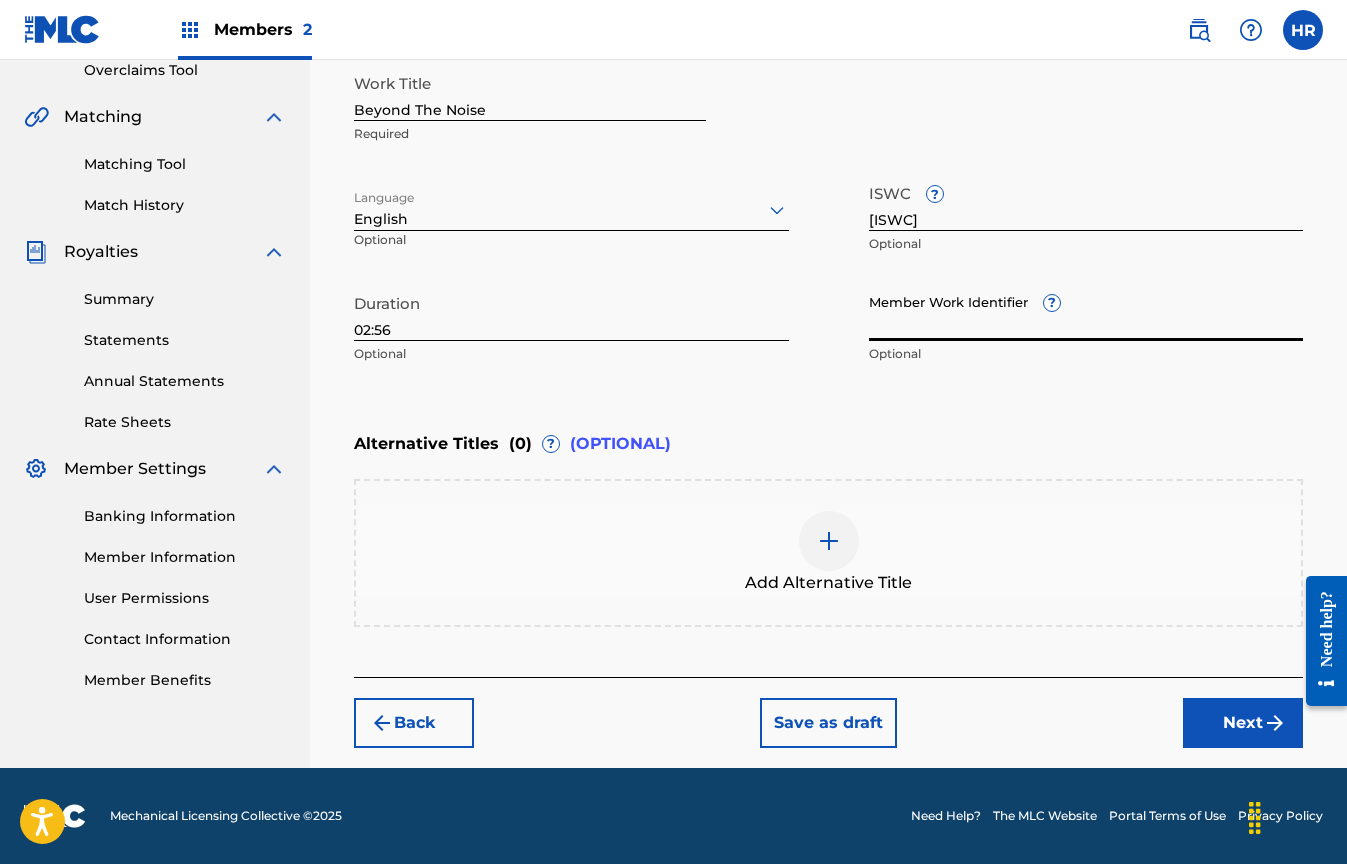 click on "Next" at bounding box center [1243, 723] 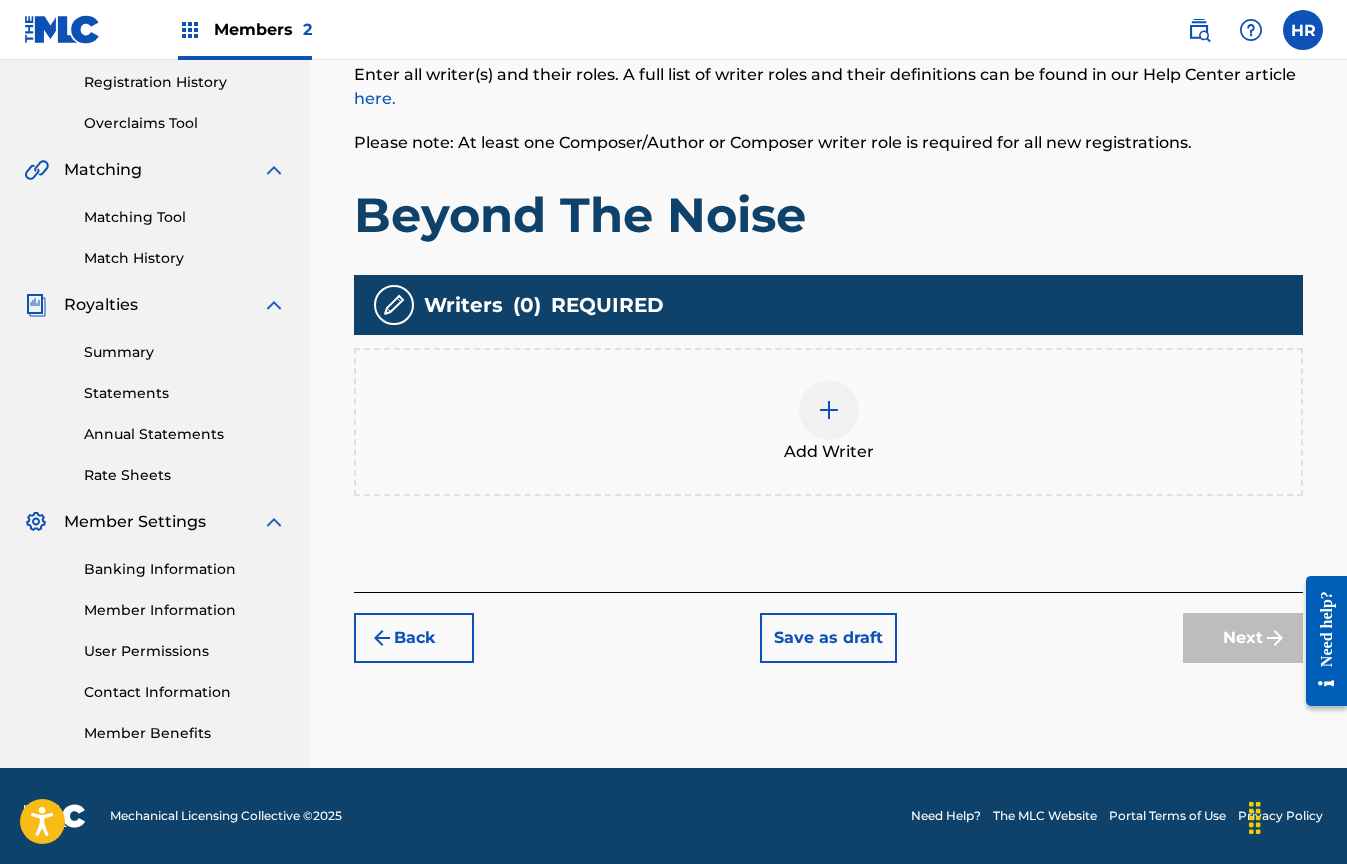 click at bounding box center [829, 410] 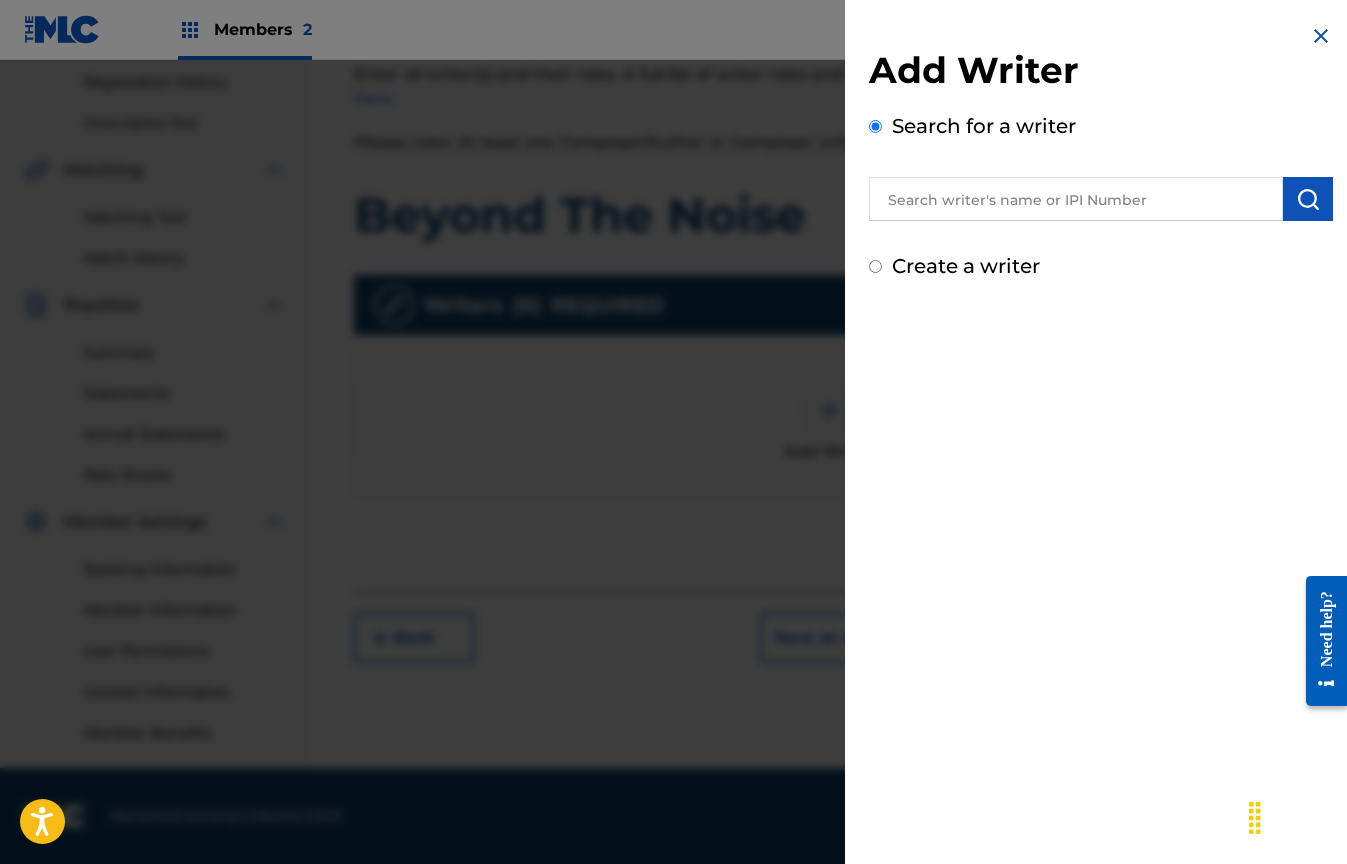 click at bounding box center (1076, 199) 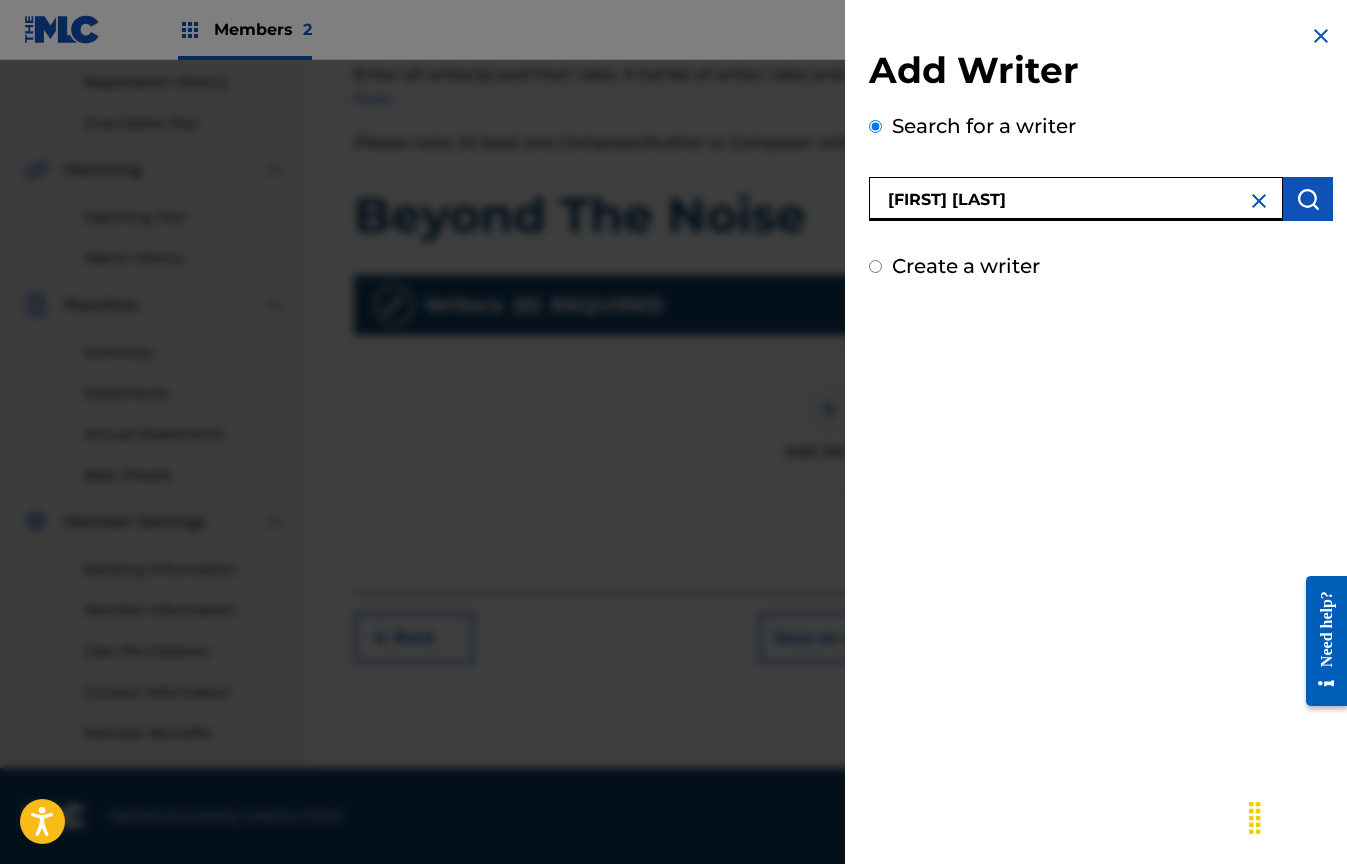type on "[FIRST] [LAST]" 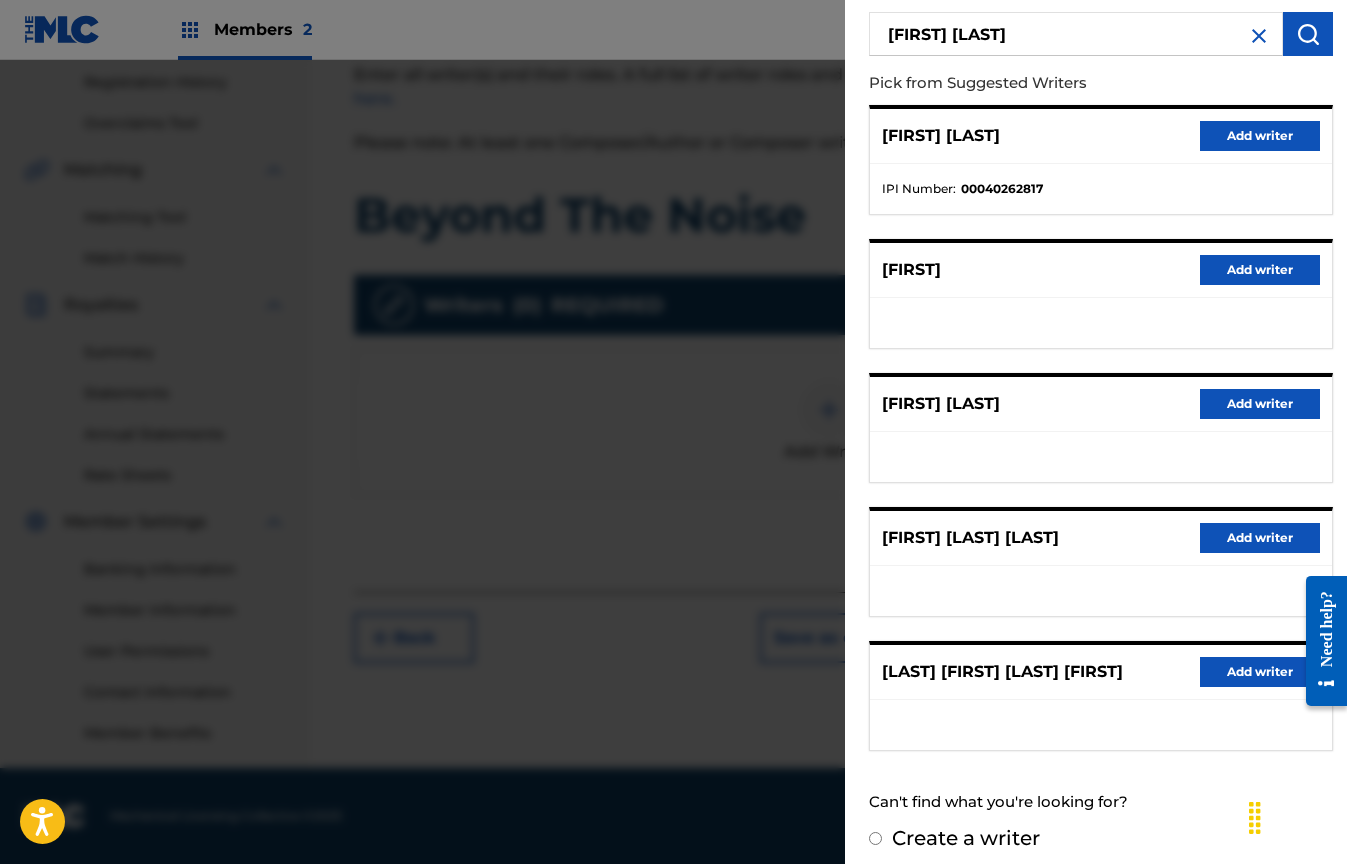 scroll, scrollTop: 195, scrollLeft: 0, axis: vertical 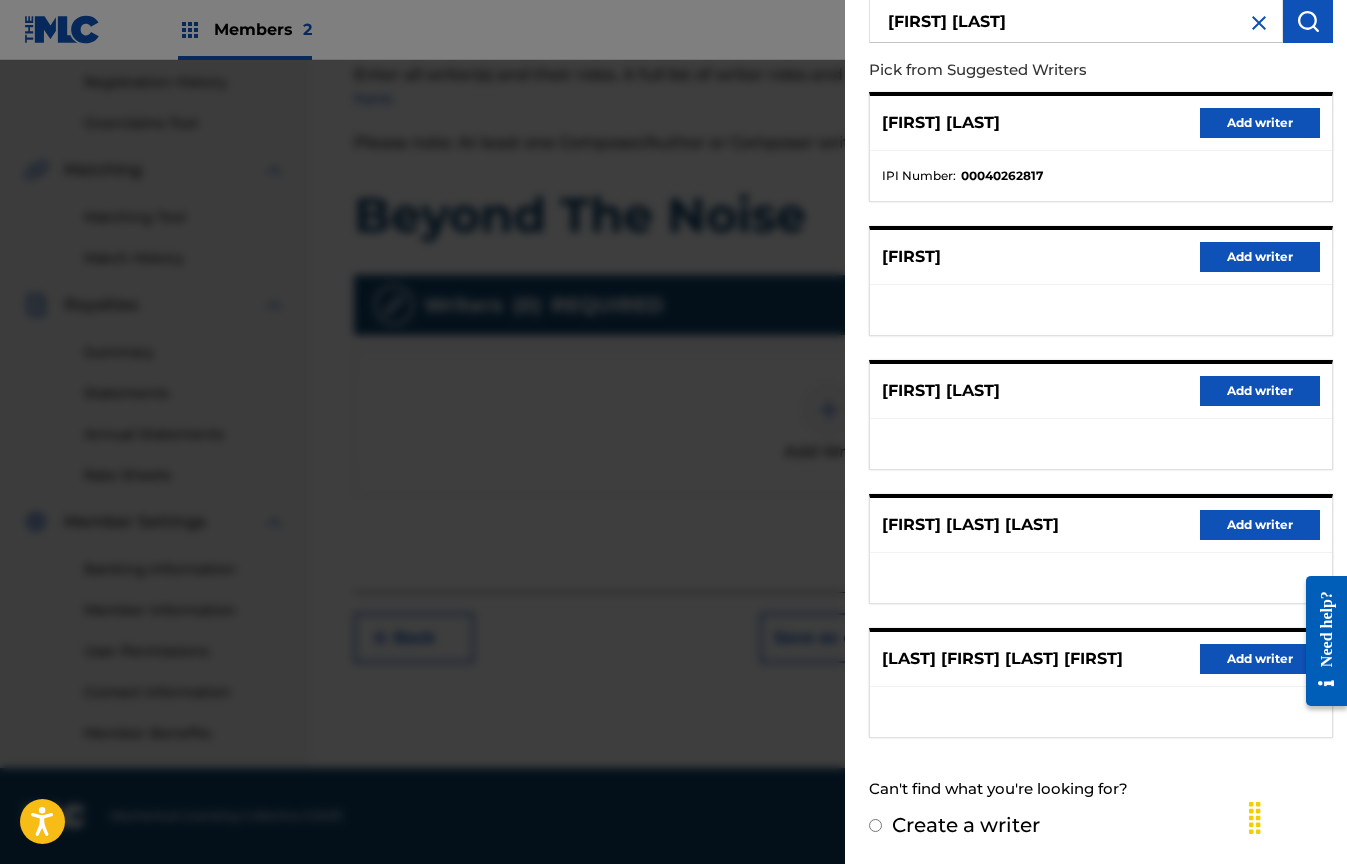 click on "Add writer" at bounding box center [1260, 525] 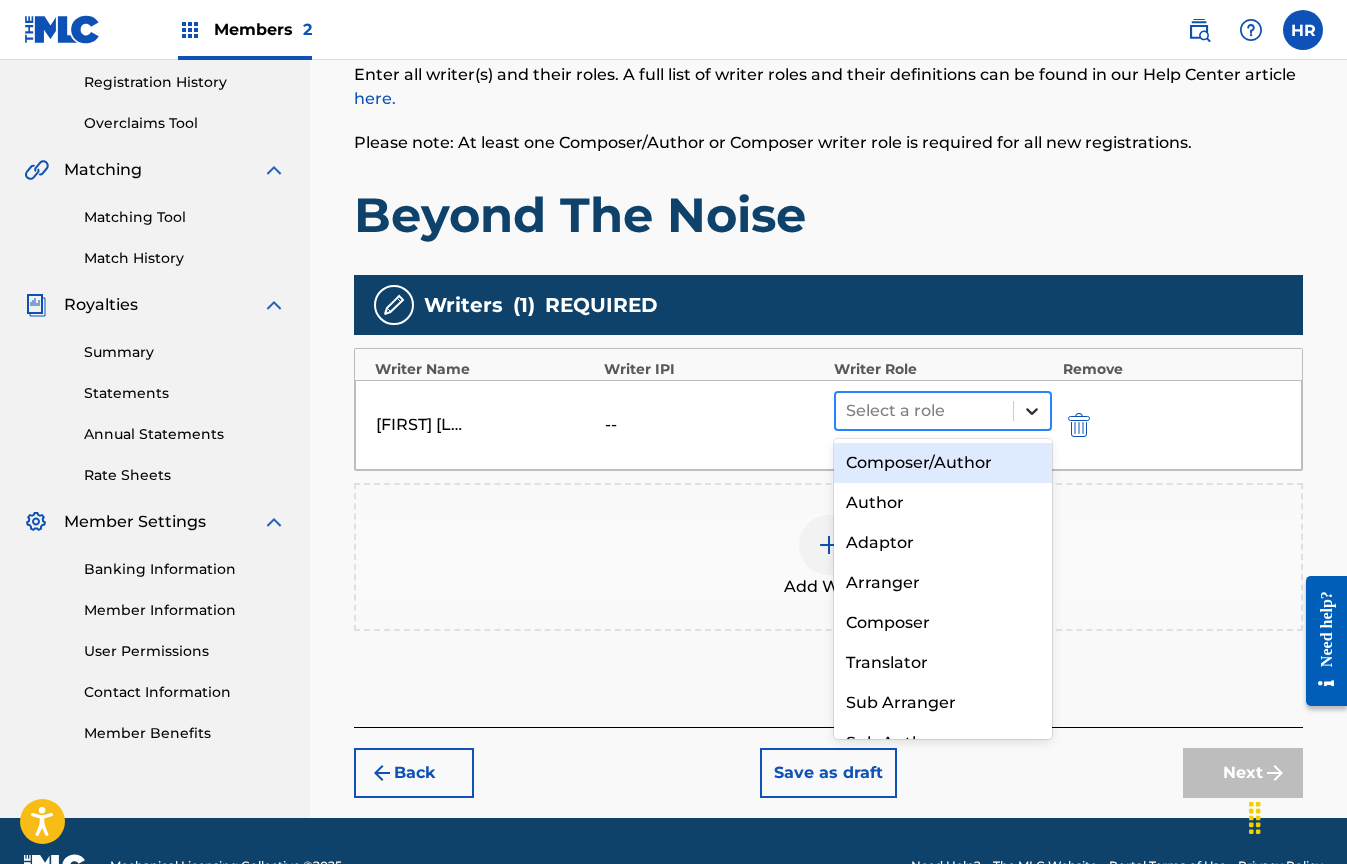 click at bounding box center (1032, 411) 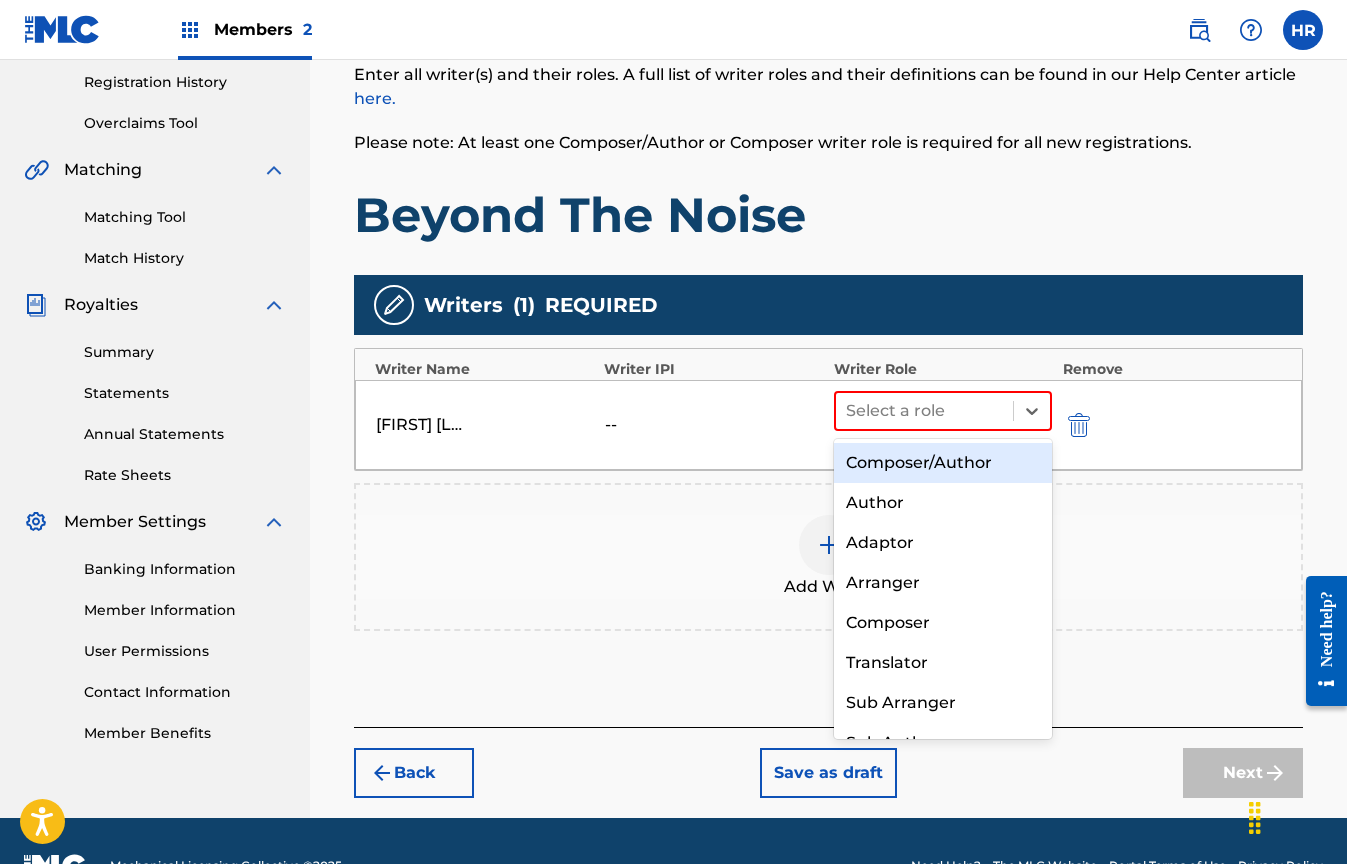 click on "Composer/Author" at bounding box center (943, 463) 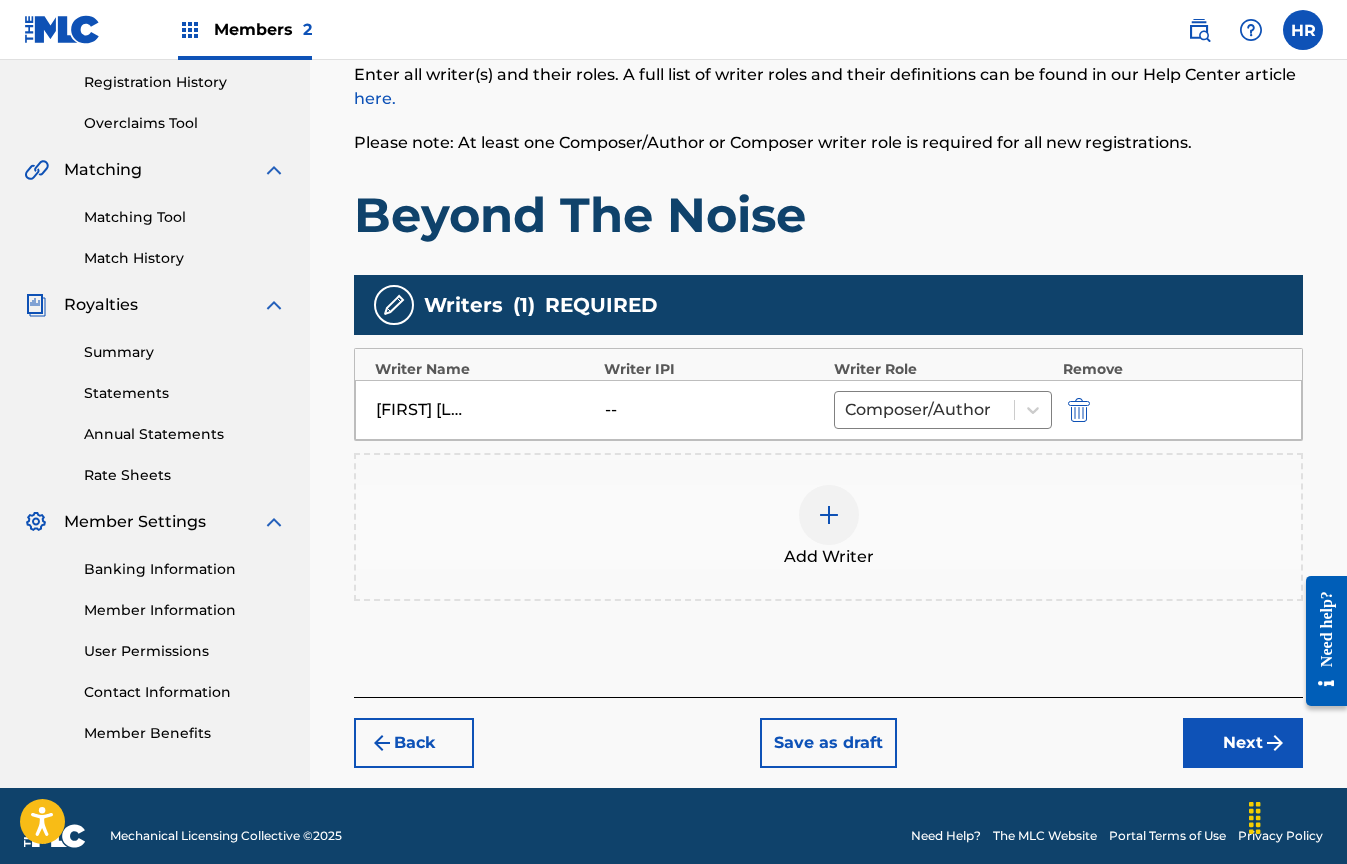 click on "Next" at bounding box center [1243, 743] 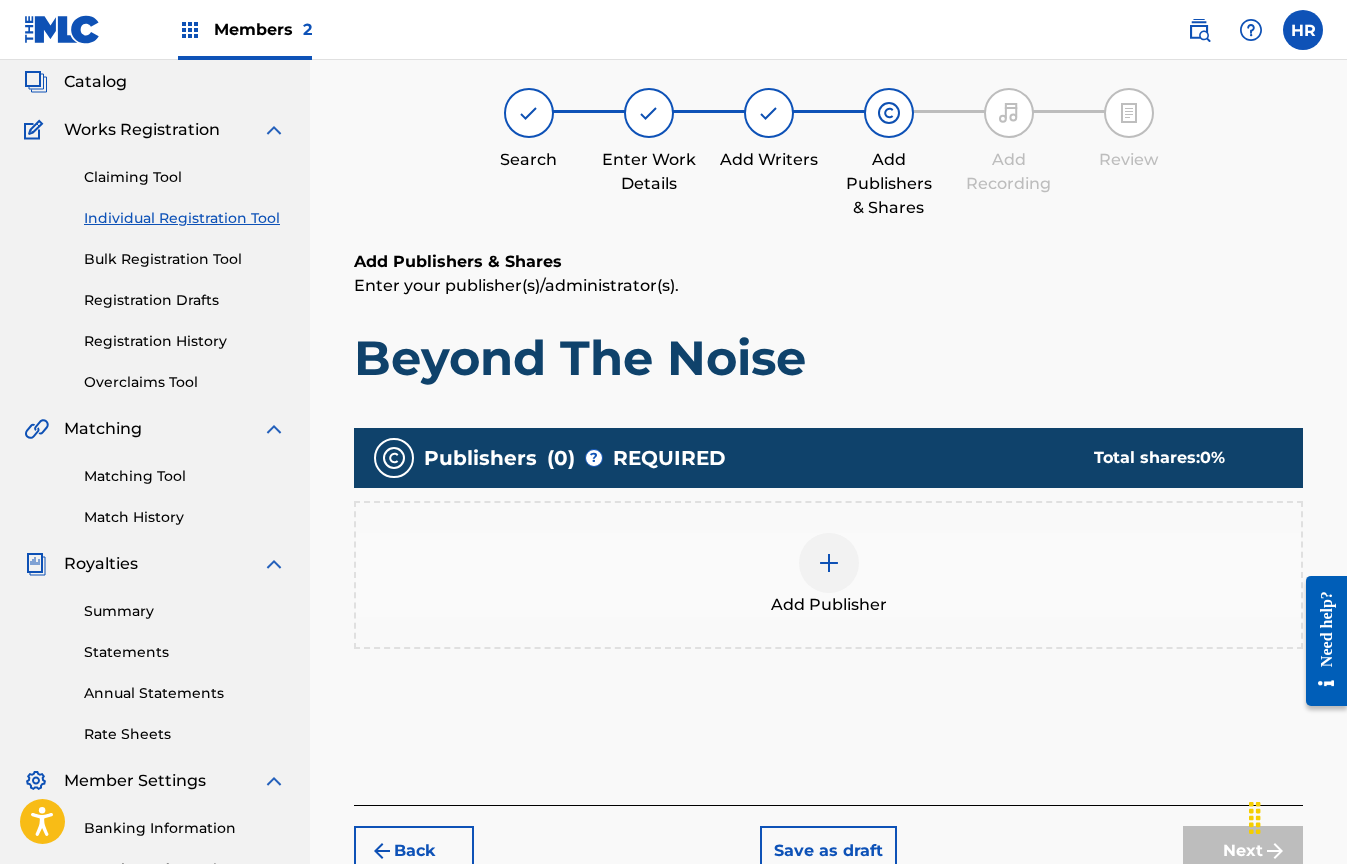 scroll, scrollTop: 90, scrollLeft: 0, axis: vertical 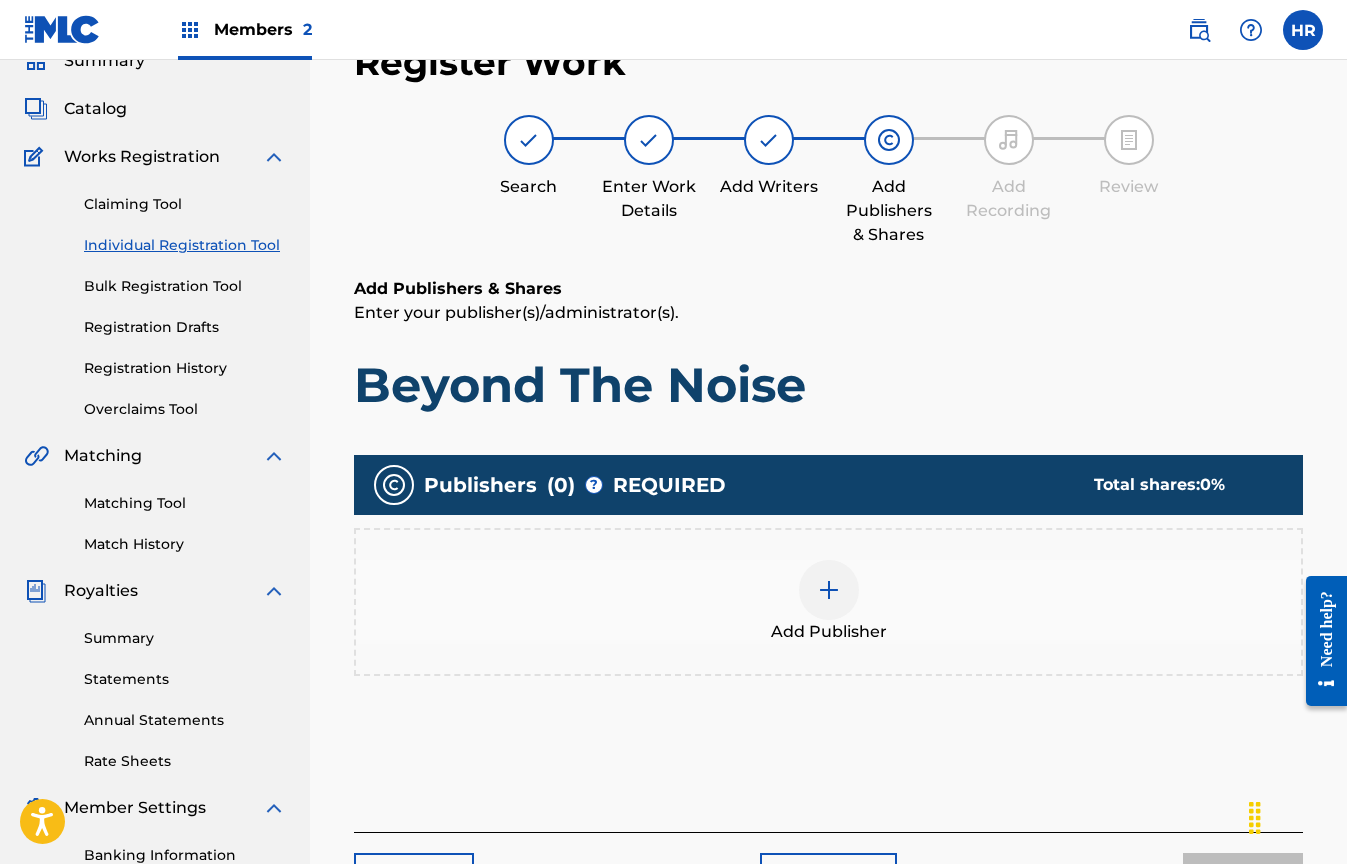 click at bounding box center (829, 590) 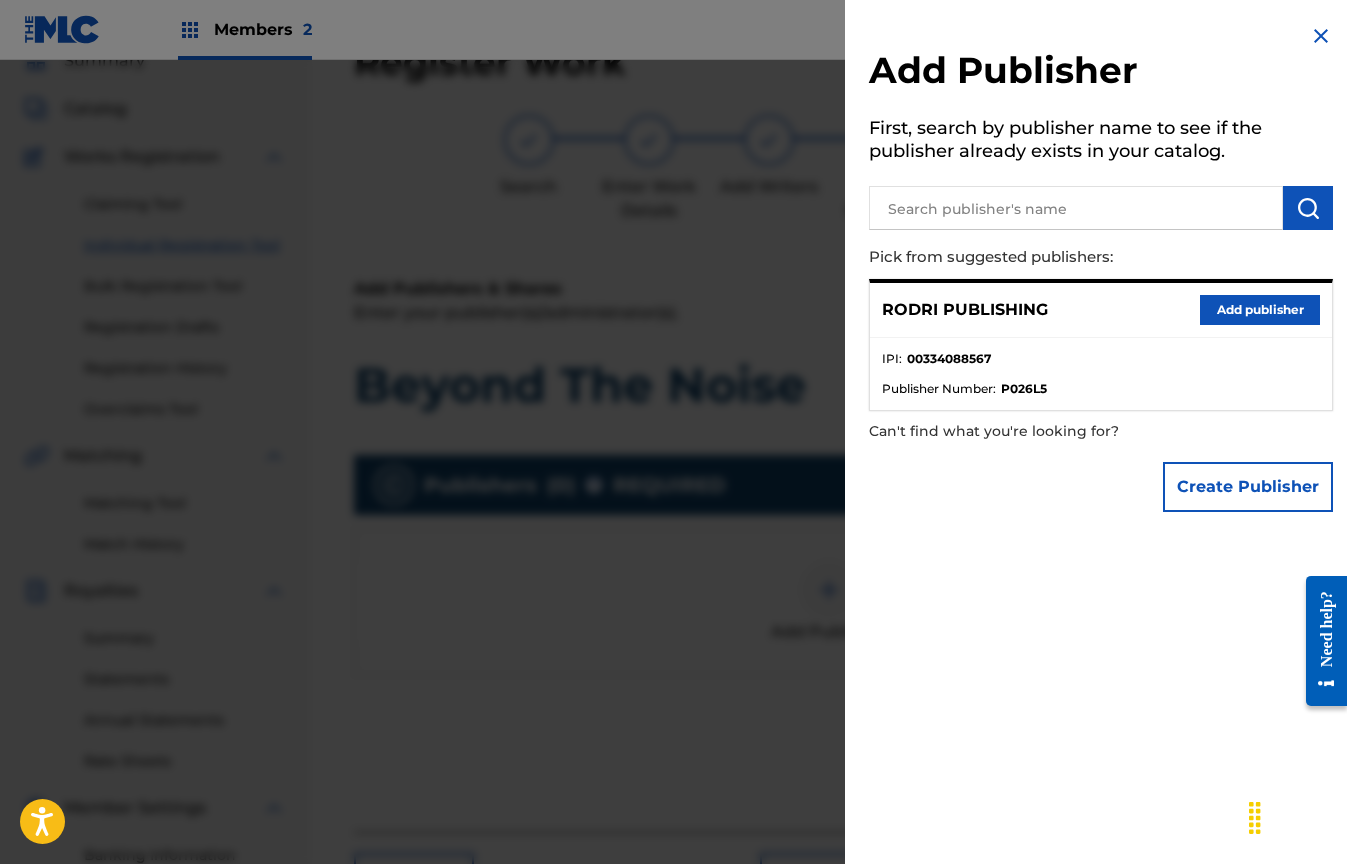 click on "Add publisher" at bounding box center (1260, 310) 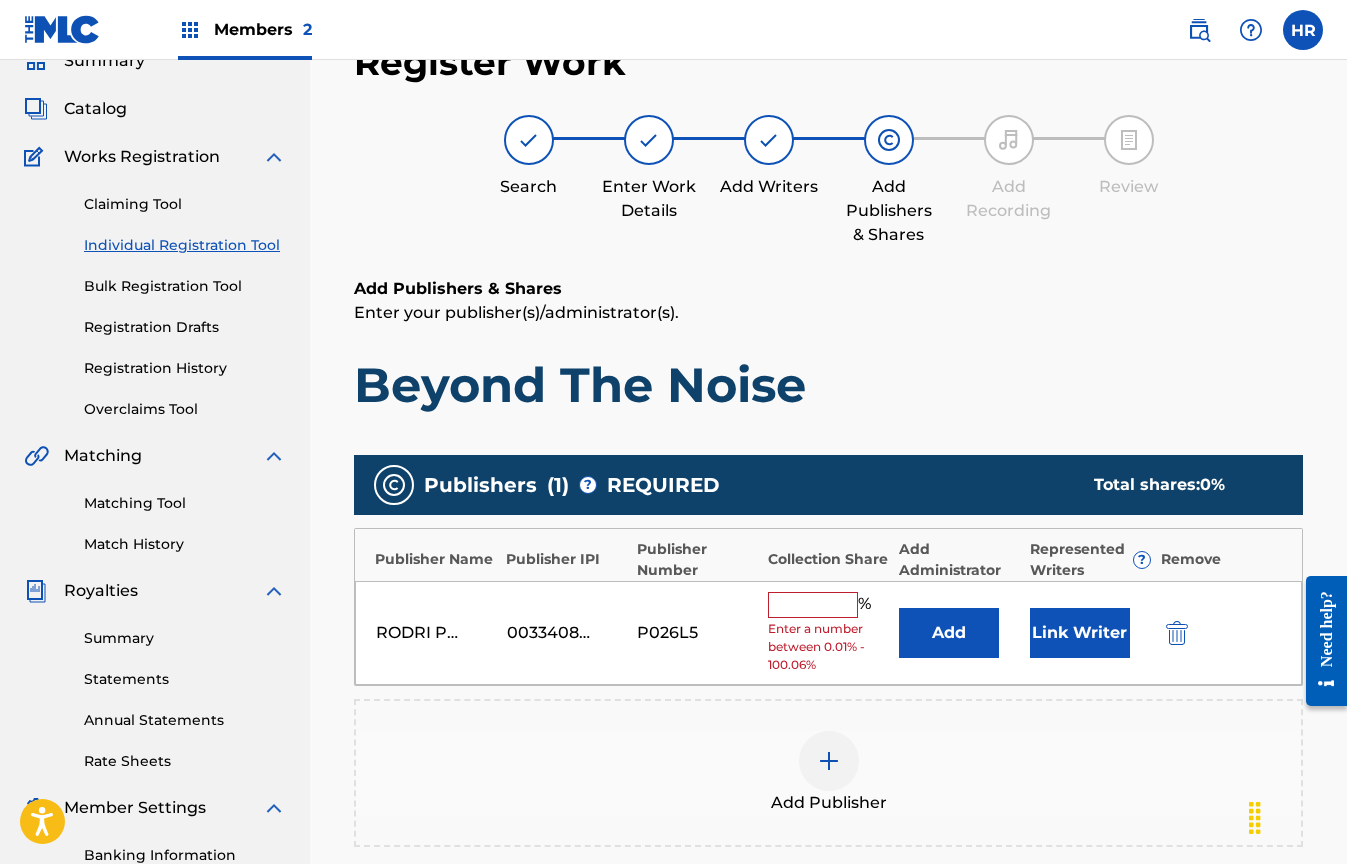 click at bounding box center (813, 605) 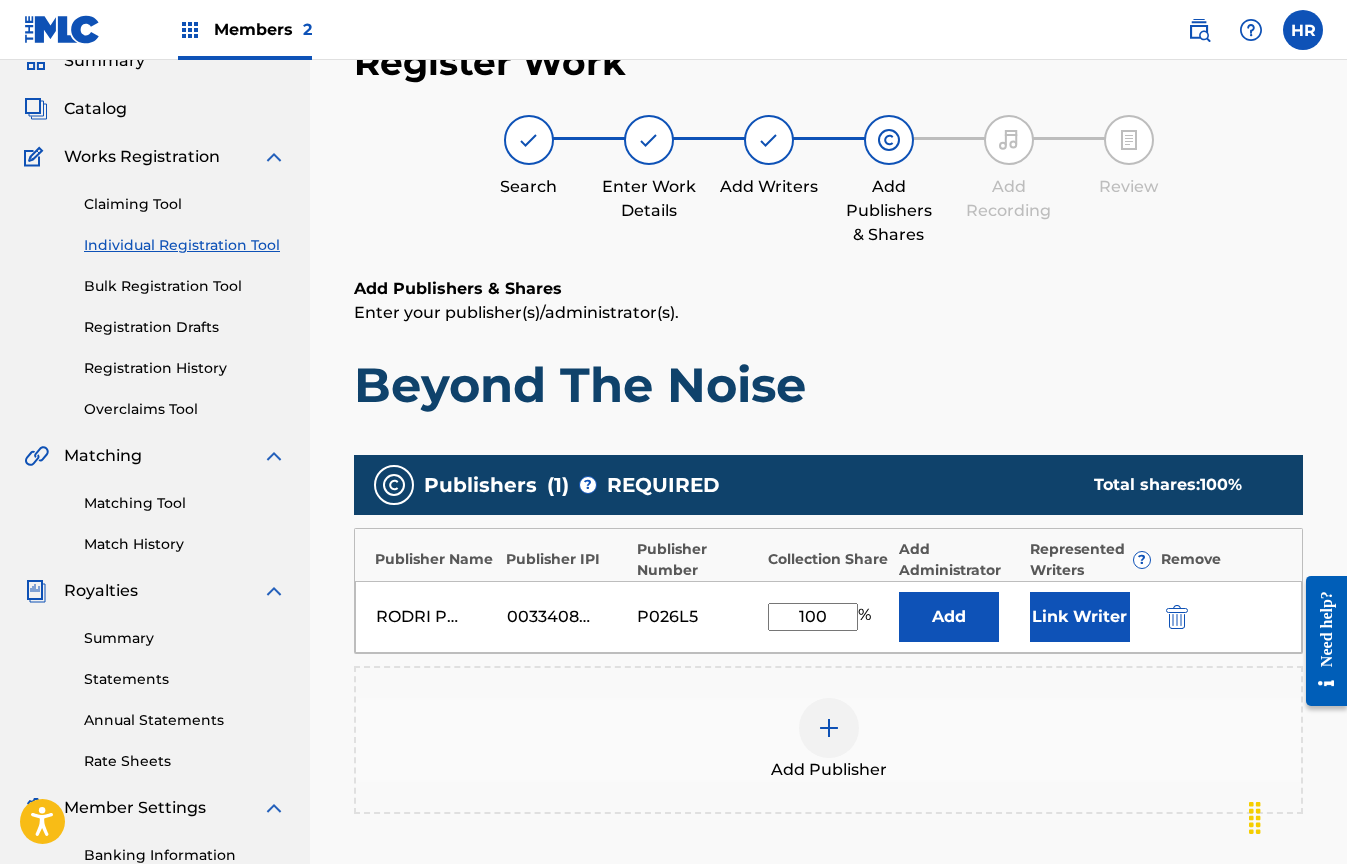 type on "100" 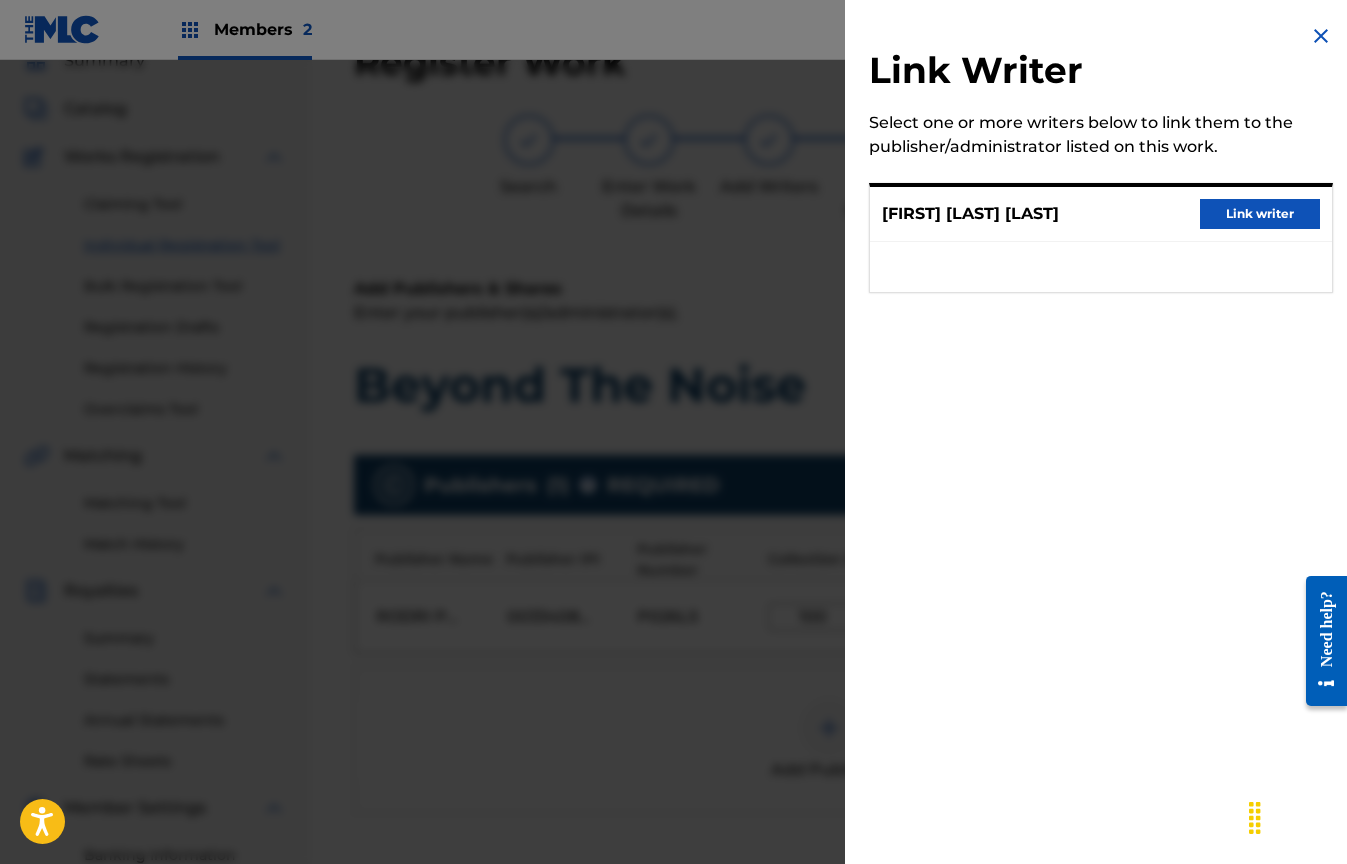click on "Link writer" at bounding box center [1260, 214] 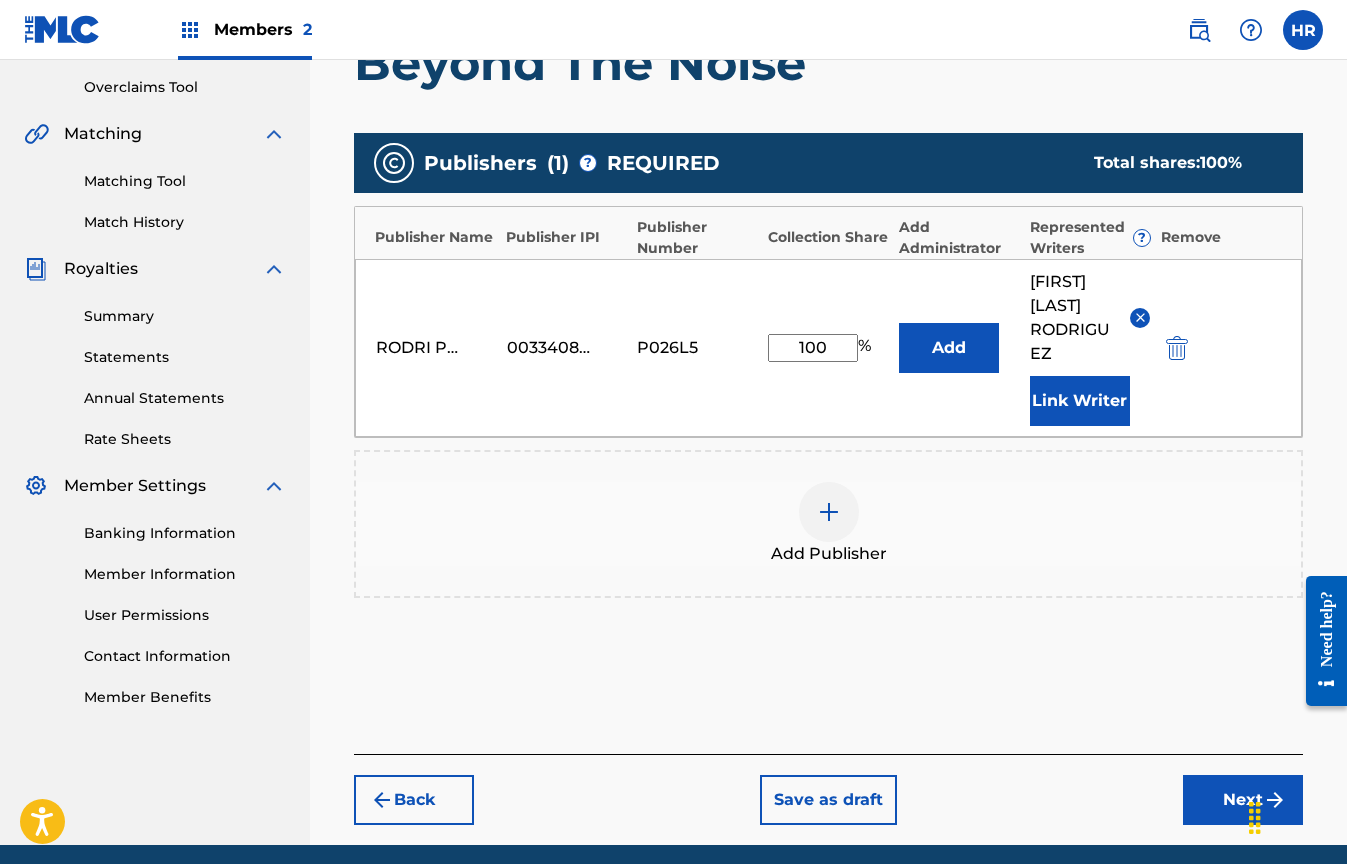 scroll, scrollTop: 470, scrollLeft: 0, axis: vertical 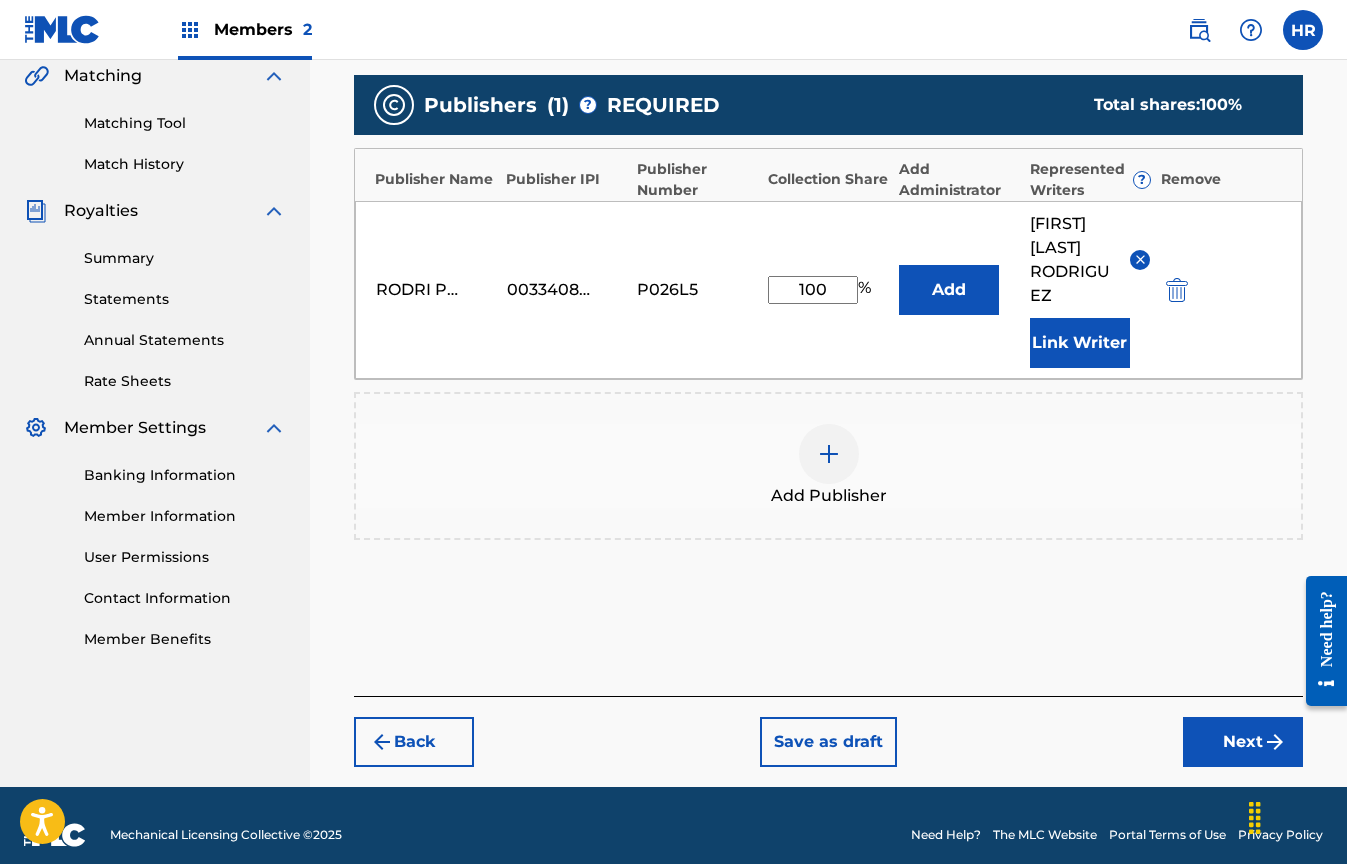 click on "Next" at bounding box center [1243, 742] 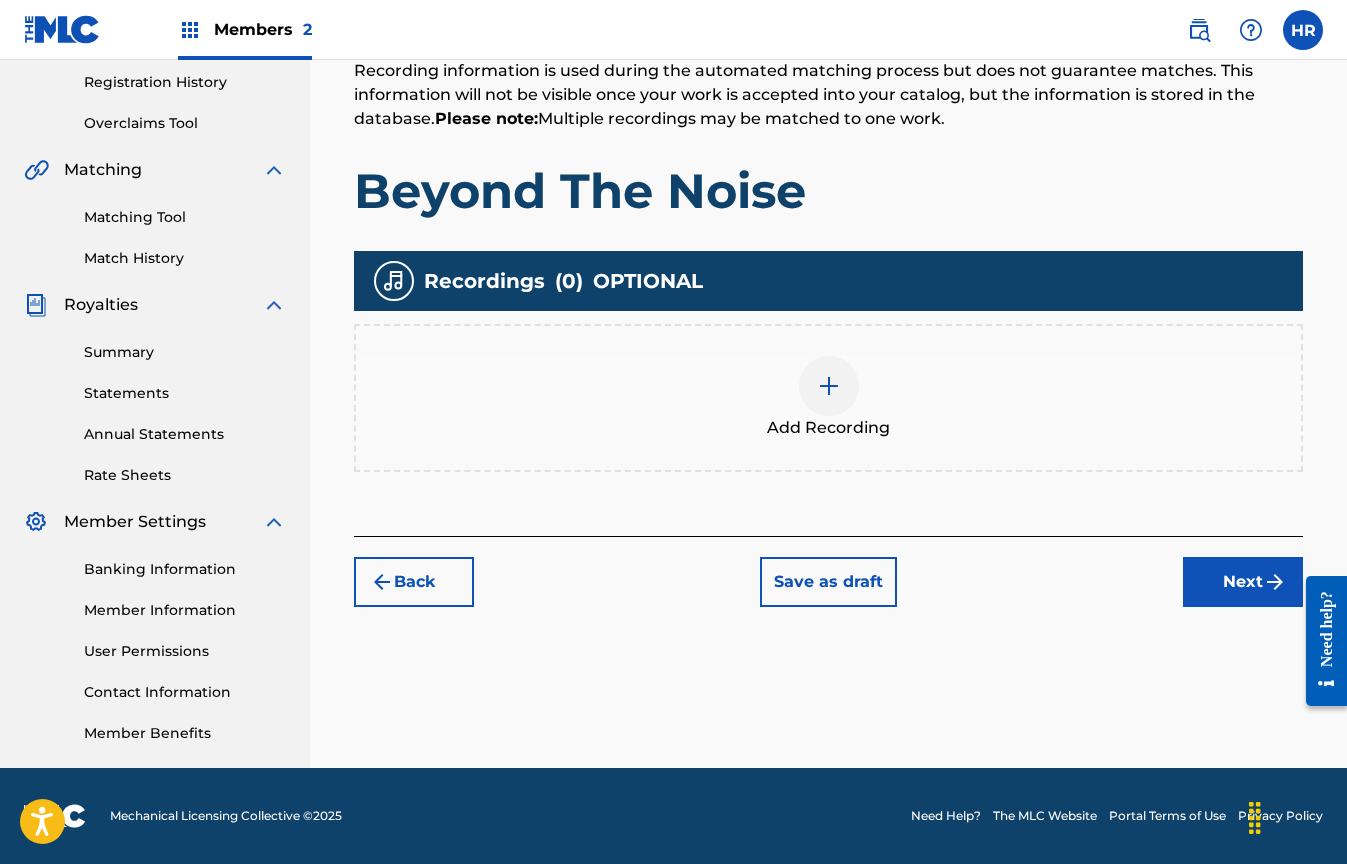 click at bounding box center (829, 386) 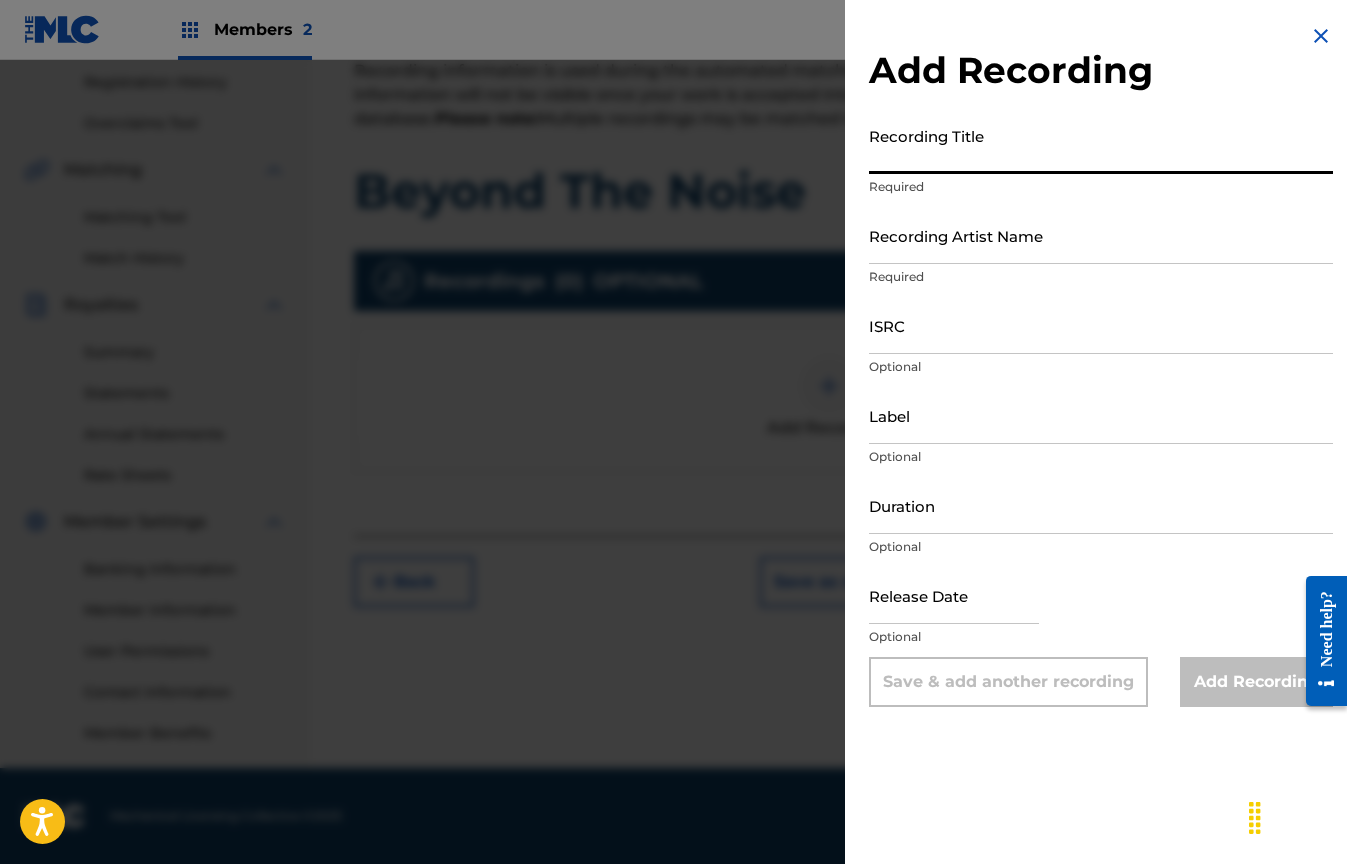 click on "Recording Title" at bounding box center (1101, 145) 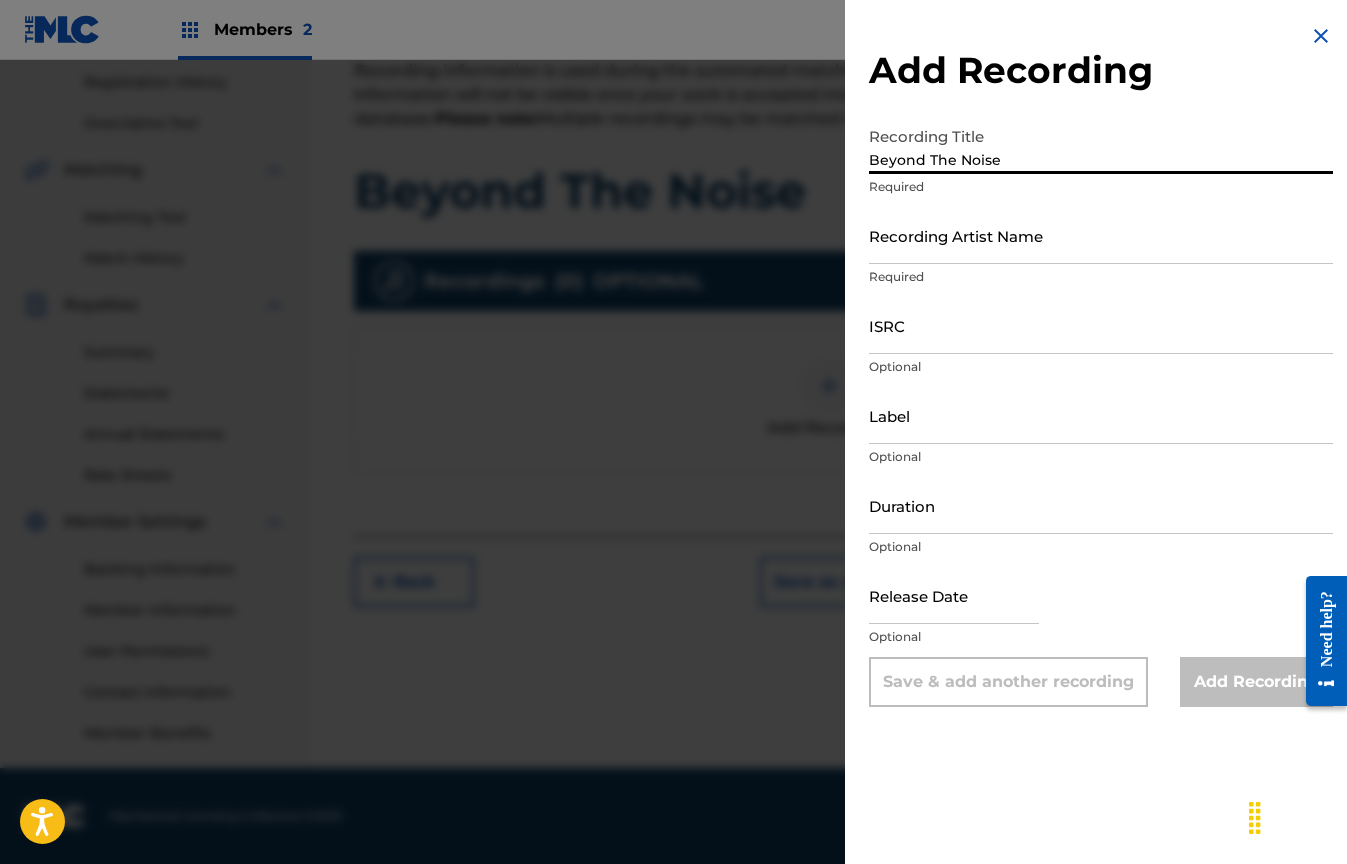 type on "Beyond The Noise" 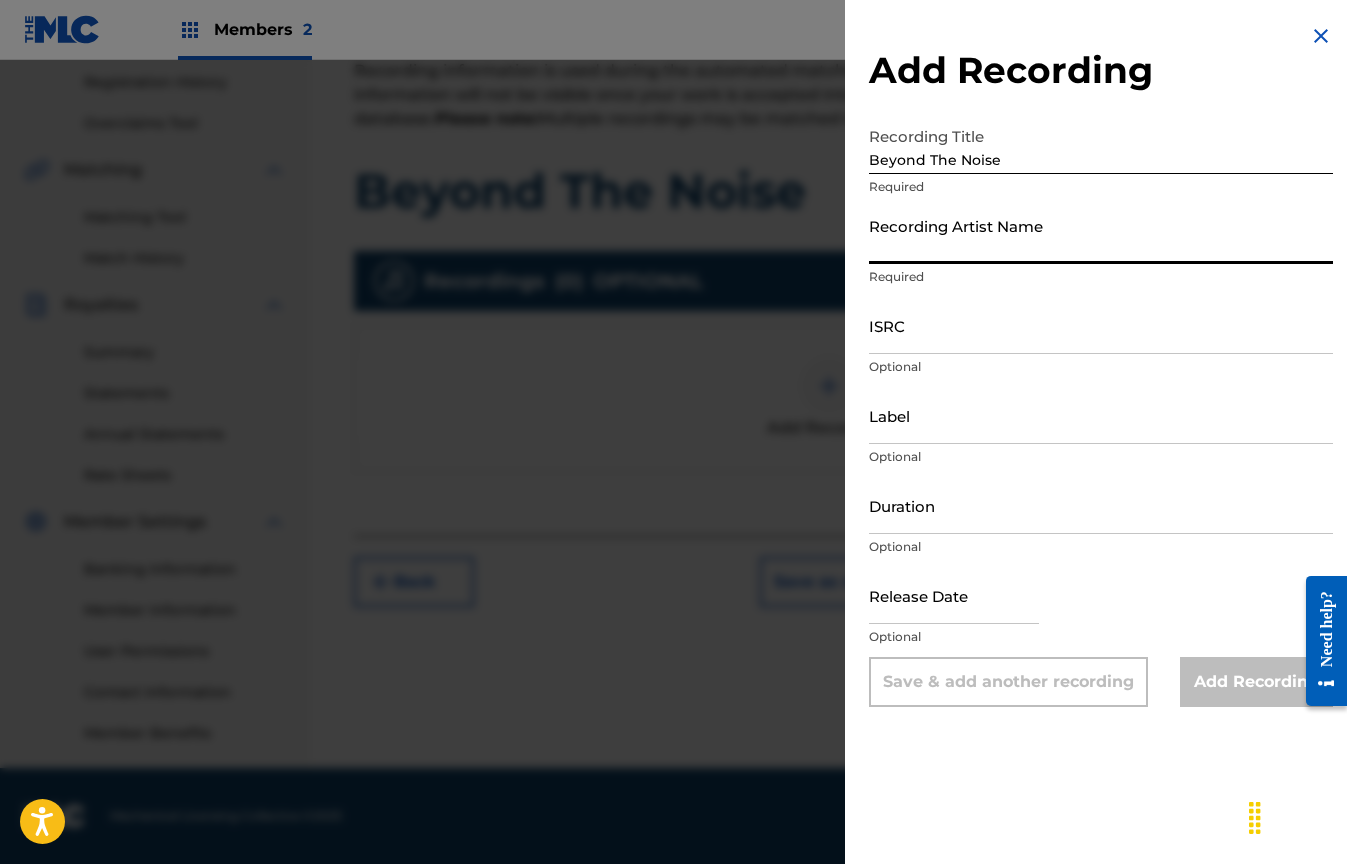 click on "Recording Artist Name" at bounding box center [1101, 235] 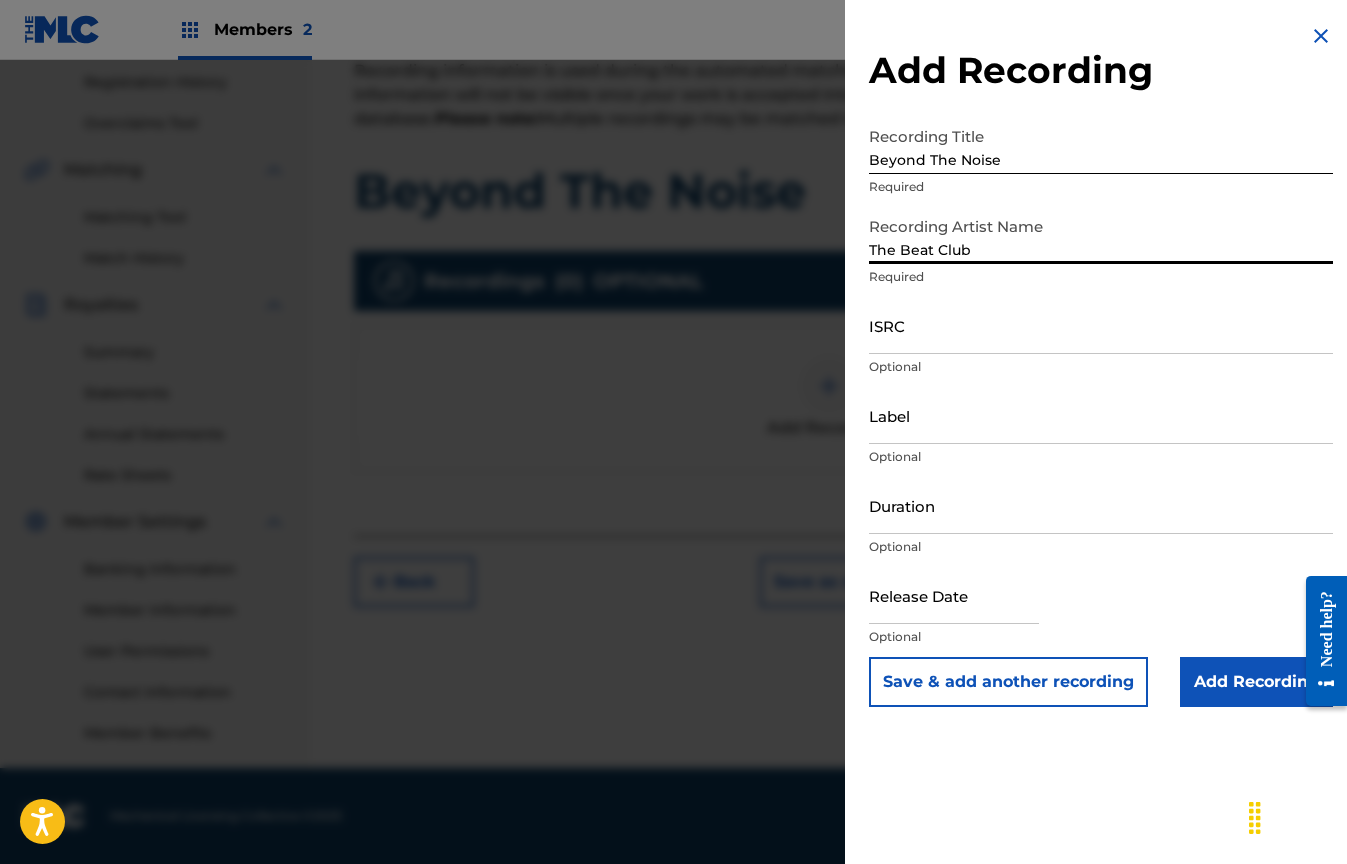 type on "The Beat Club" 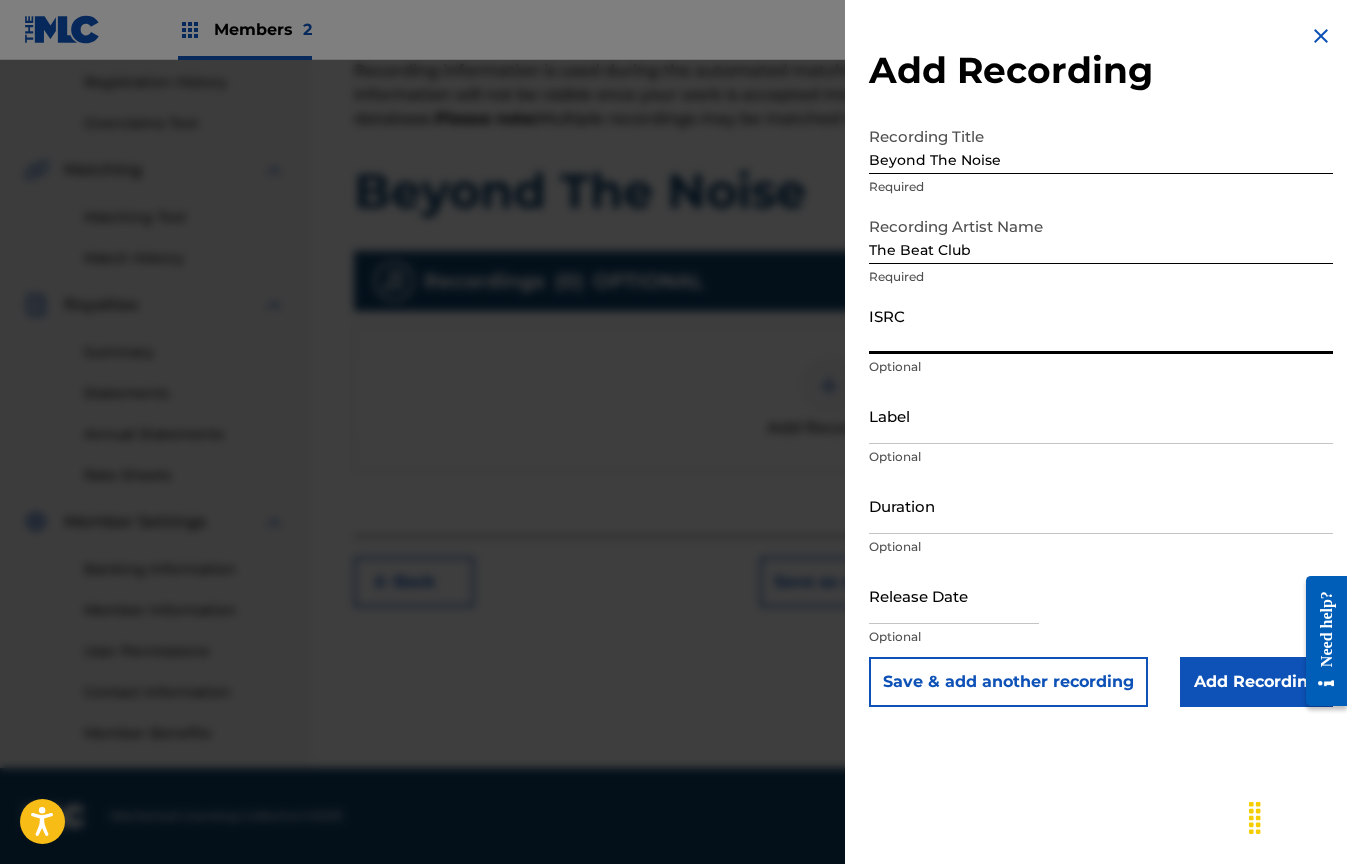 paste on "USWJ92502001" 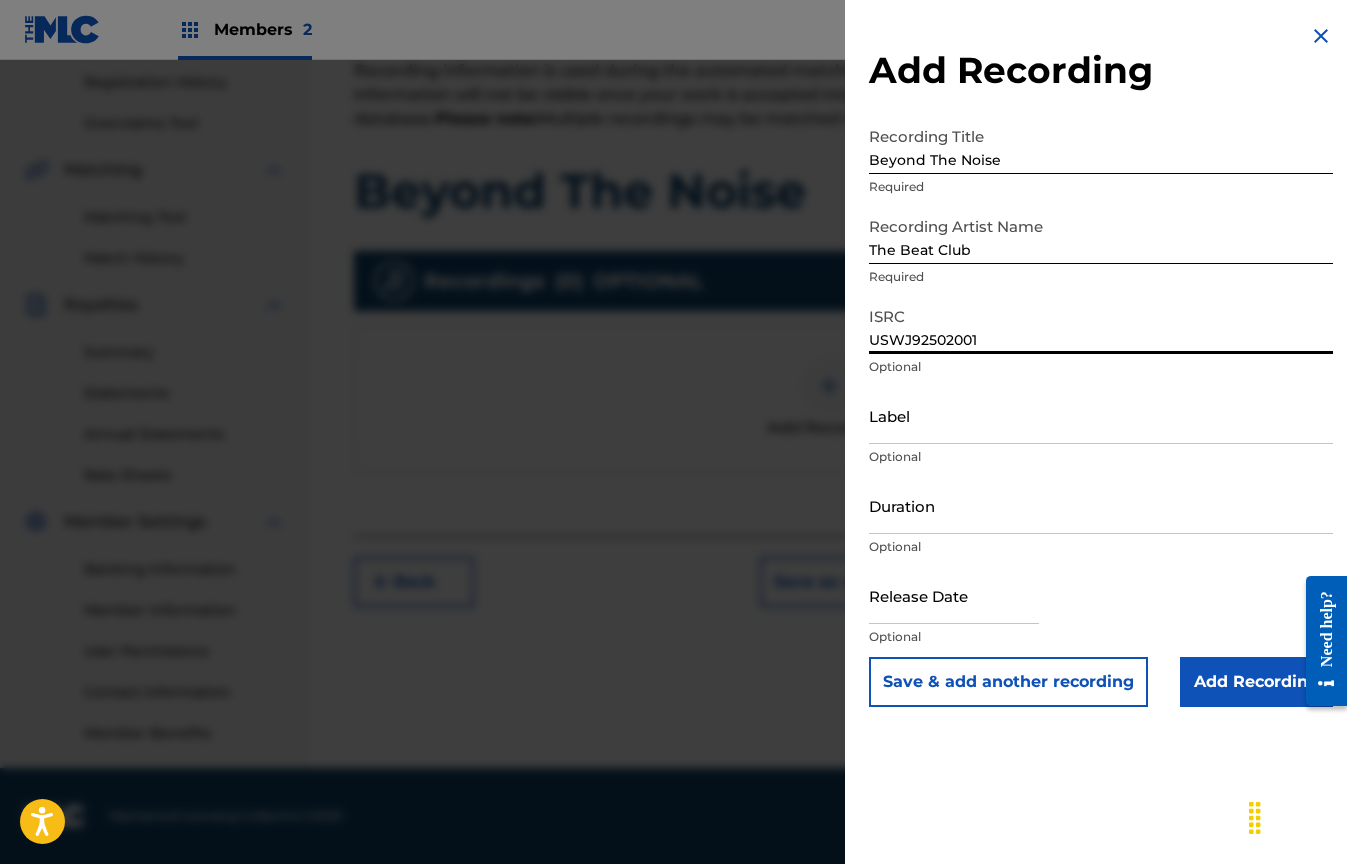 type on "USWJ92502001" 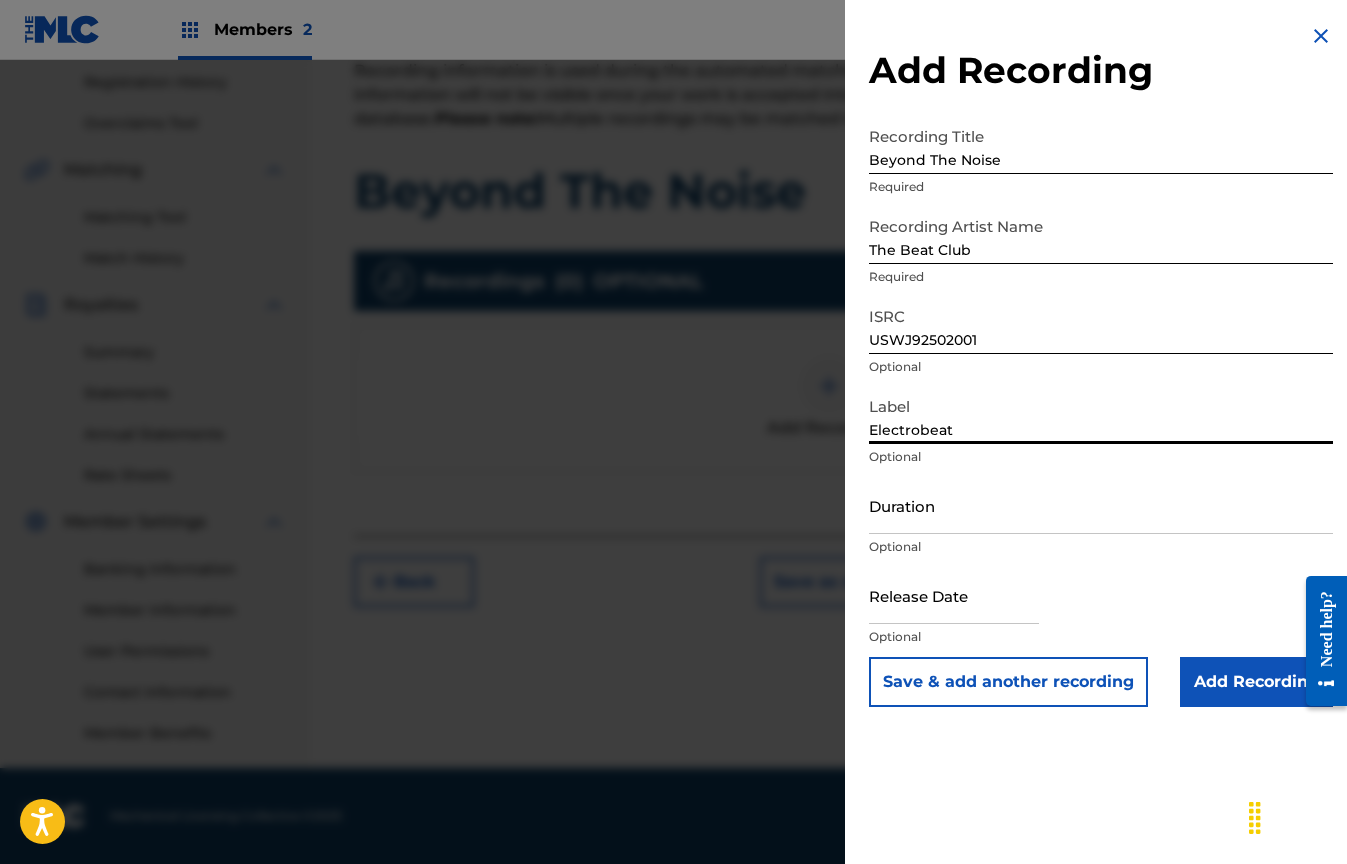 type on "Electrobeat" 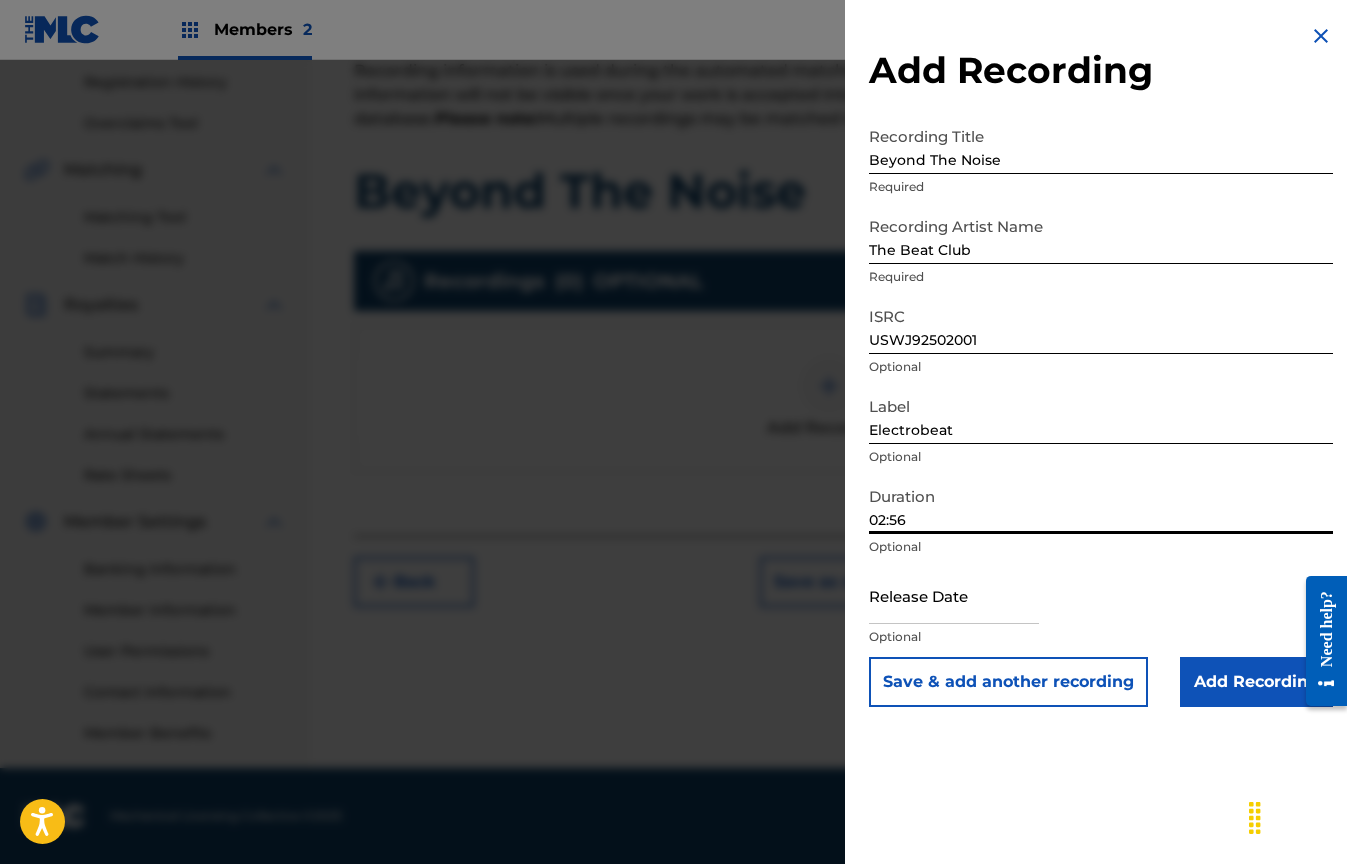type on "02:56" 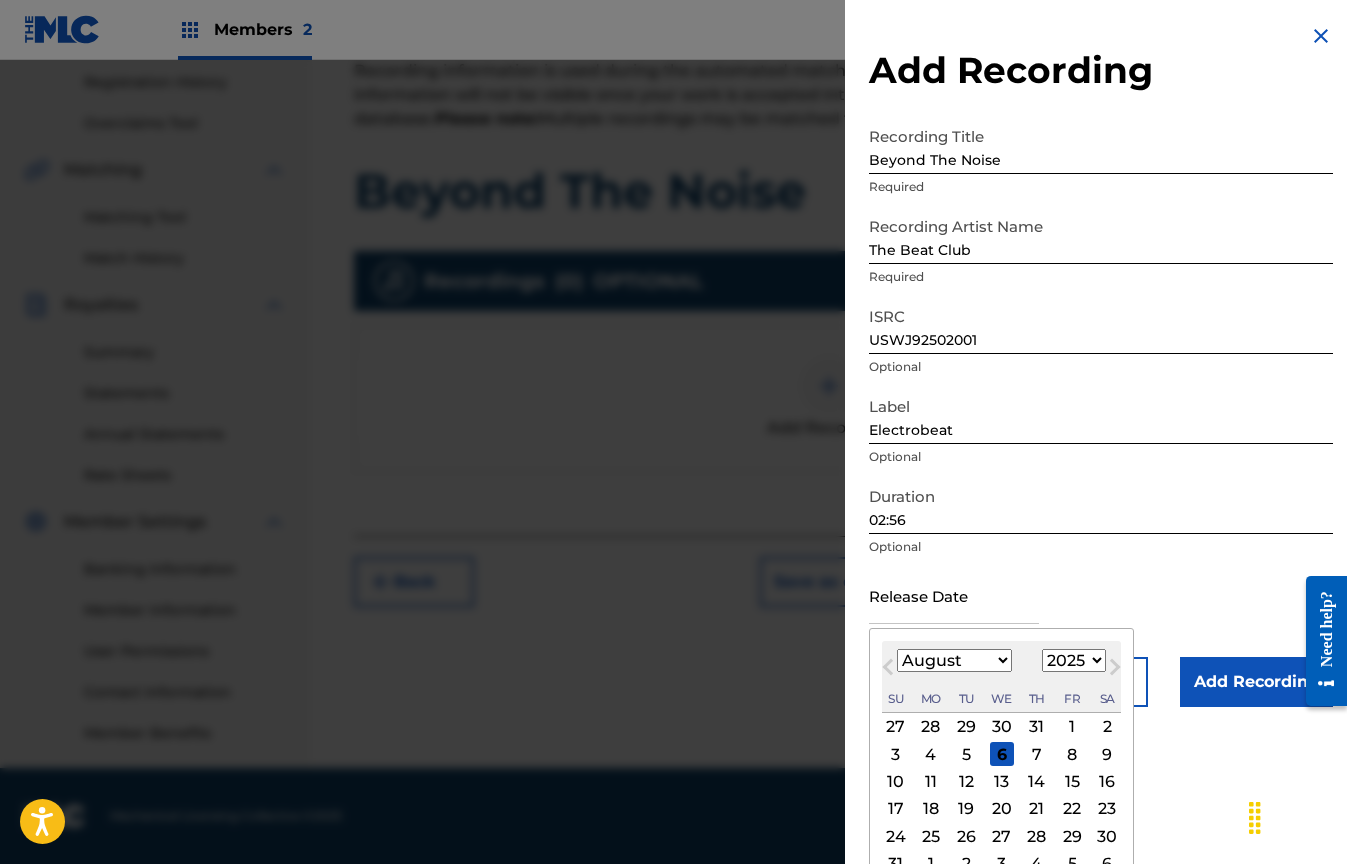 click on "5" at bounding box center (966, 754) 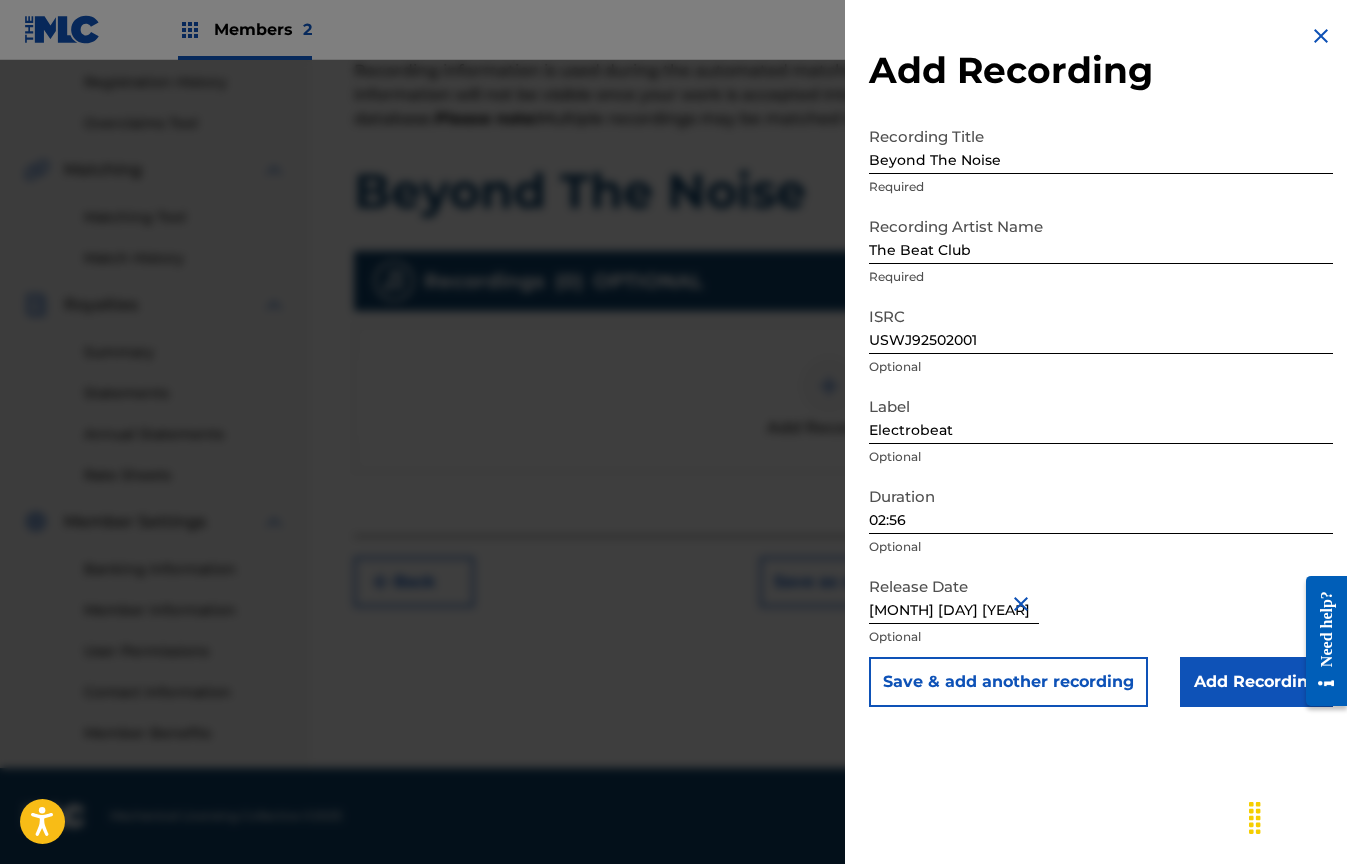 click on "Add Recording" at bounding box center (1256, 682) 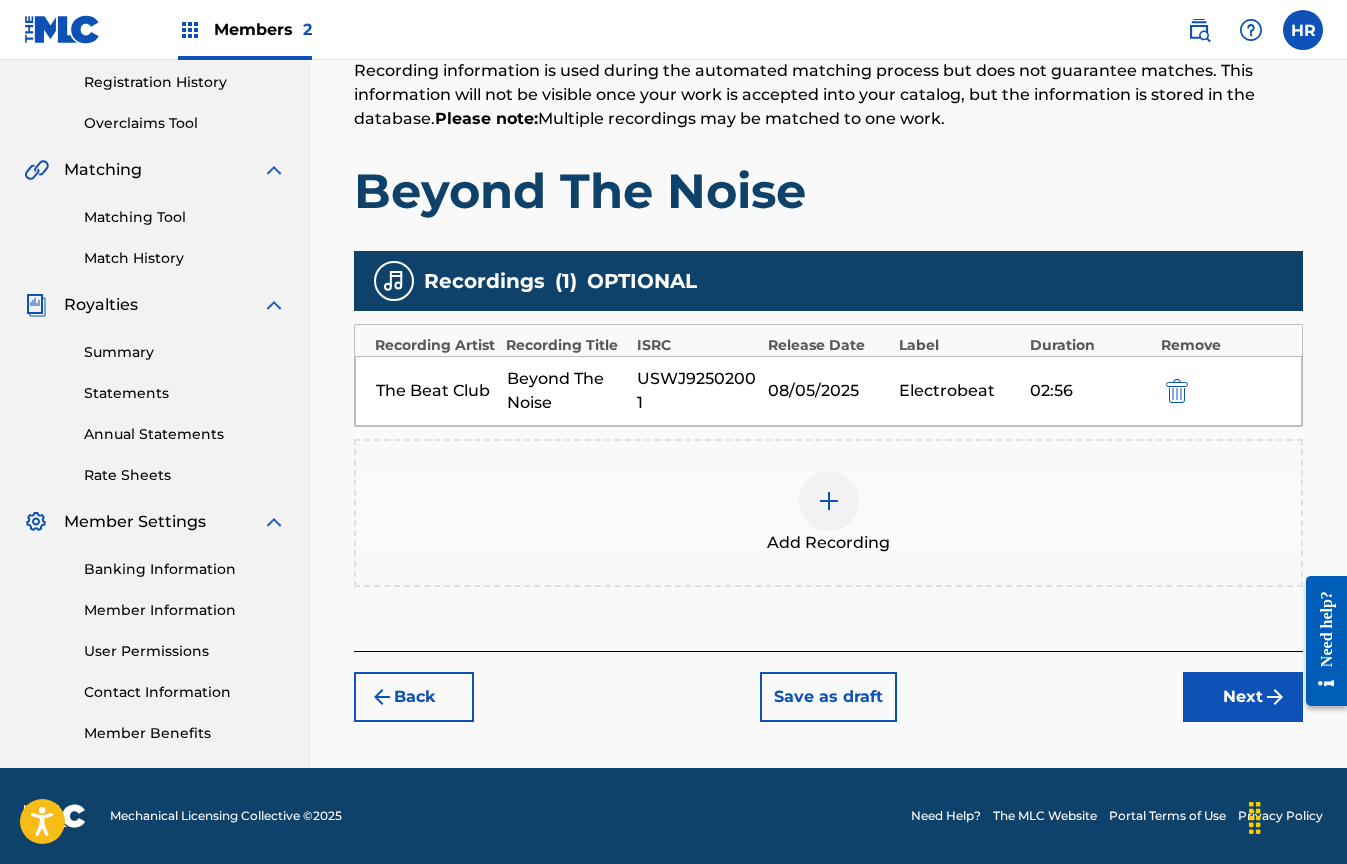 click on "Next" at bounding box center (1243, 697) 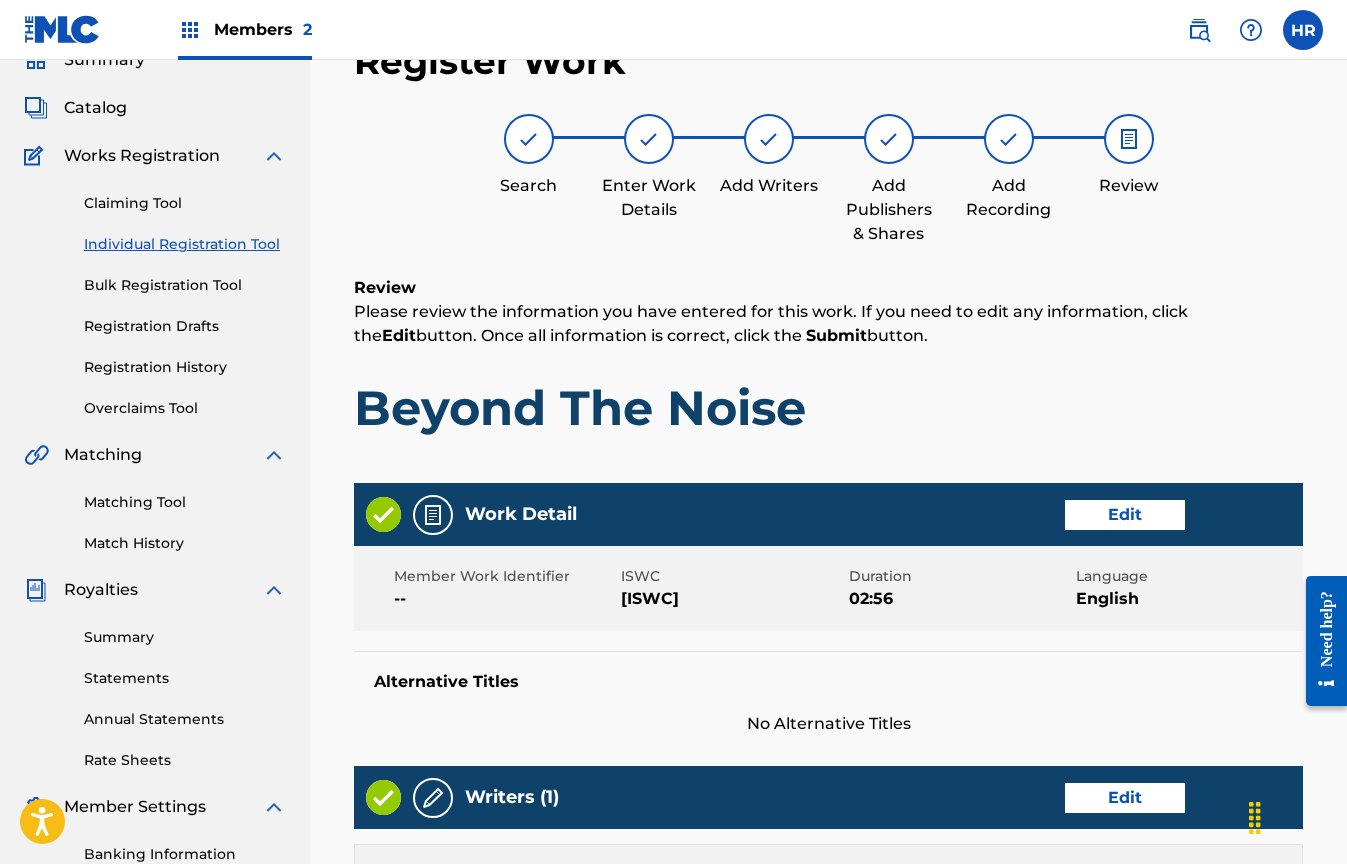 scroll, scrollTop: 90, scrollLeft: 0, axis: vertical 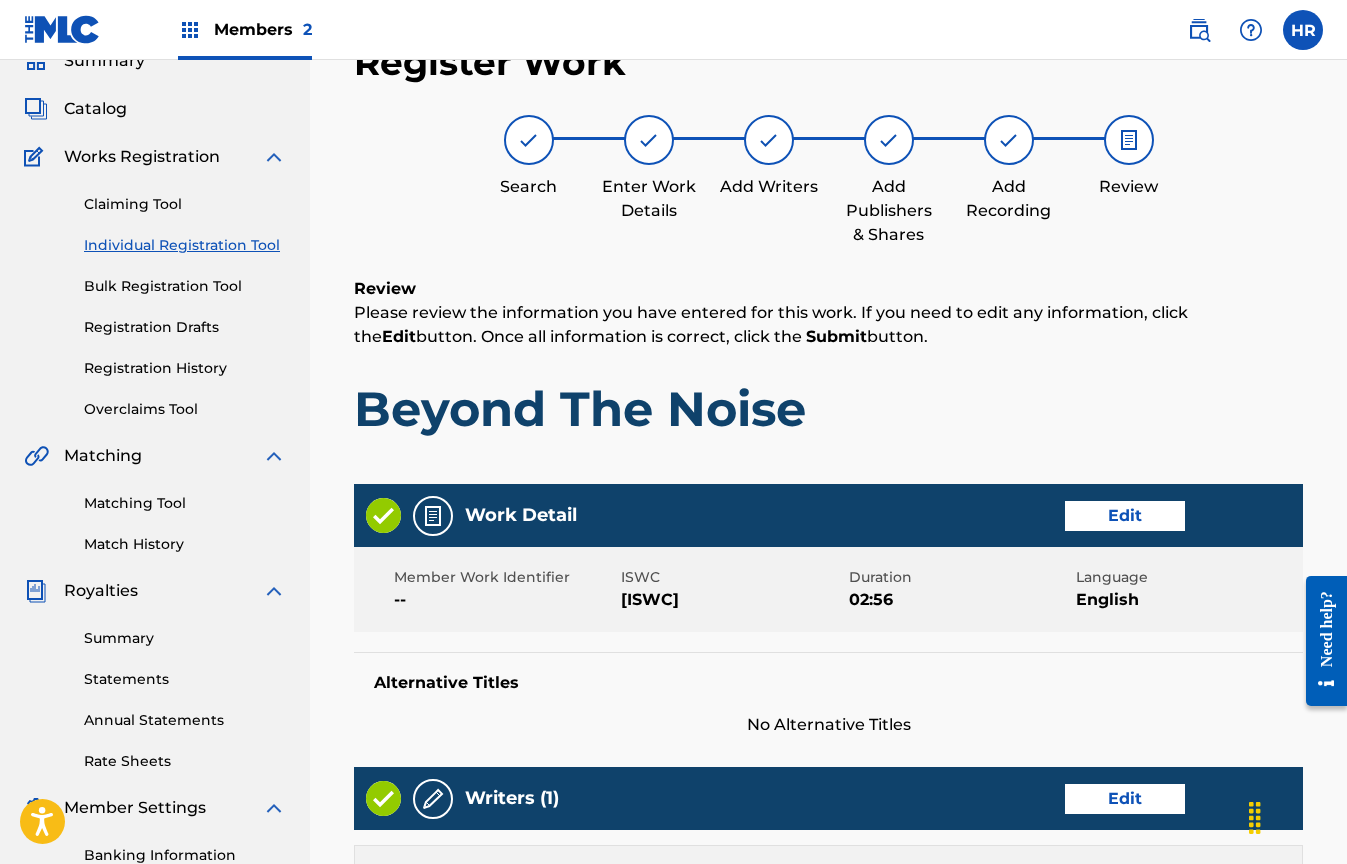 drag, startPoint x: 1346, startPoint y: 342, endPoint x: 1338, endPoint y: 396, distance: 54.589375 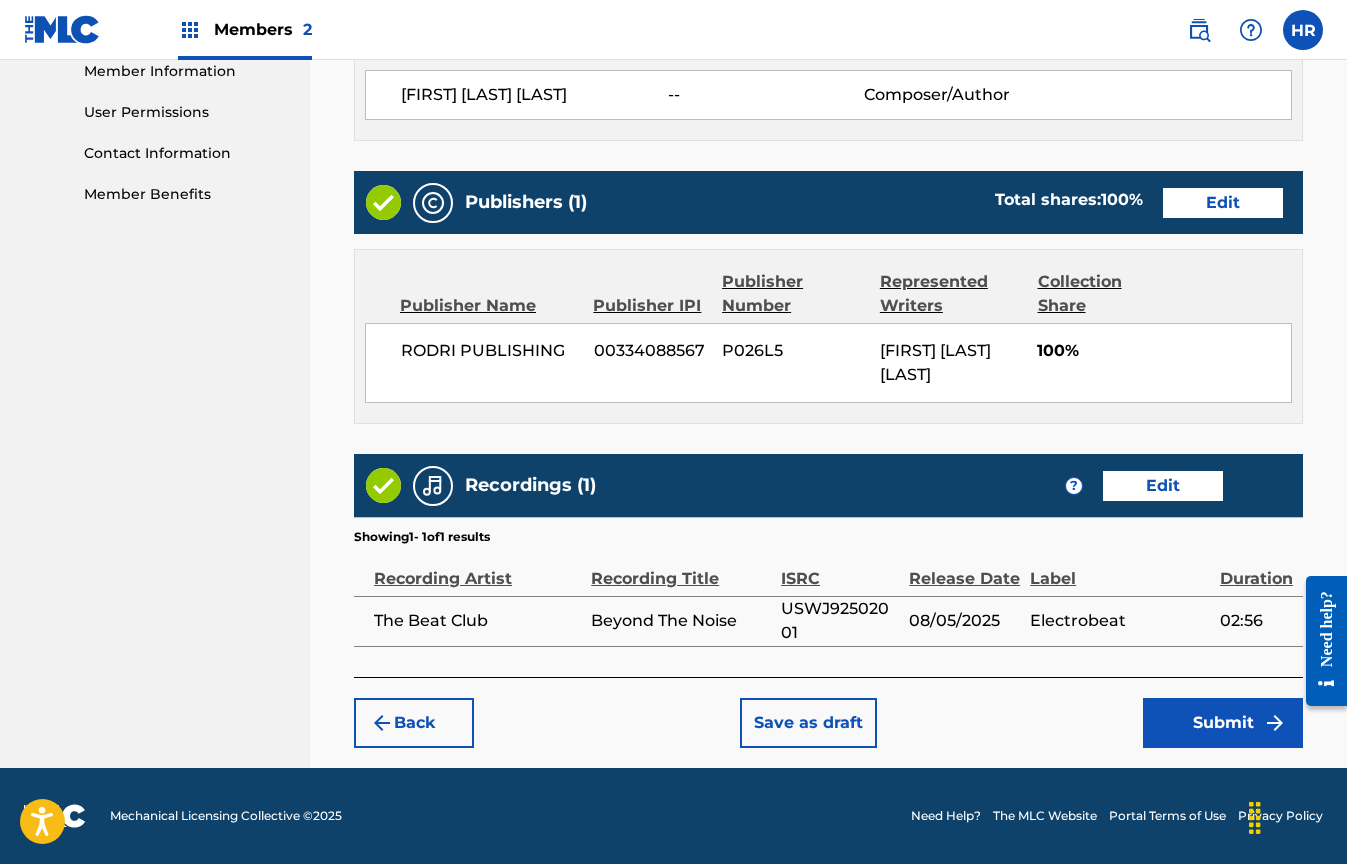 scroll, scrollTop: 939, scrollLeft: 0, axis: vertical 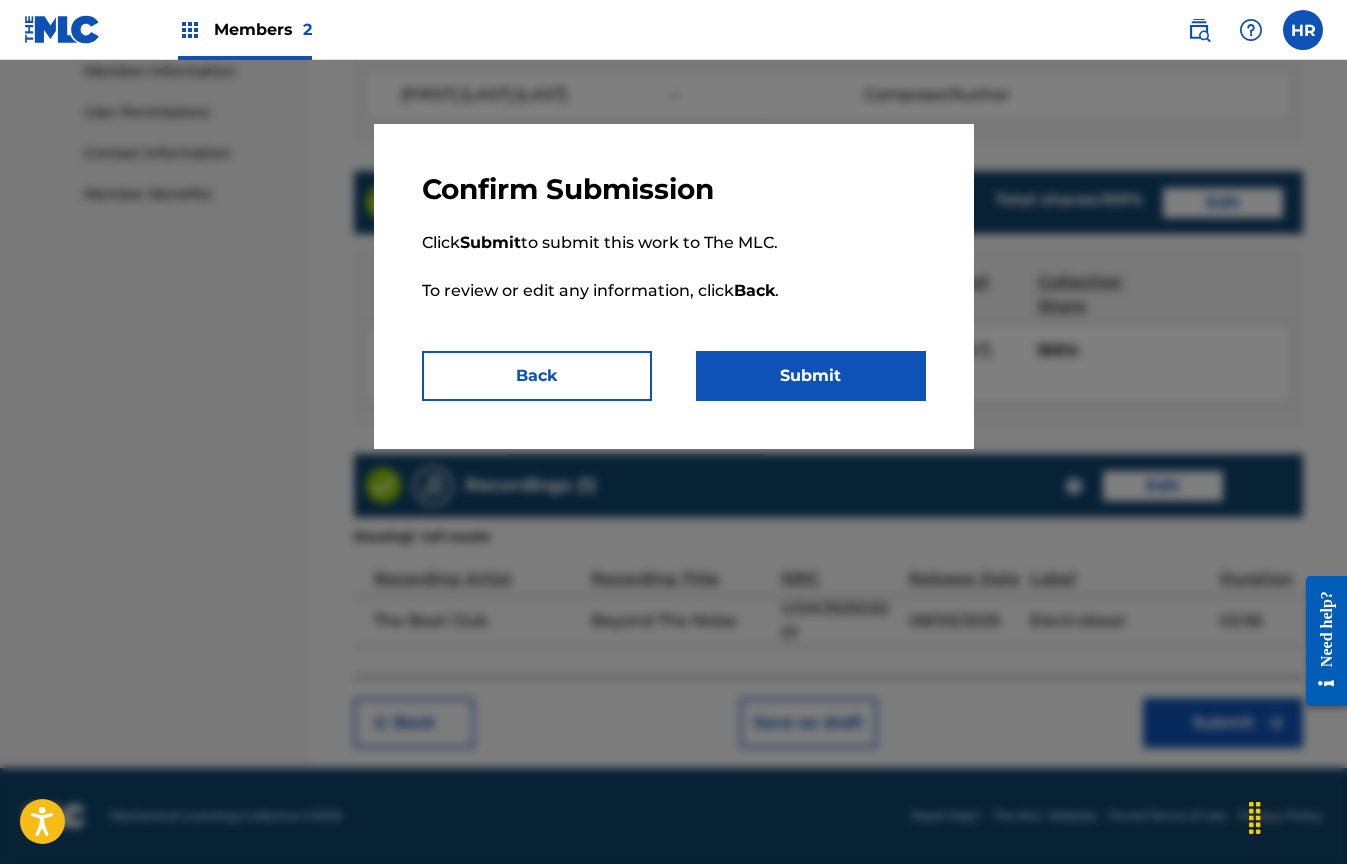 click on "Submit" at bounding box center (811, 376) 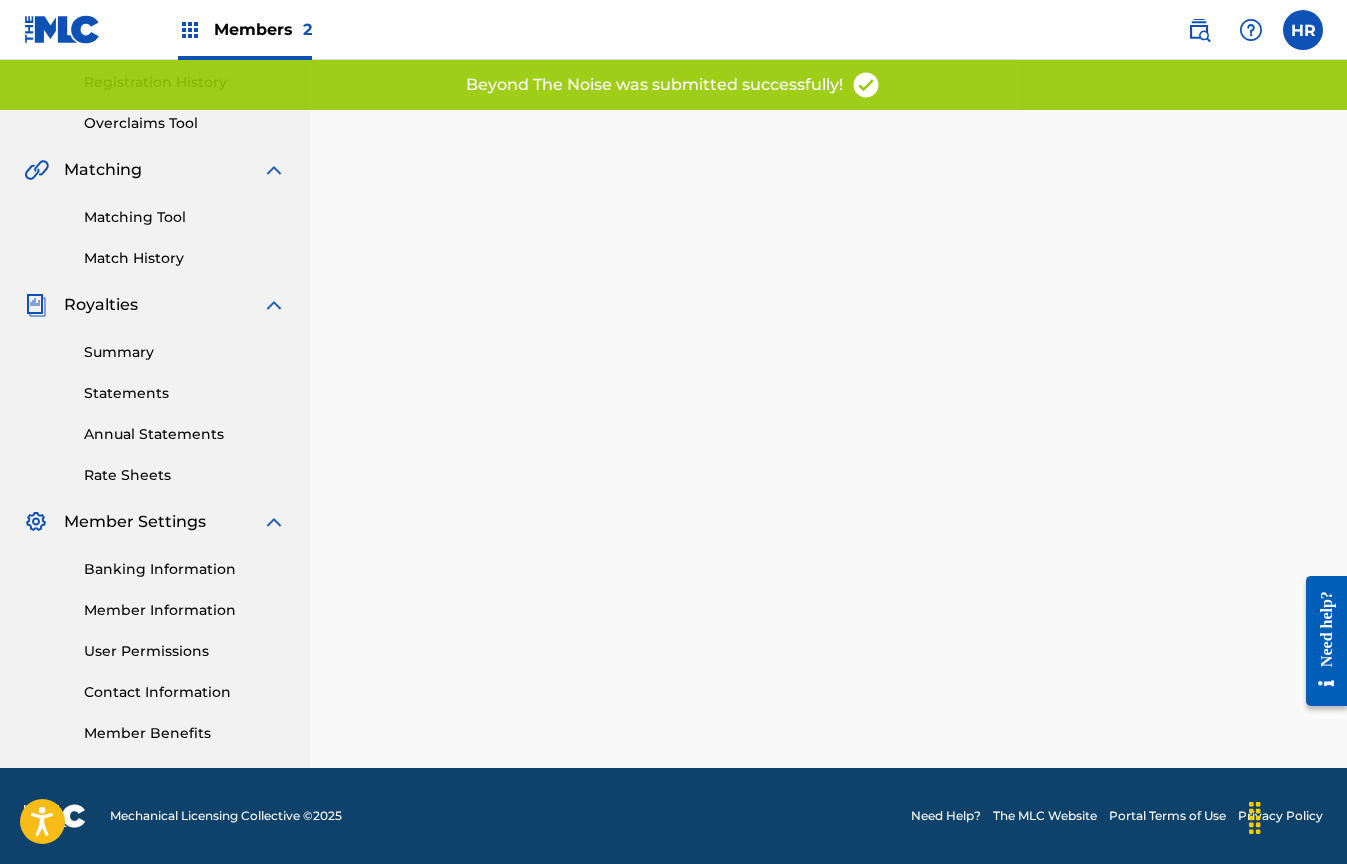 scroll, scrollTop: 0, scrollLeft: 0, axis: both 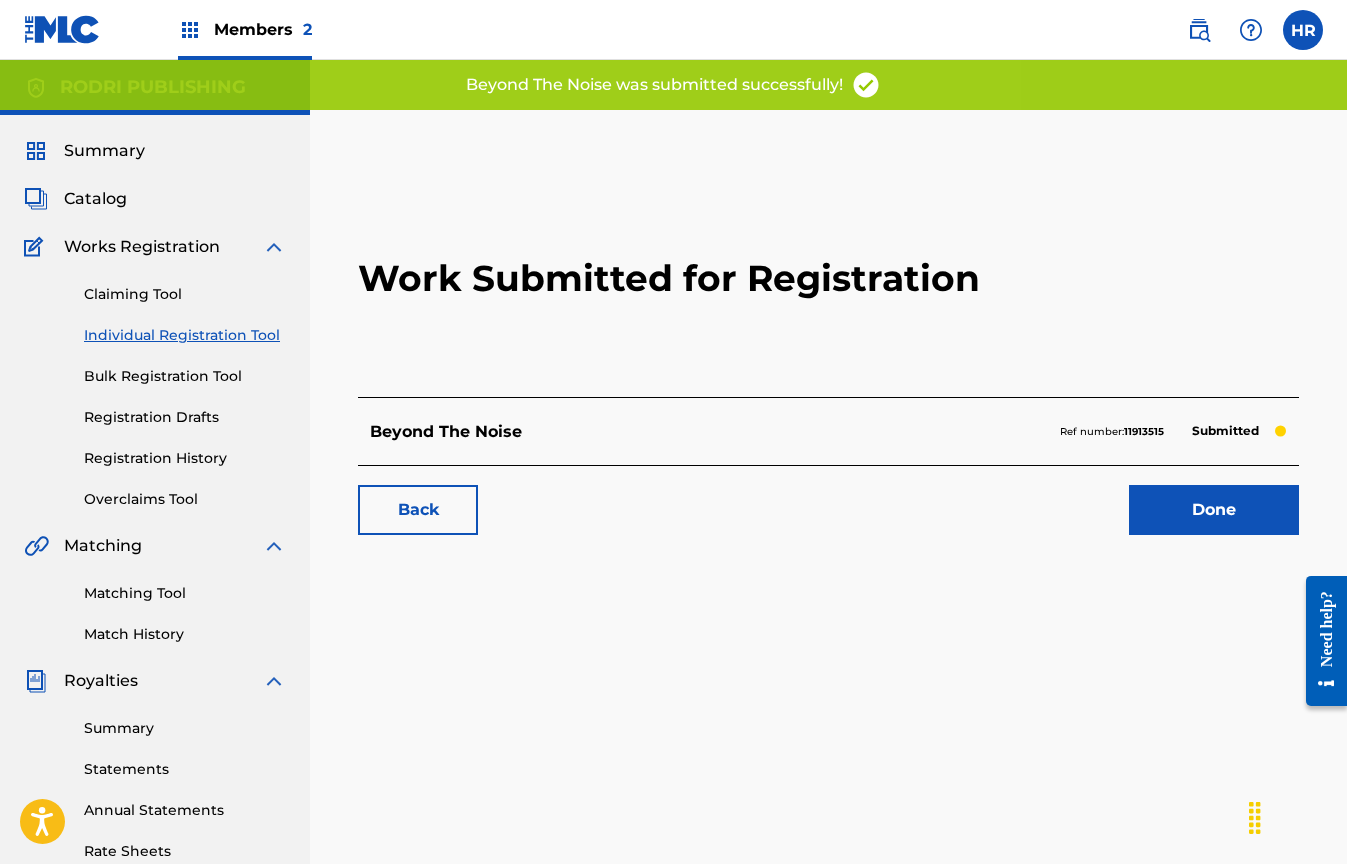 click on "Done" at bounding box center [1214, 510] 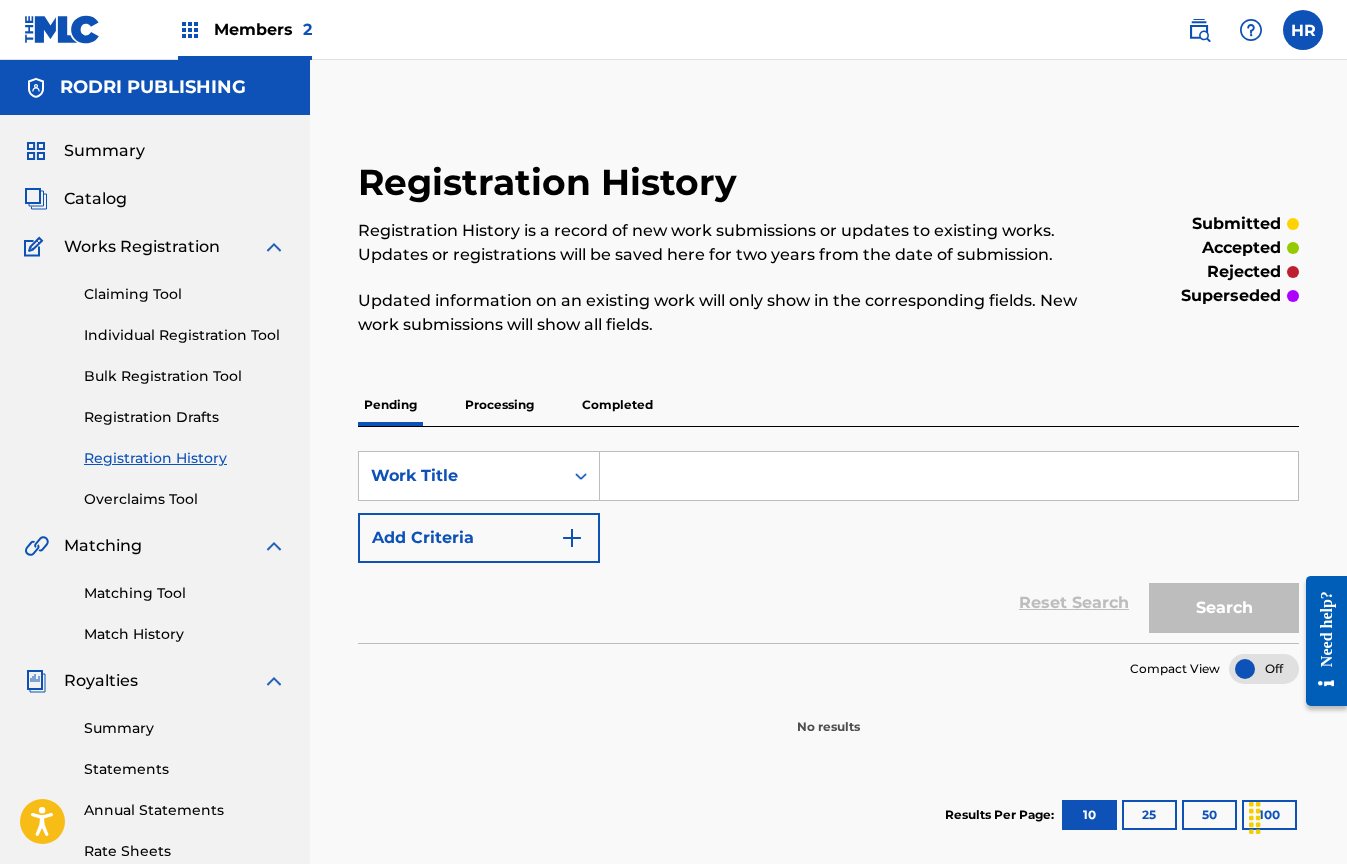 scroll, scrollTop: 376, scrollLeft: 0, axis: vertical 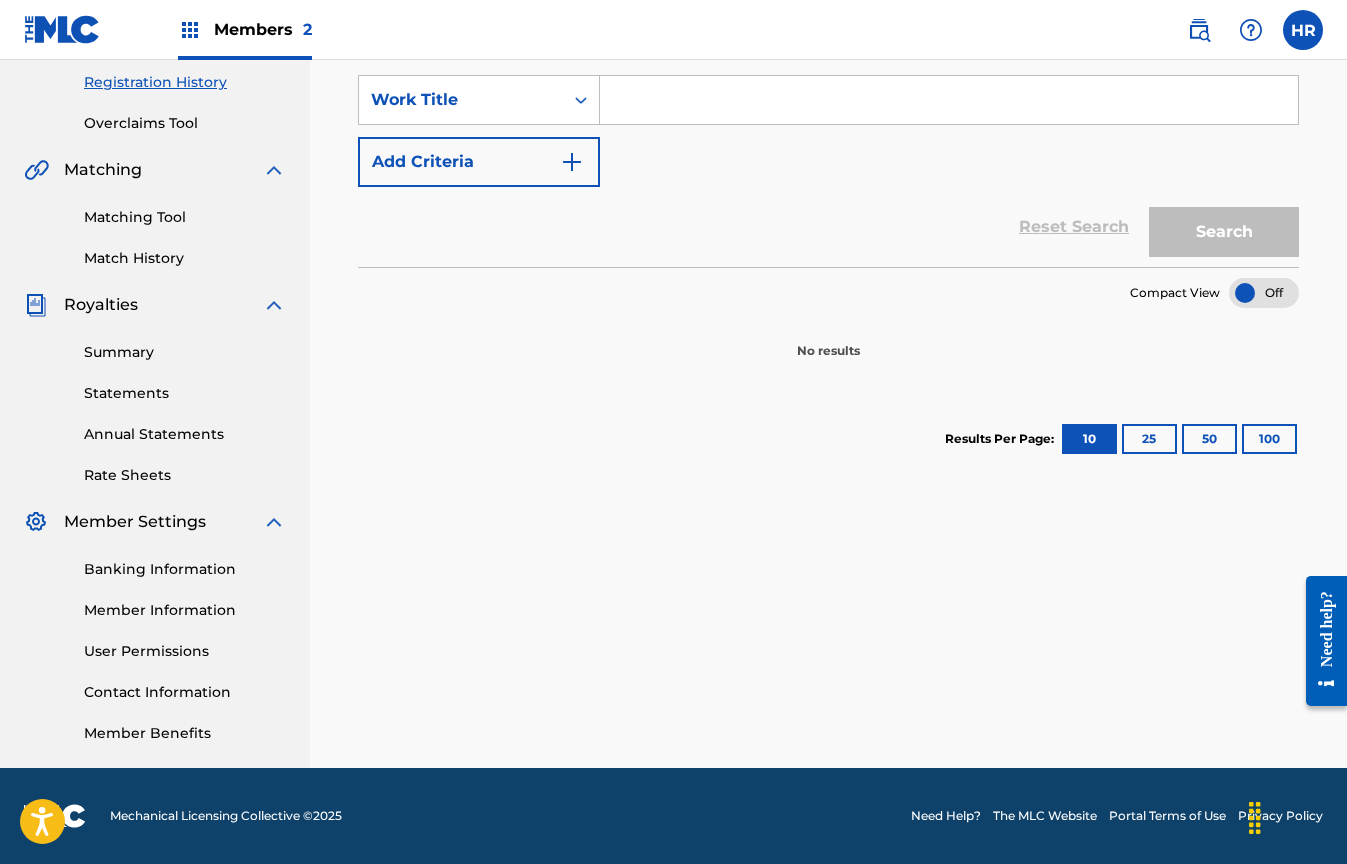 click at bounding box center [1303, 30] 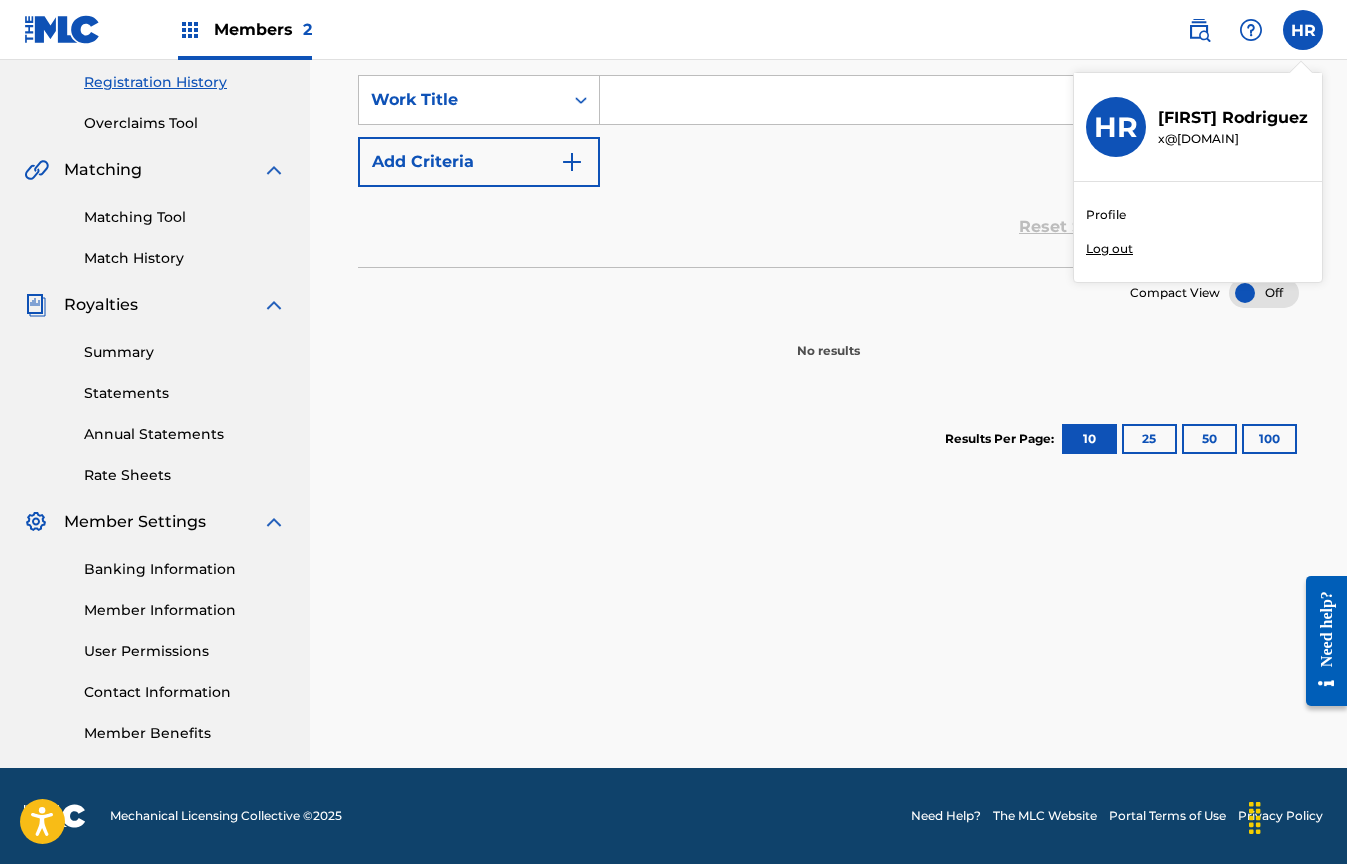 click on "Log out" at bounding box center [1109, 249] 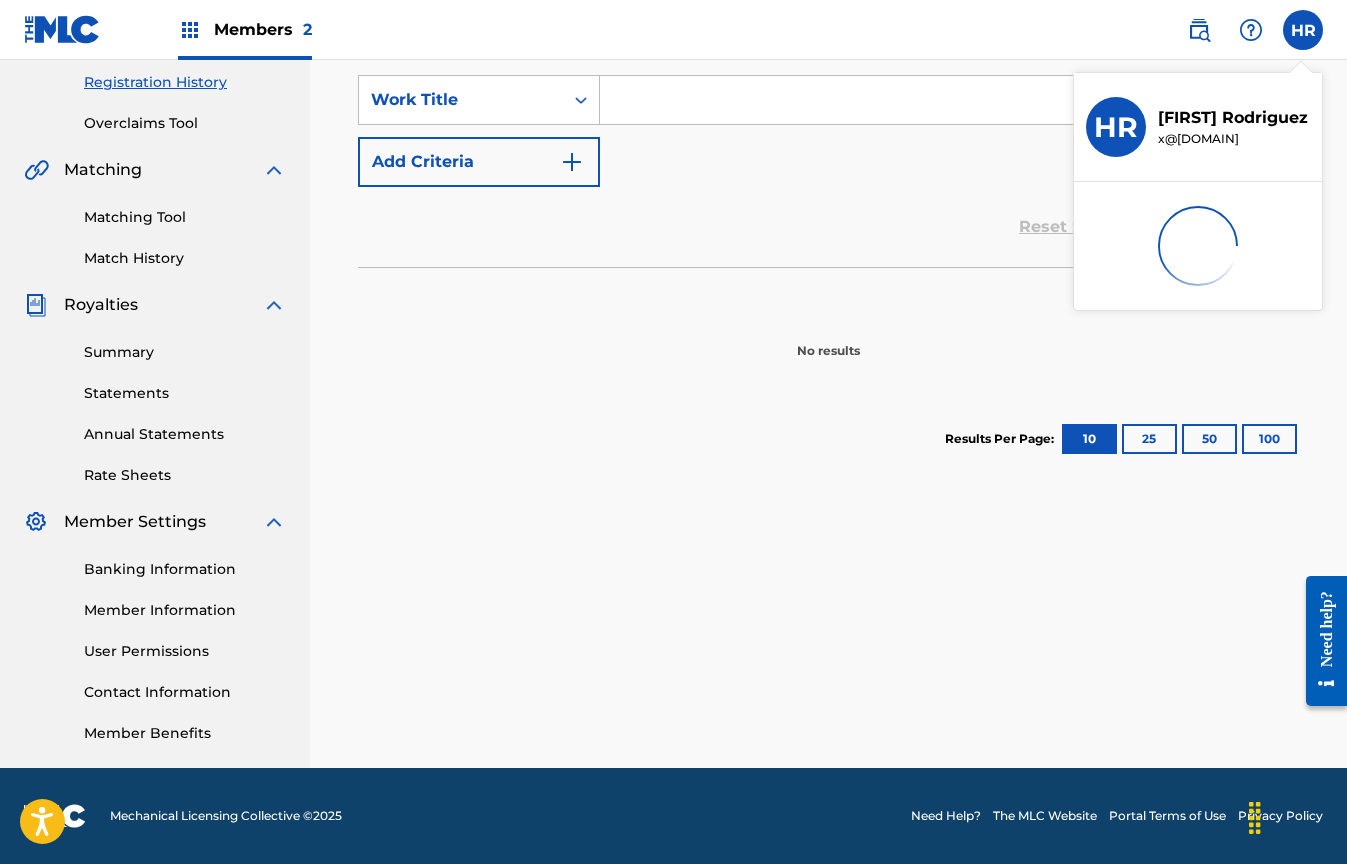 scroll, scrollTop: 0, scrollLeft: 0, axis: both 